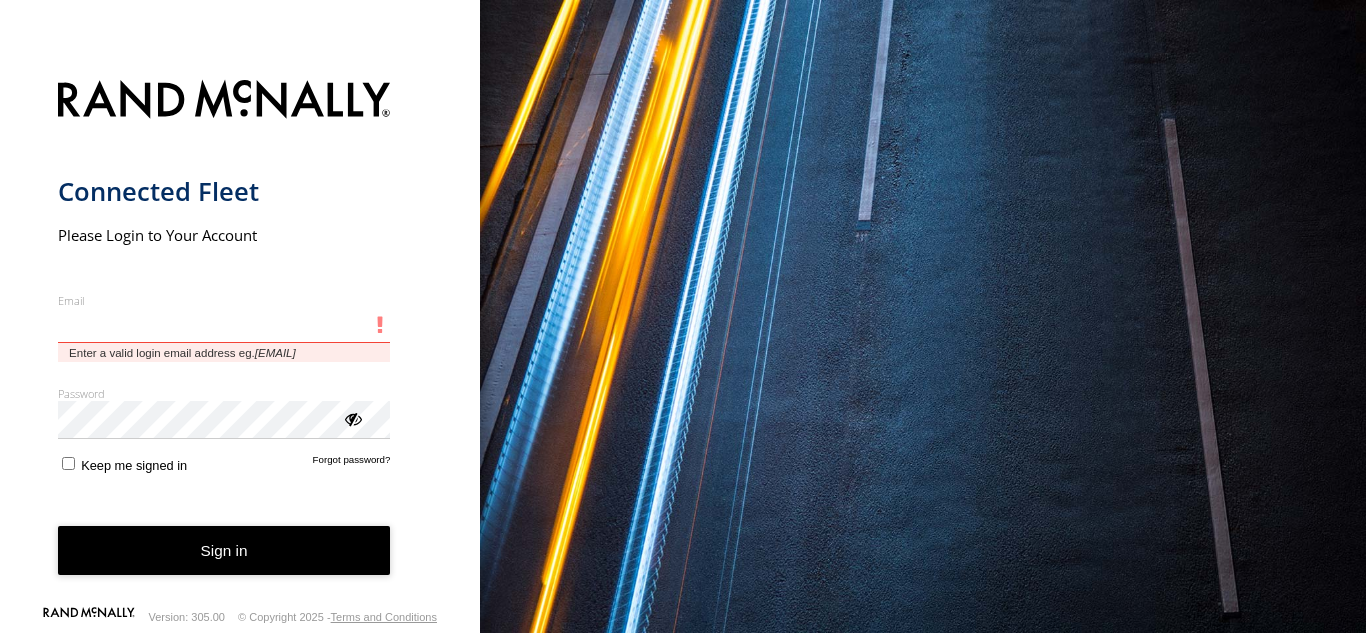 scroll, scrollTop: 0, scrollLeft: 0, axis: both 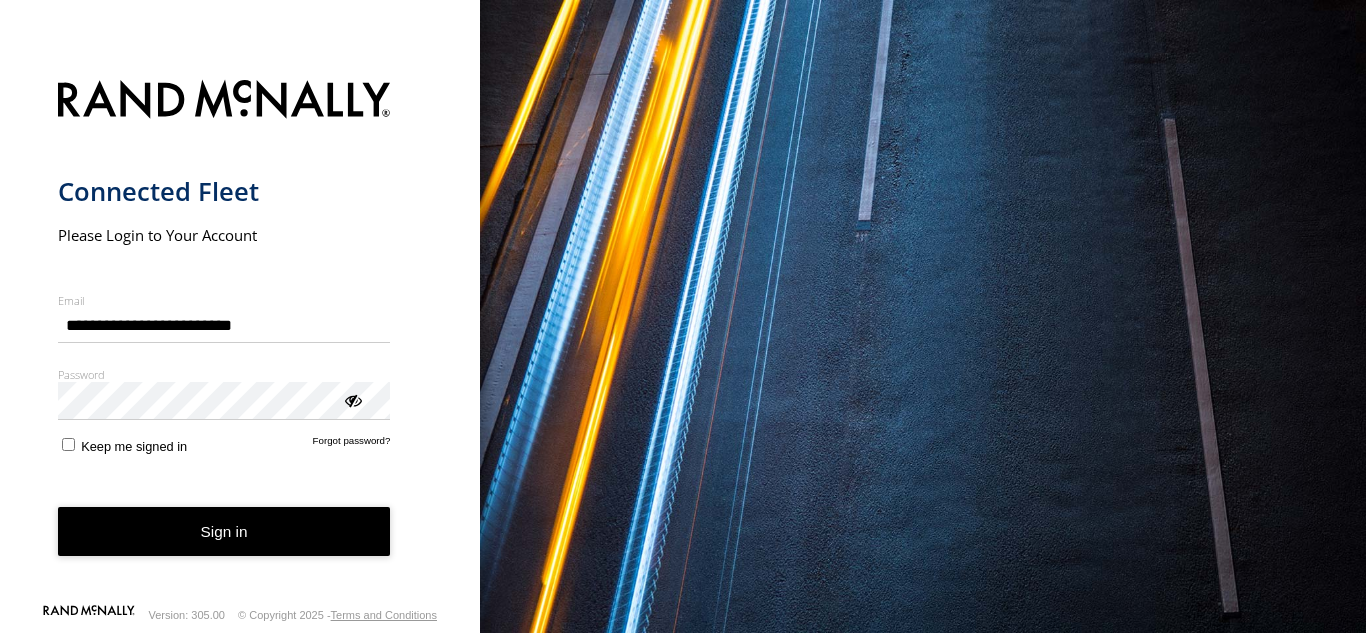 click on "Sign in" at bounding box center (224, 531) 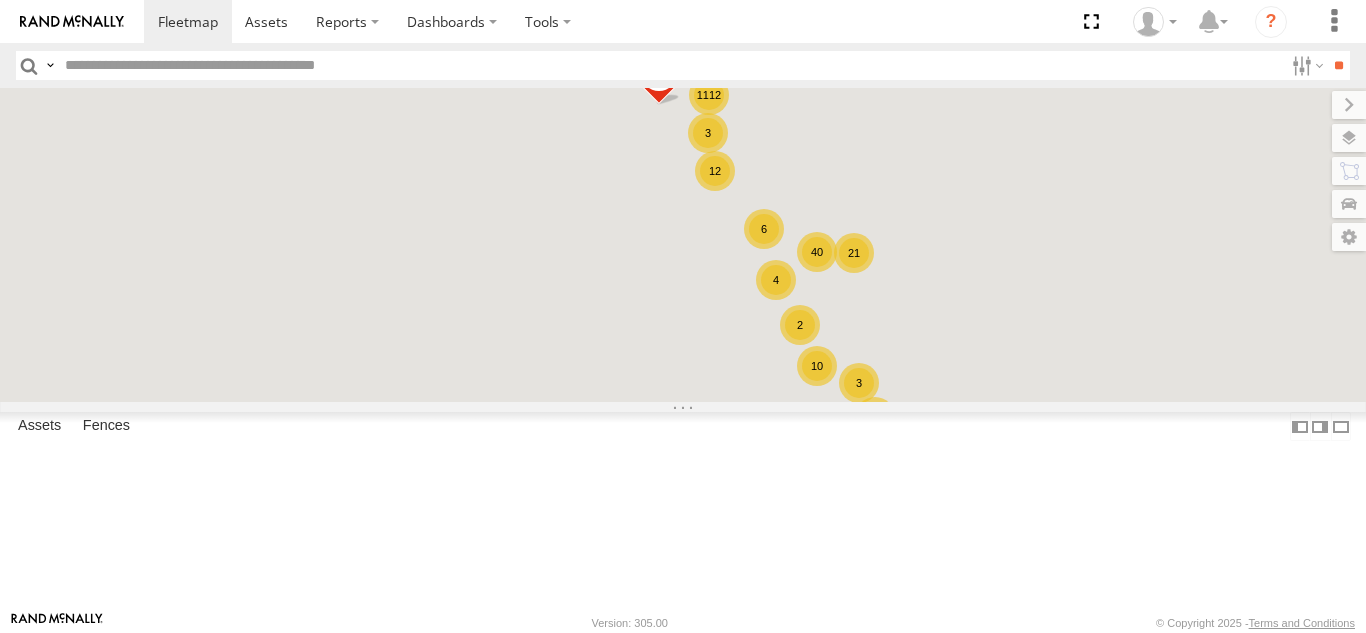 scroll, scrollTop: 0, scrollLeft: 0, axis: both 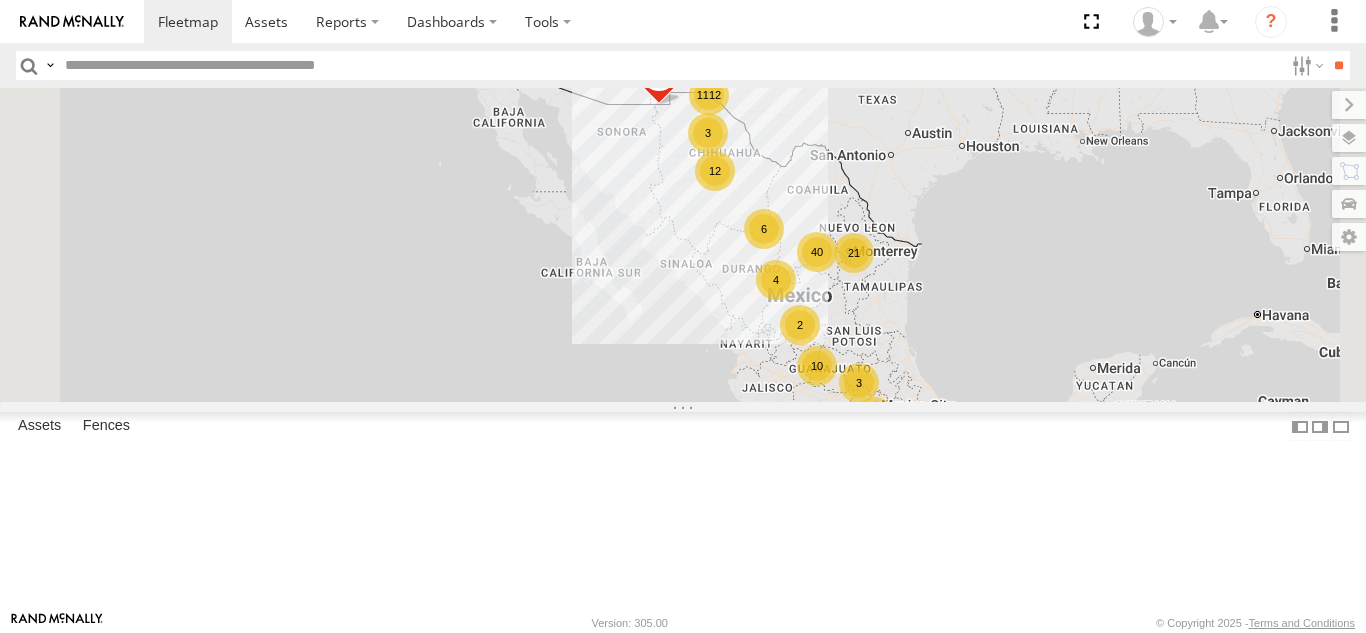click on "1112 10 21 9 40 12 3 2 6 3 AN538865 4 F2771" at bounding box center (683, 245) 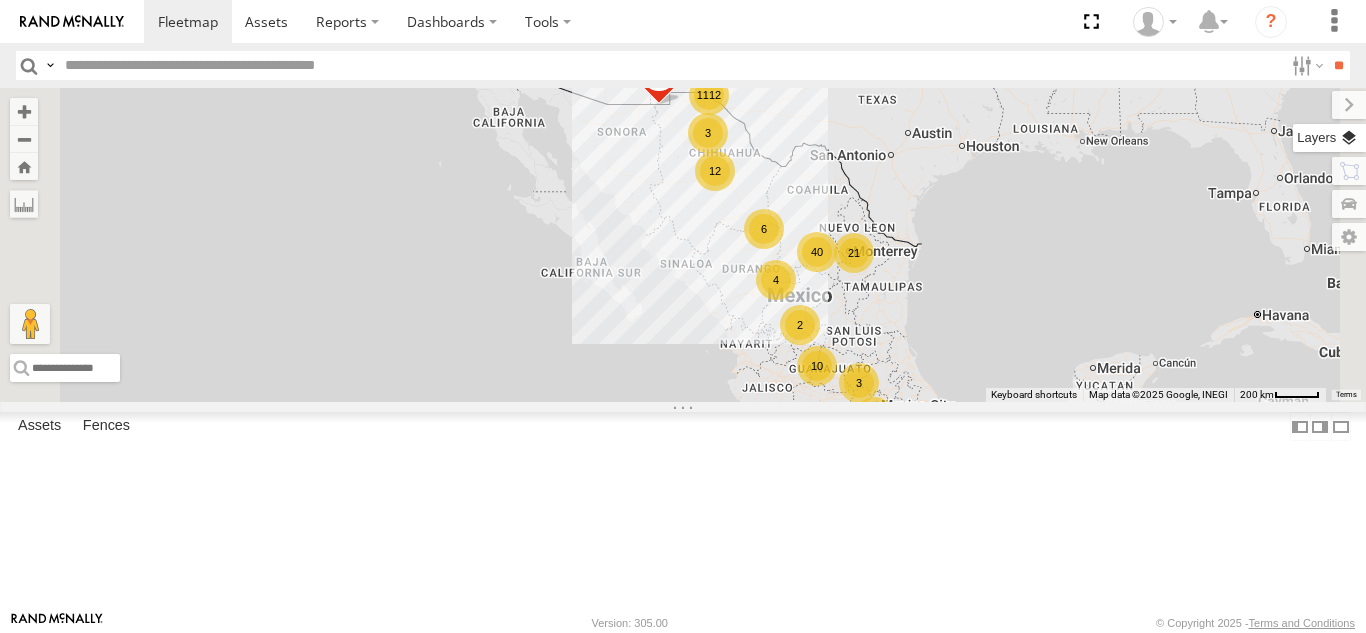 click at bounding box center [1329, 138] 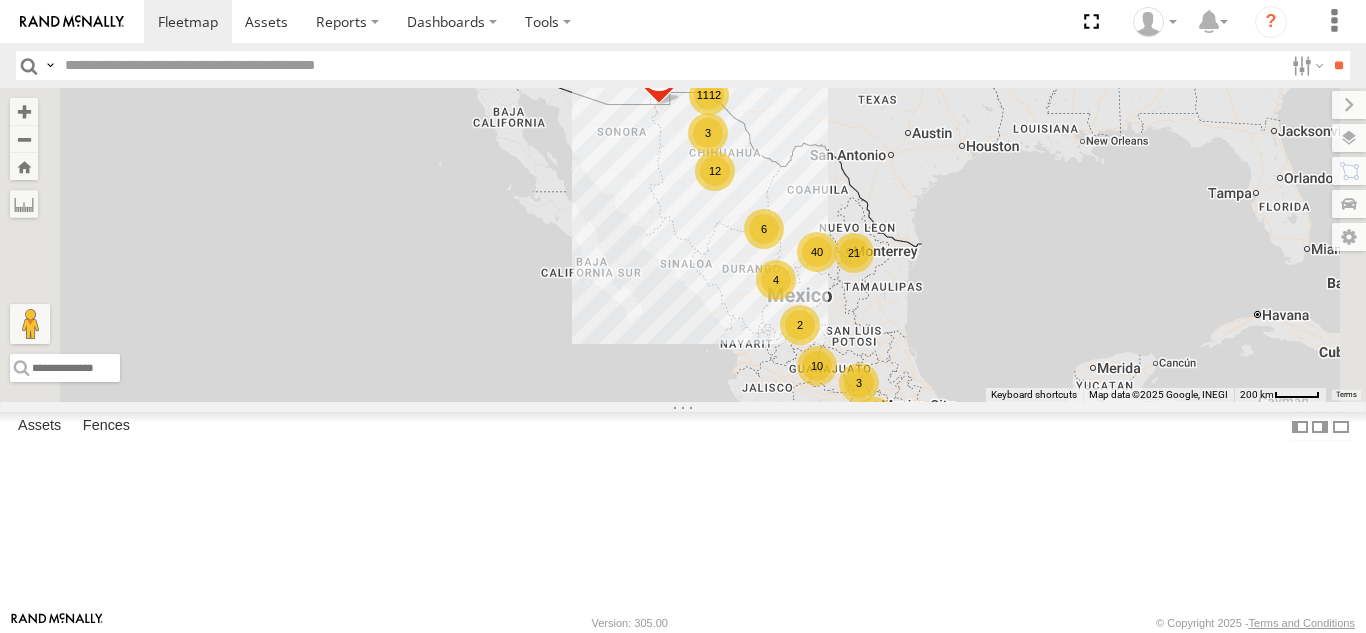 click on "Basemaps" at bounding box center [0, 0] 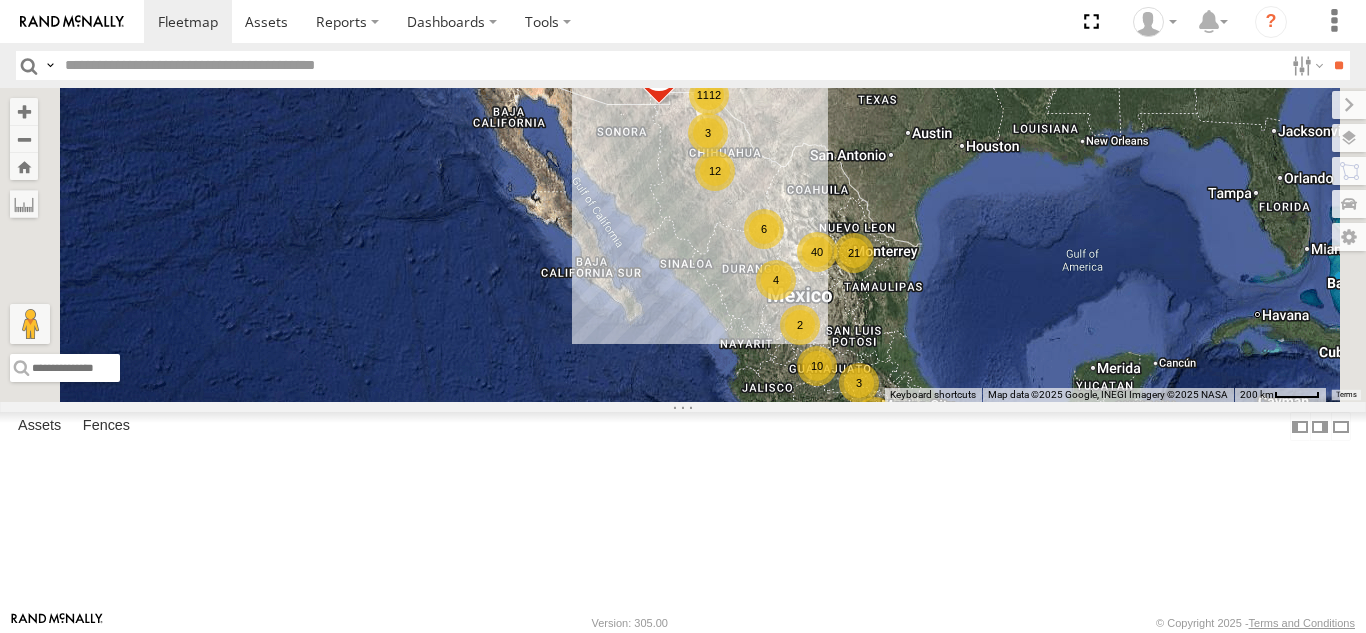 click on "Basemaps" at bounding box center (0, 0) 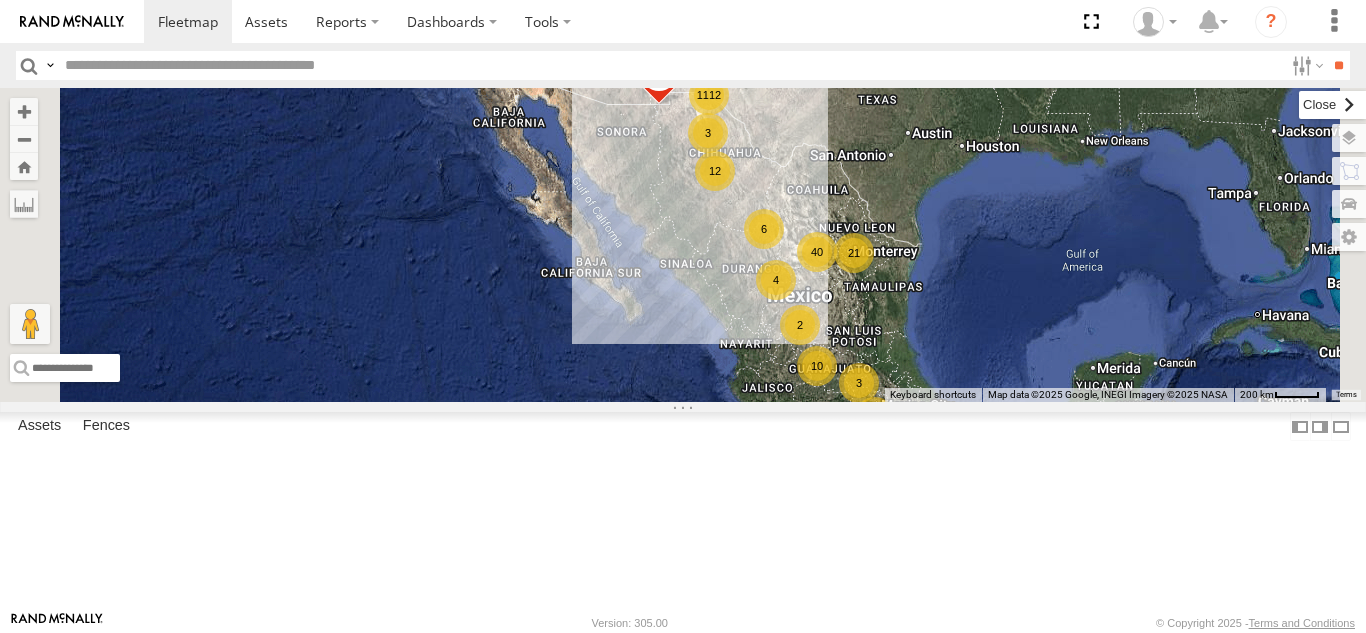 click at bounding box center [1332, 105] 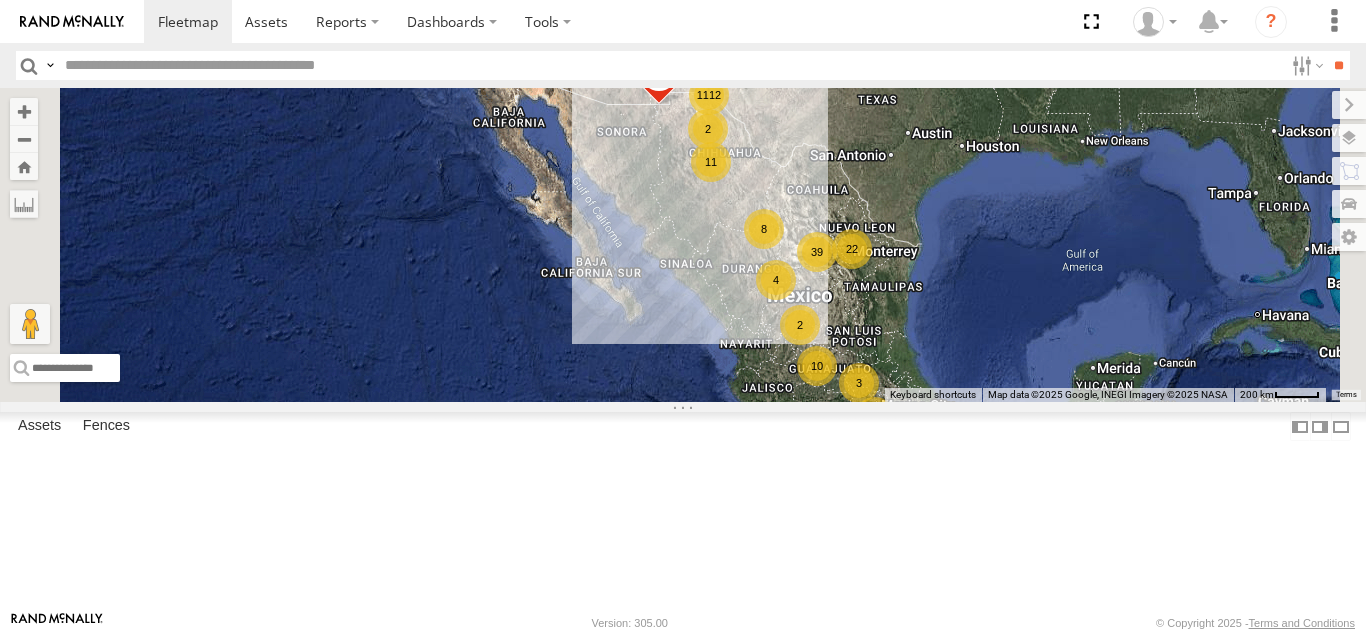 click at bounding box center (670, 65) 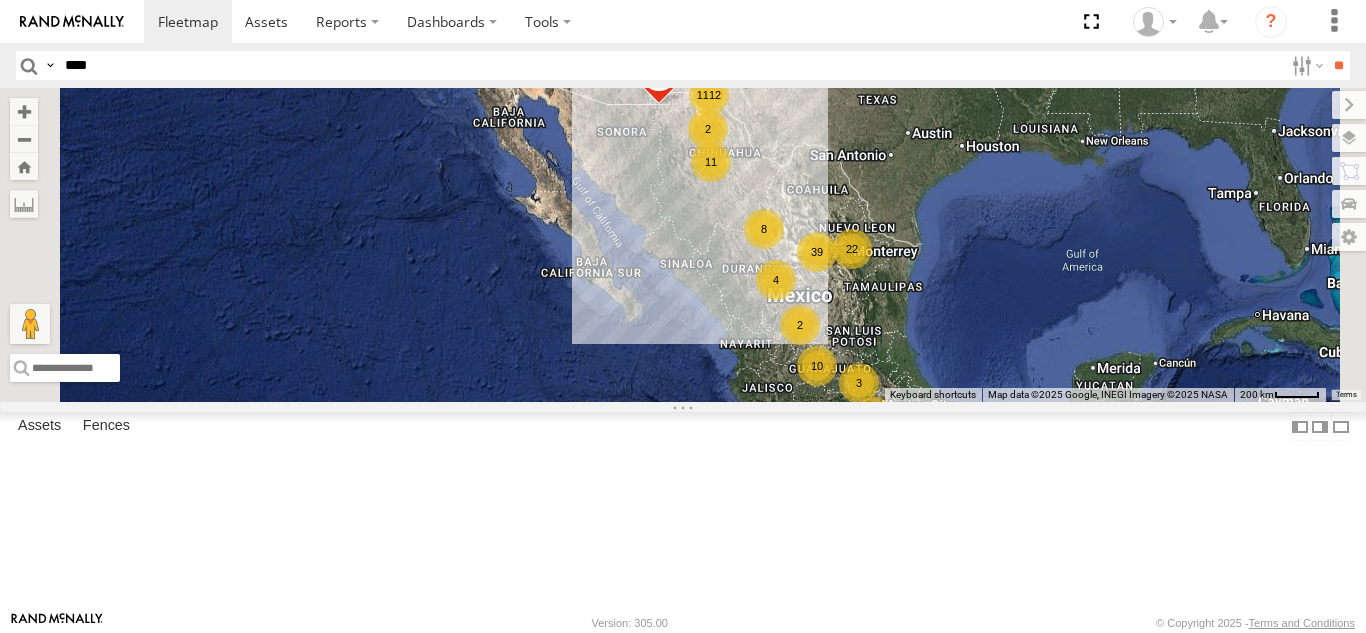 click on "**" at bounding box center [1338, 65] 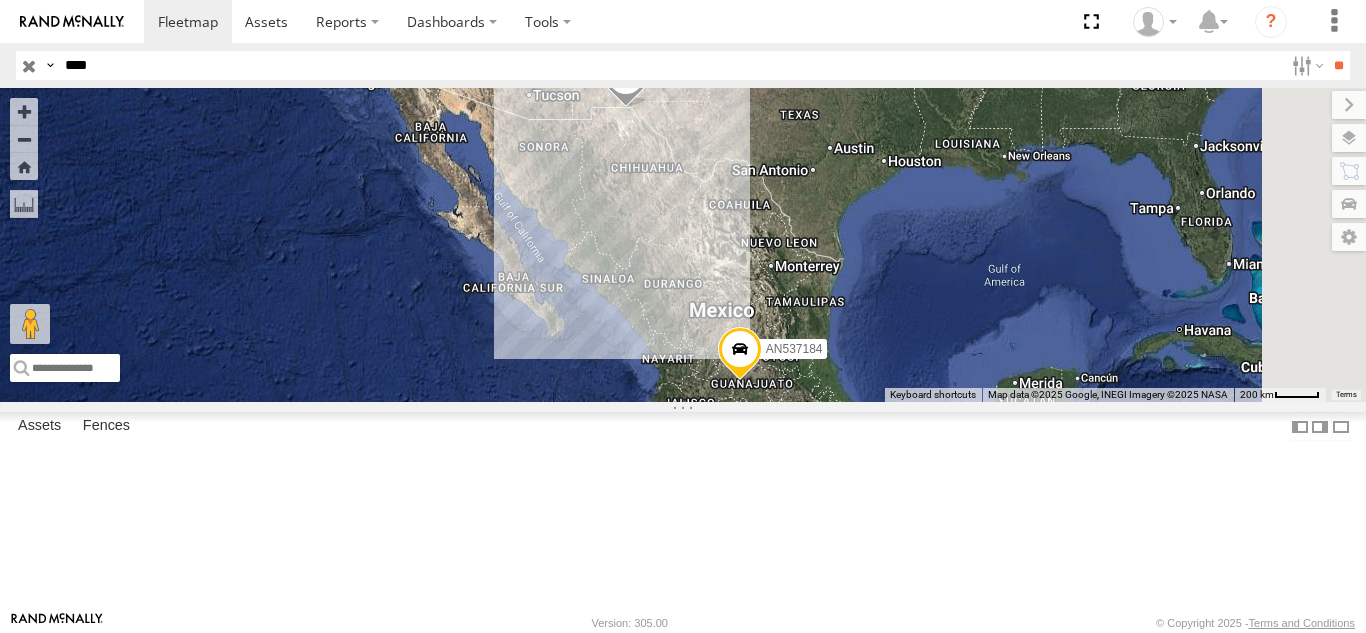 click on "2841" at bounding box center [0, 0] 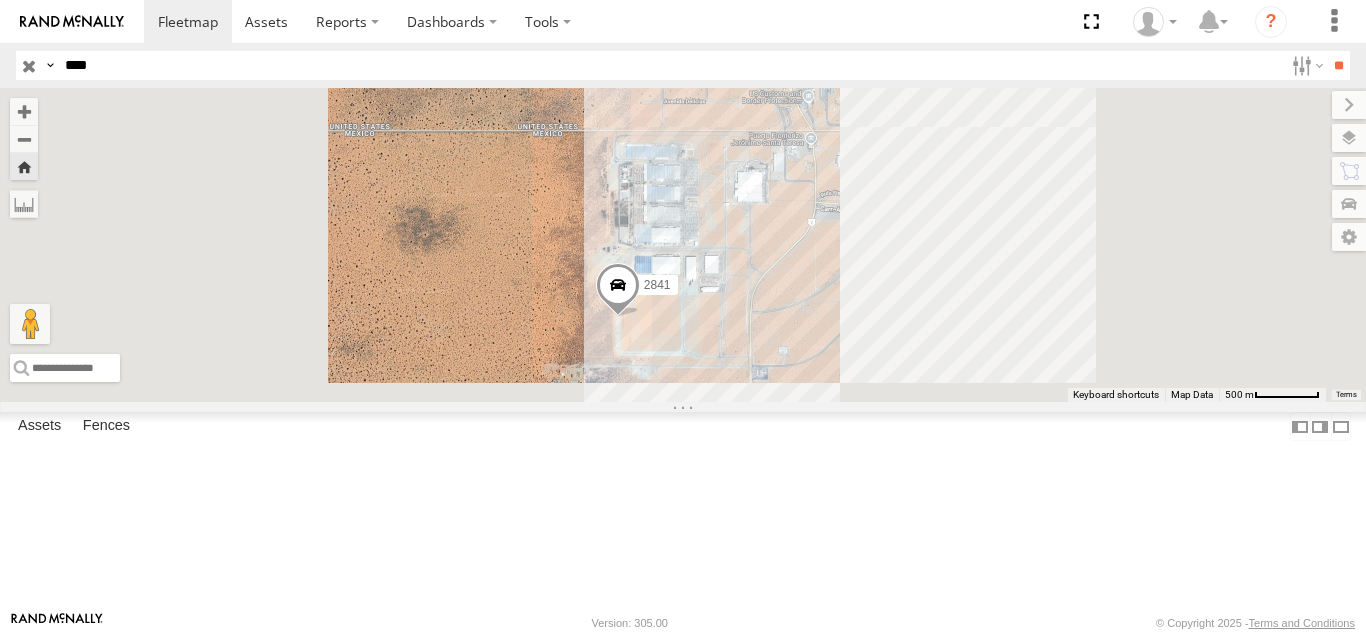 click on "****" at bounding box center [670, 65] 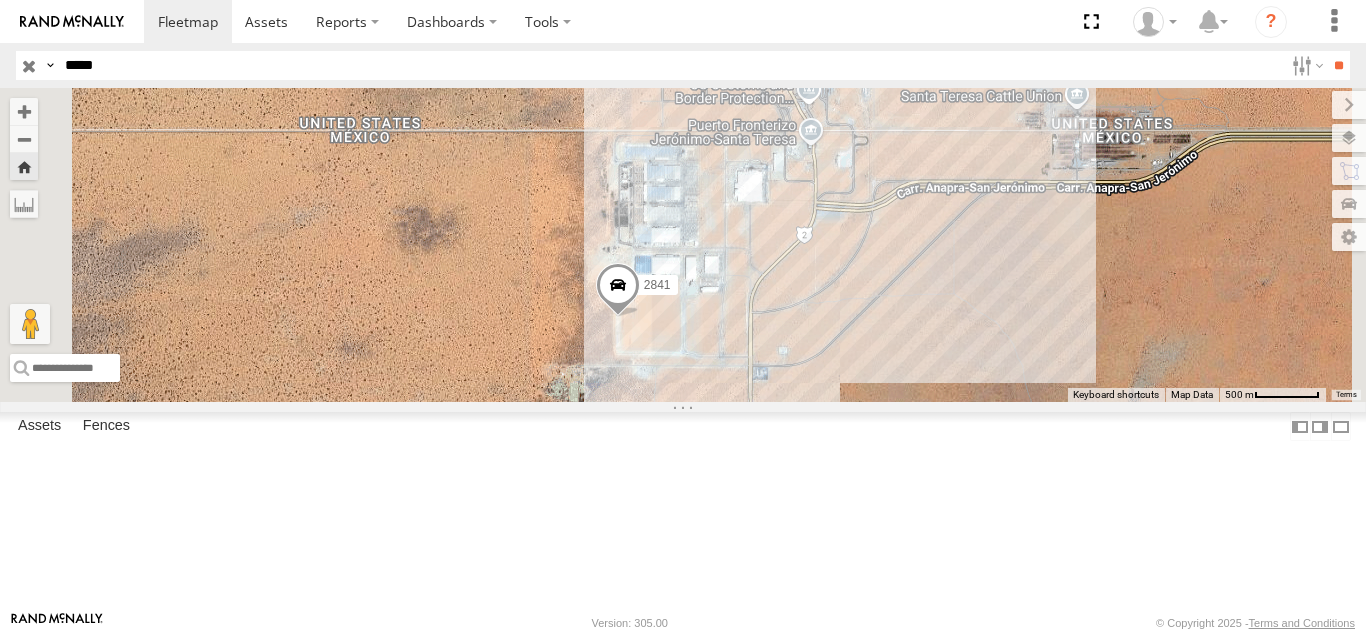 click on "**" at bounding box center (1338, 65) 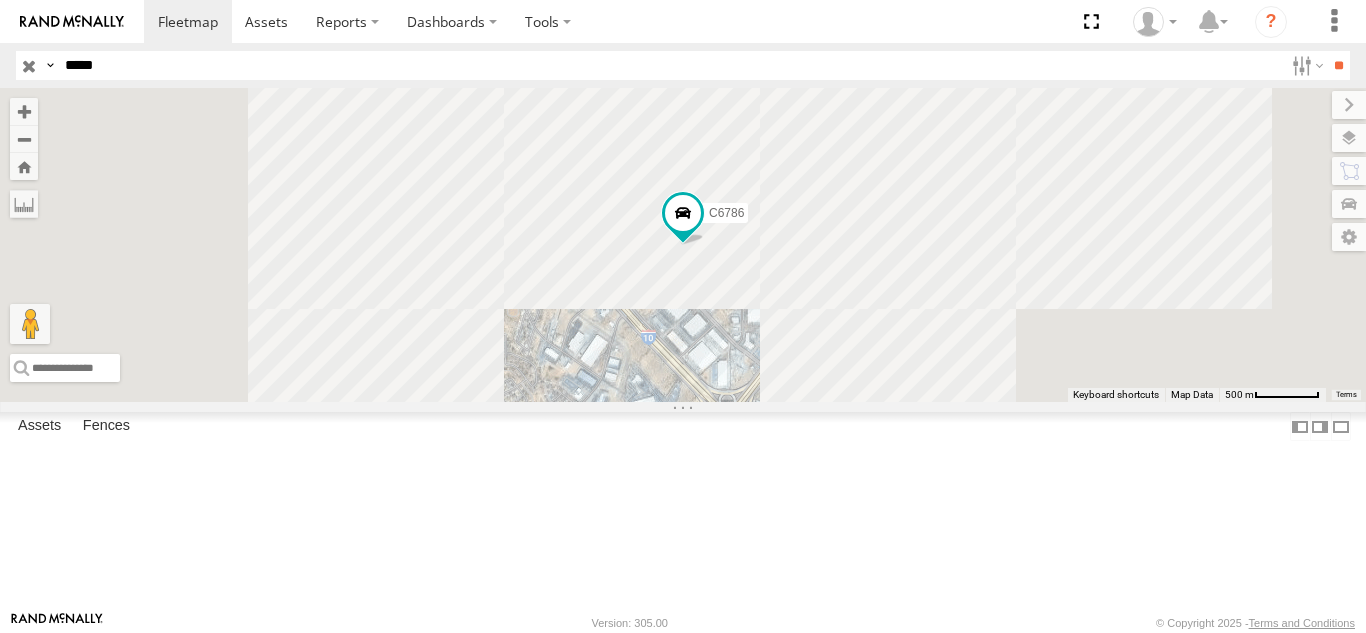 click on "C6786" at bounding box center (0, 0) 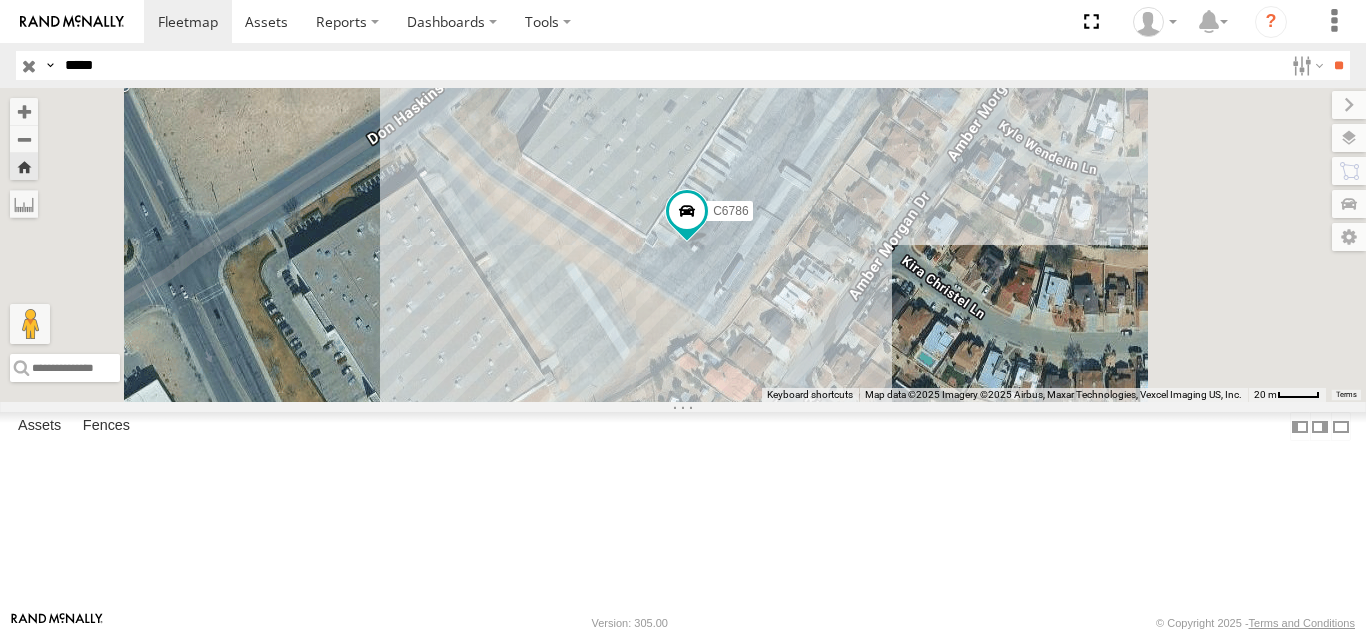 click on "*****" at bounding box center (670, 65) 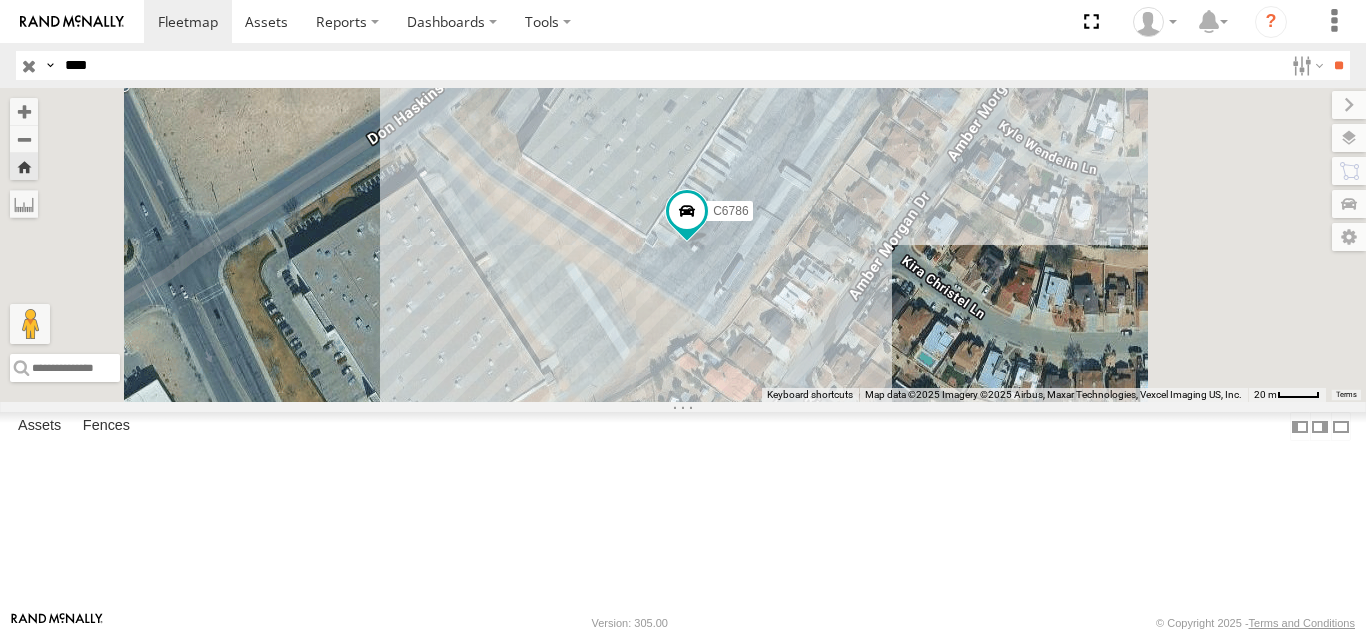 click on "**" at bounding box center (1338, 65) 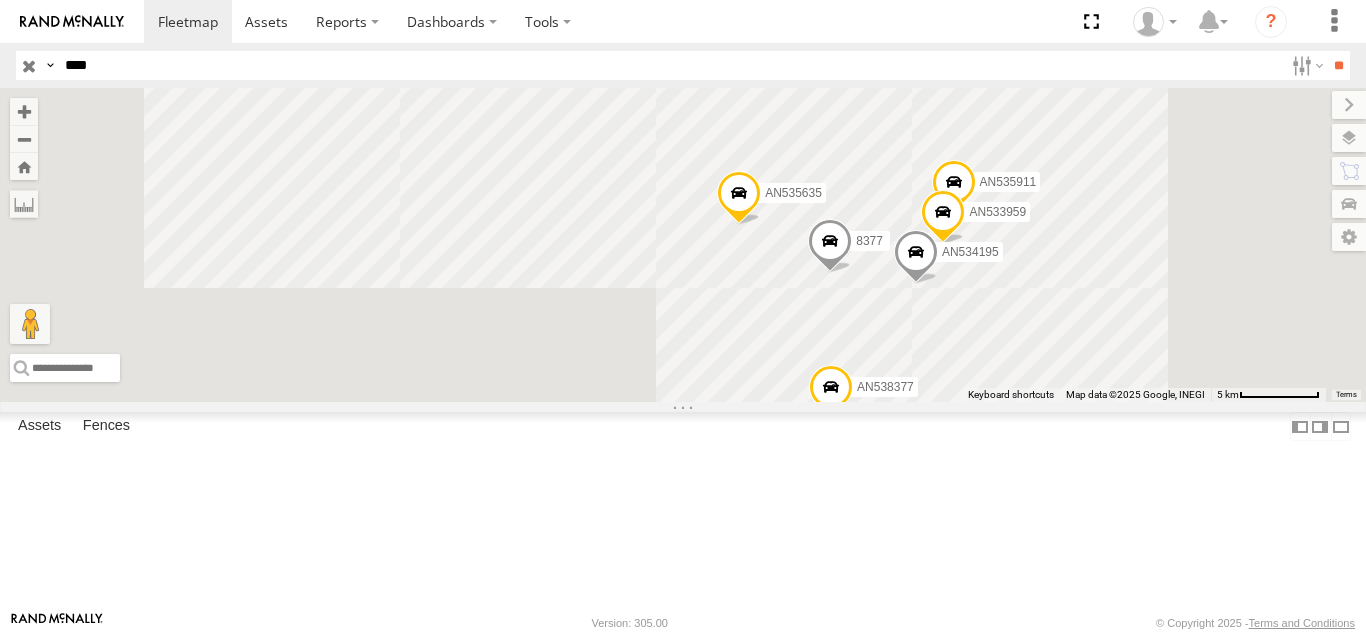 click on "FOXCONN" at bounding box center (0, 0) 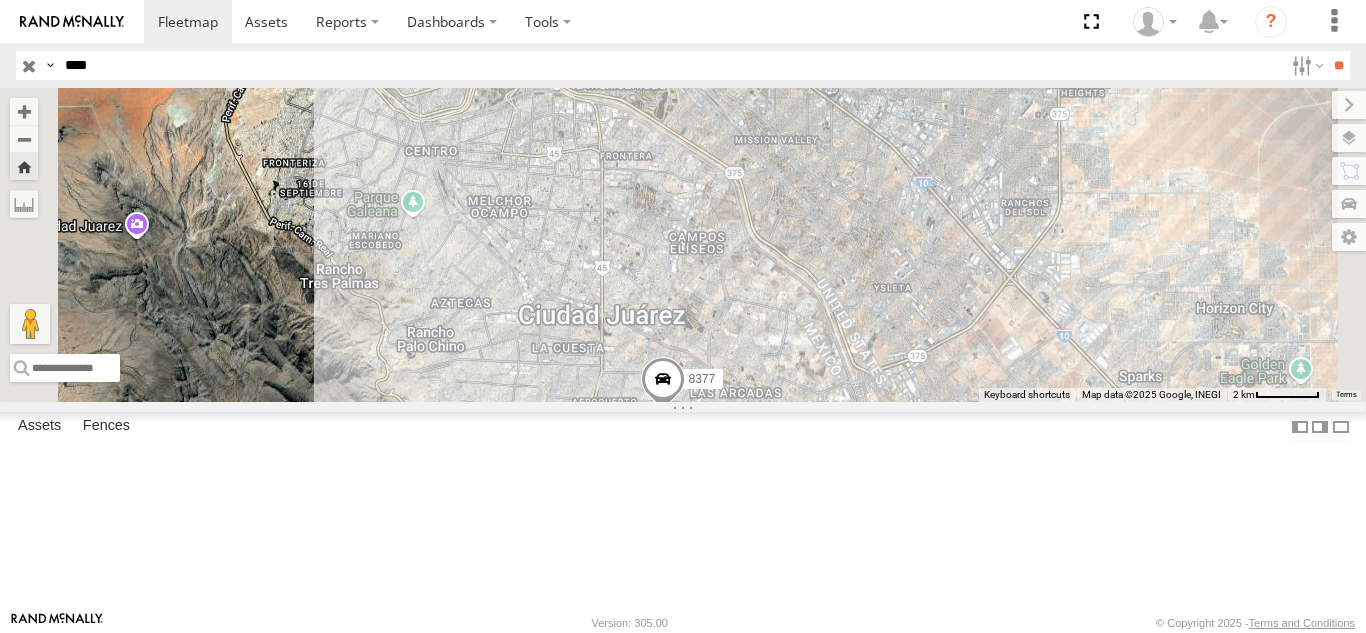 click on "****" at bounding box center [670, 65] 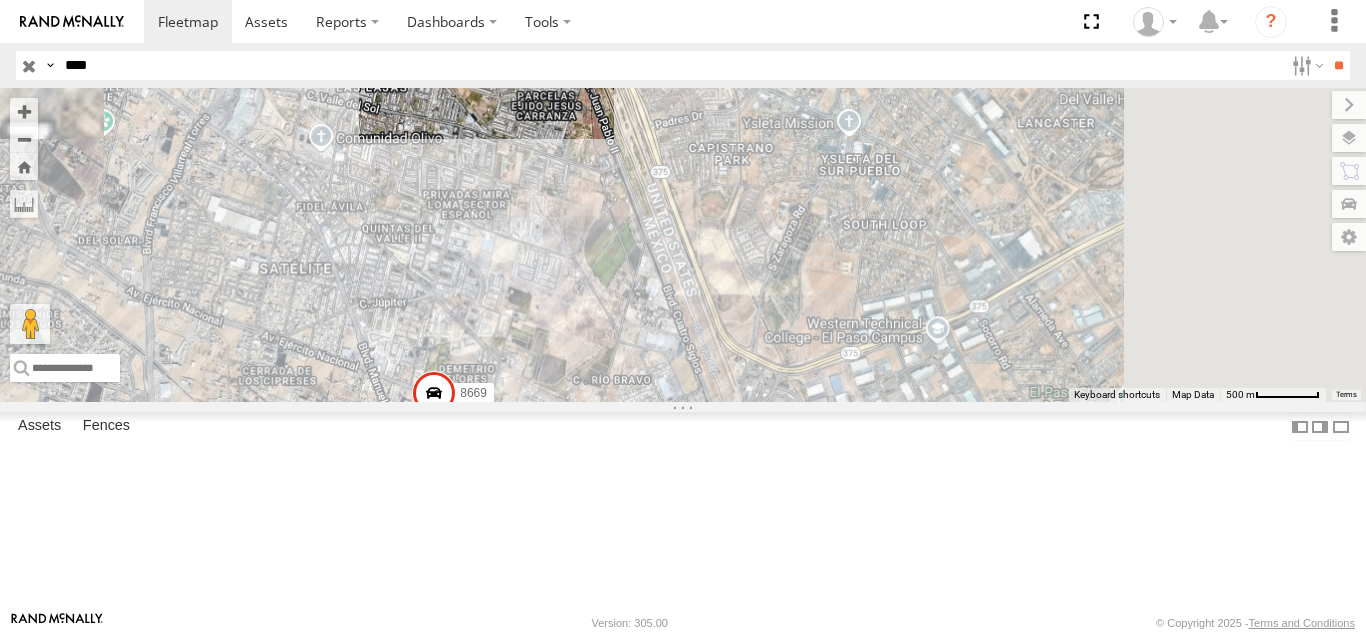 click on "8669
FOXCONN" at bounding box center (0, 0) 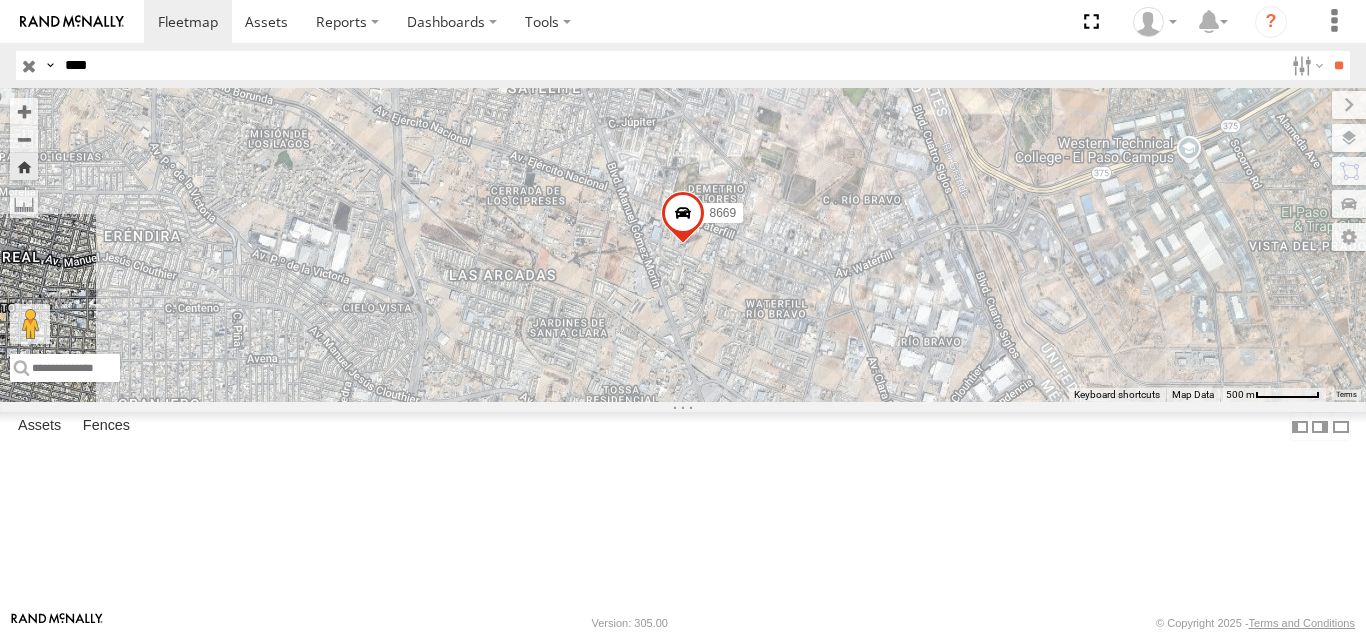 click on "****" at bounding box center [670, 65] 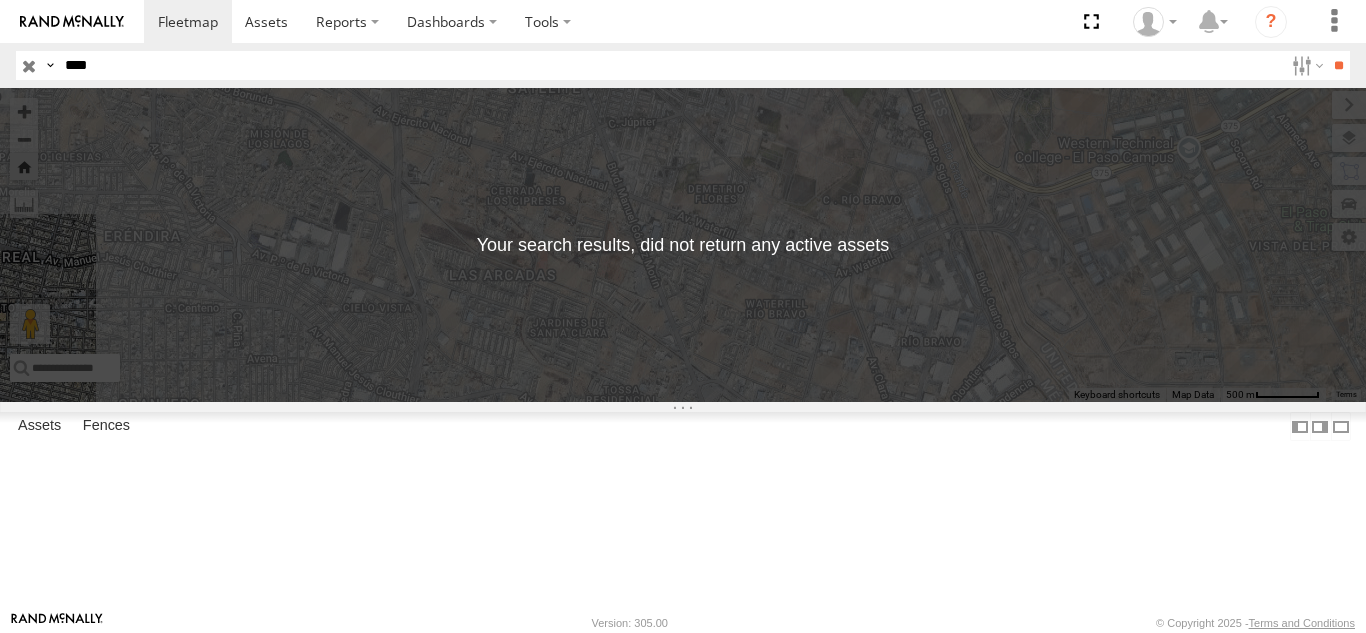 click on "****" at bounding box center (670, 65) 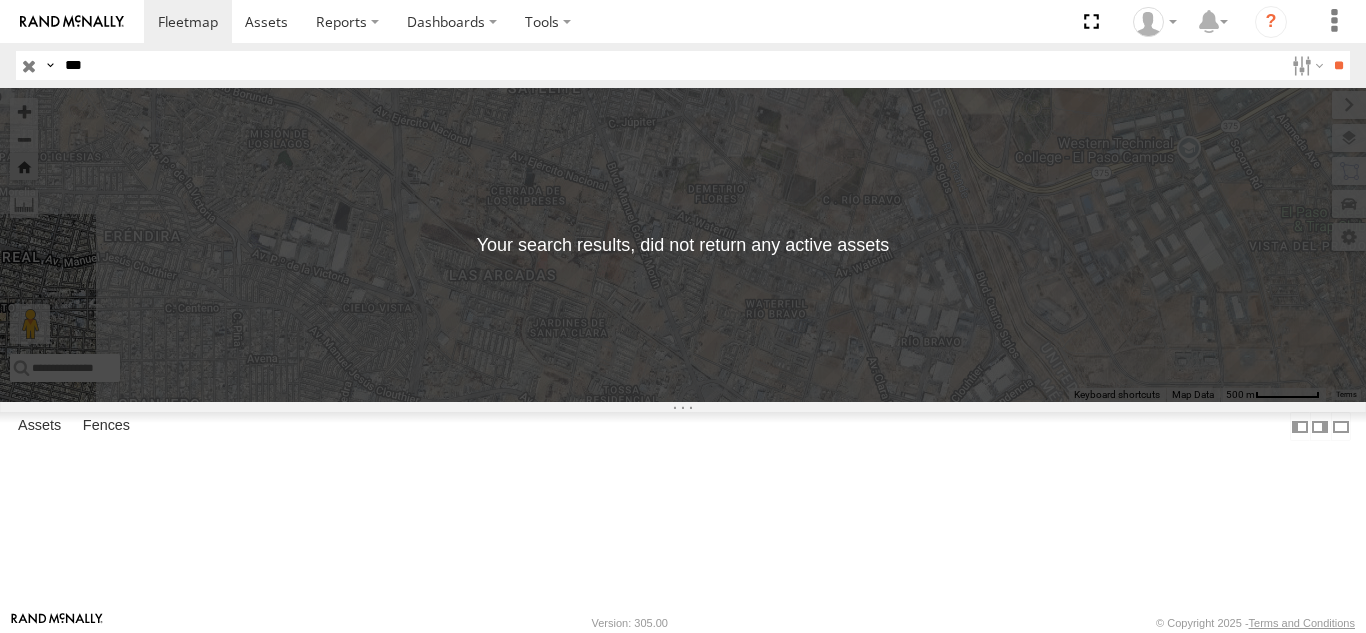 click on "**" at bounding box center (1338, 65) 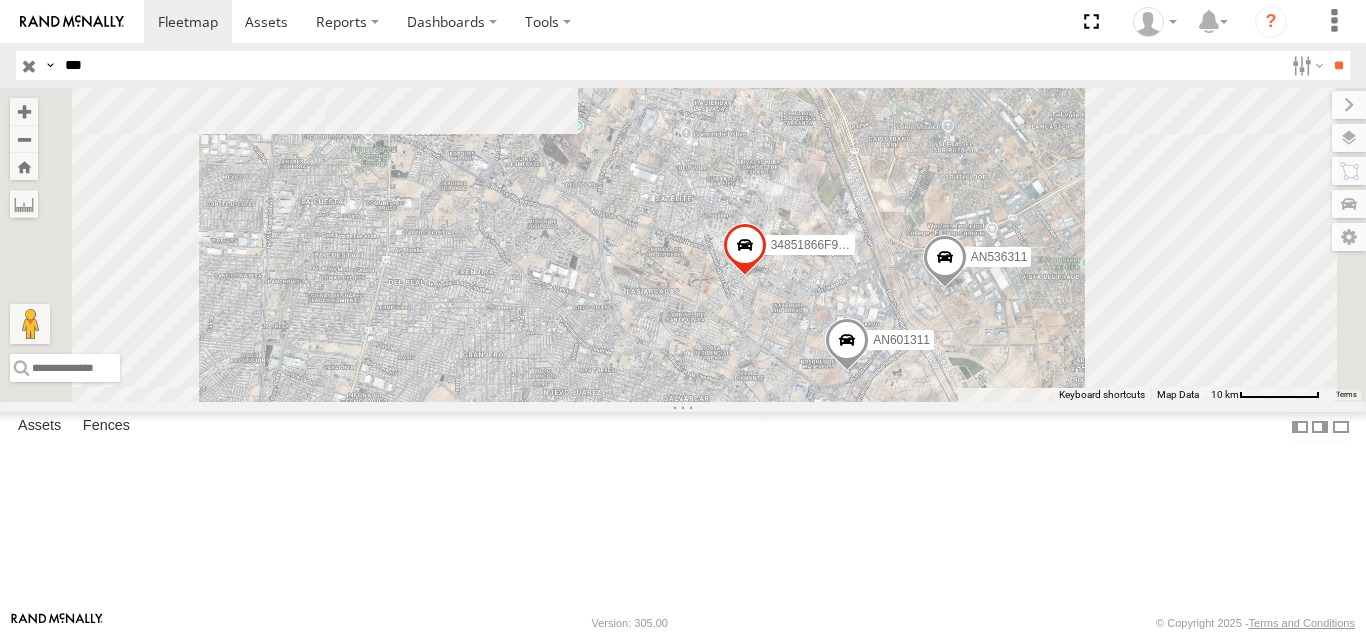 click on "311" at bounding box center [0, 0] 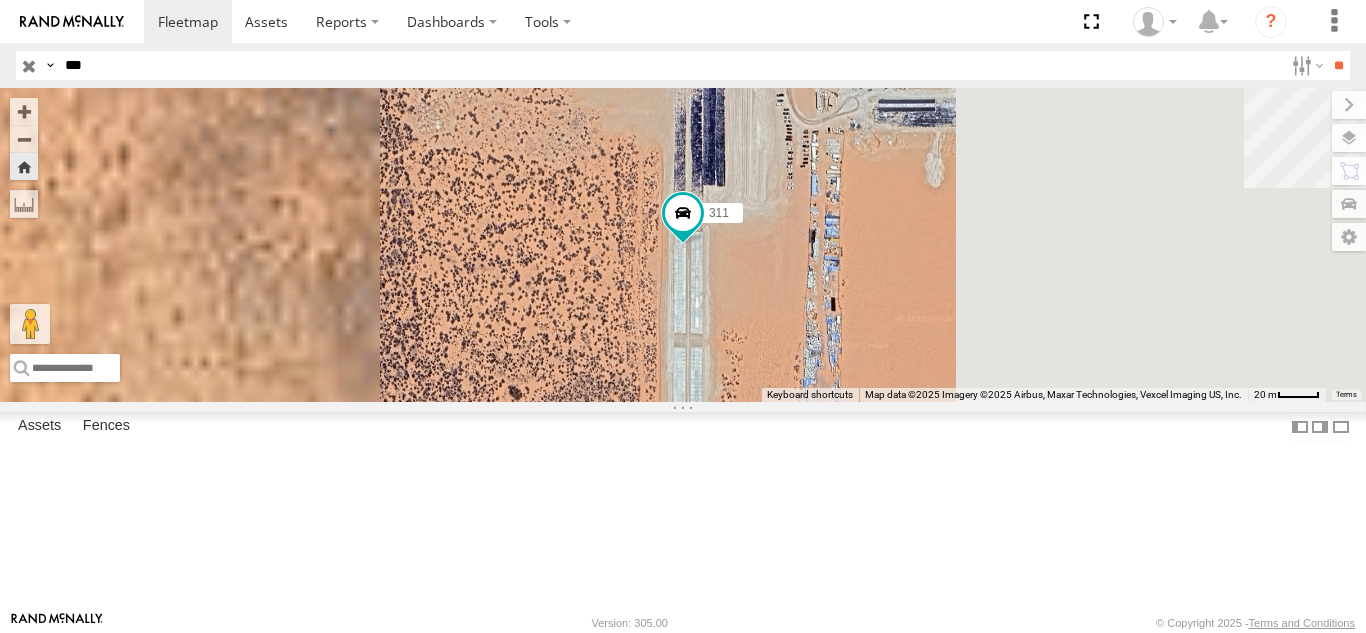 click on "***" at bounding box center [670, 65] 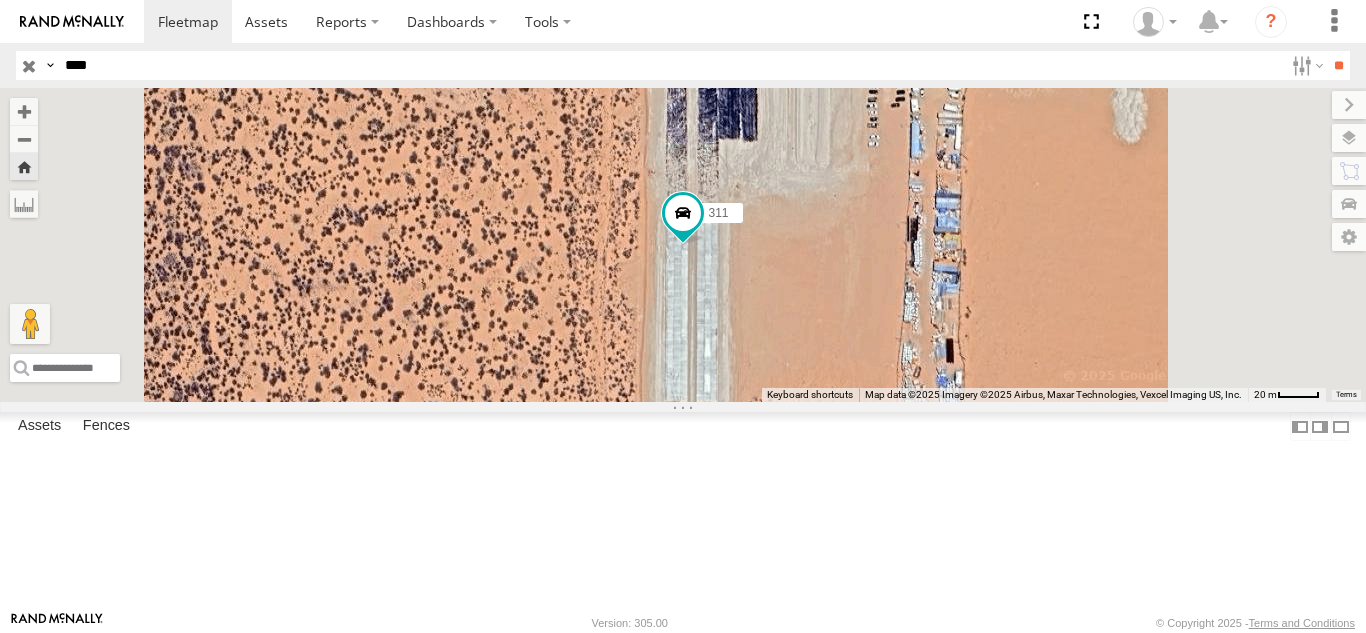click on "**" at bounding box center [1338, 65] 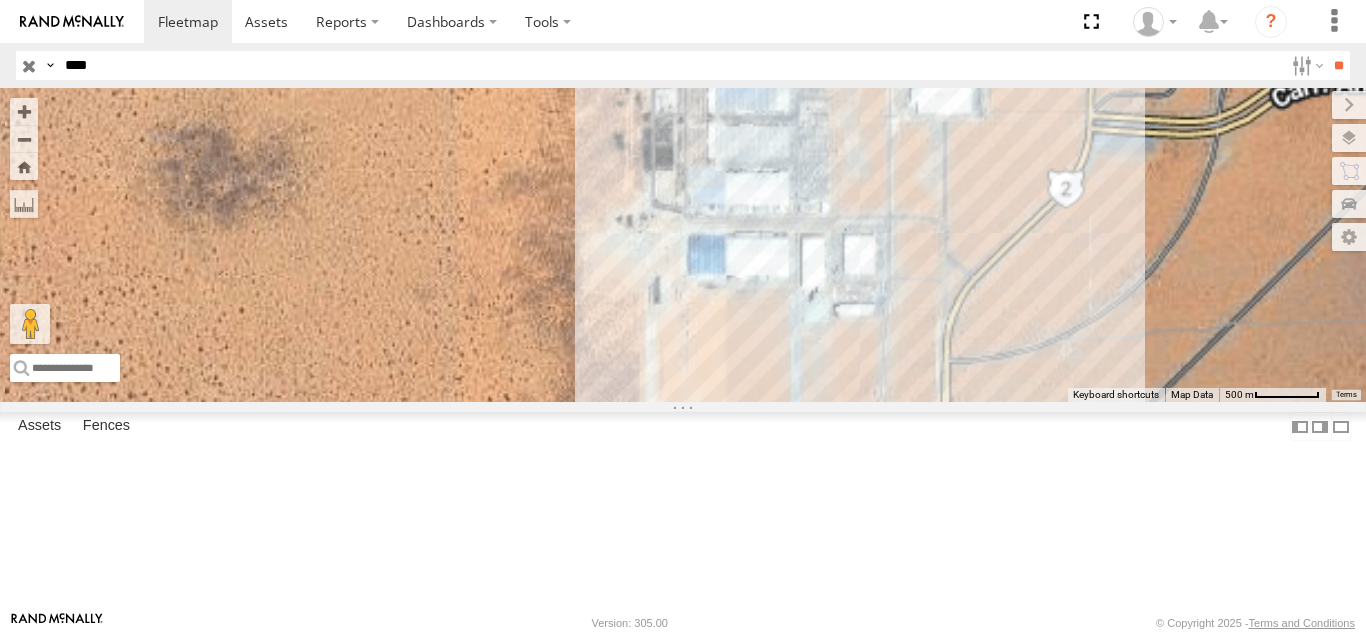 click on "FOXCONN" at bounding box center (0, 0) 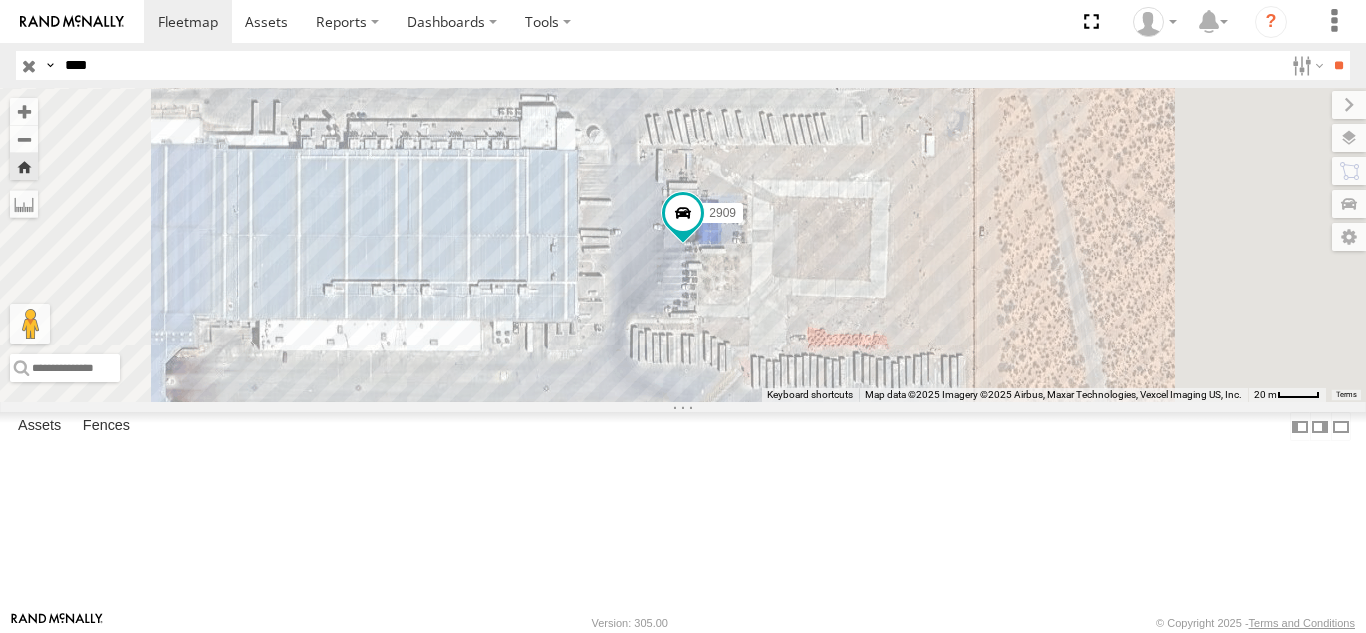 click on "****" at bounding box center [670, 65] 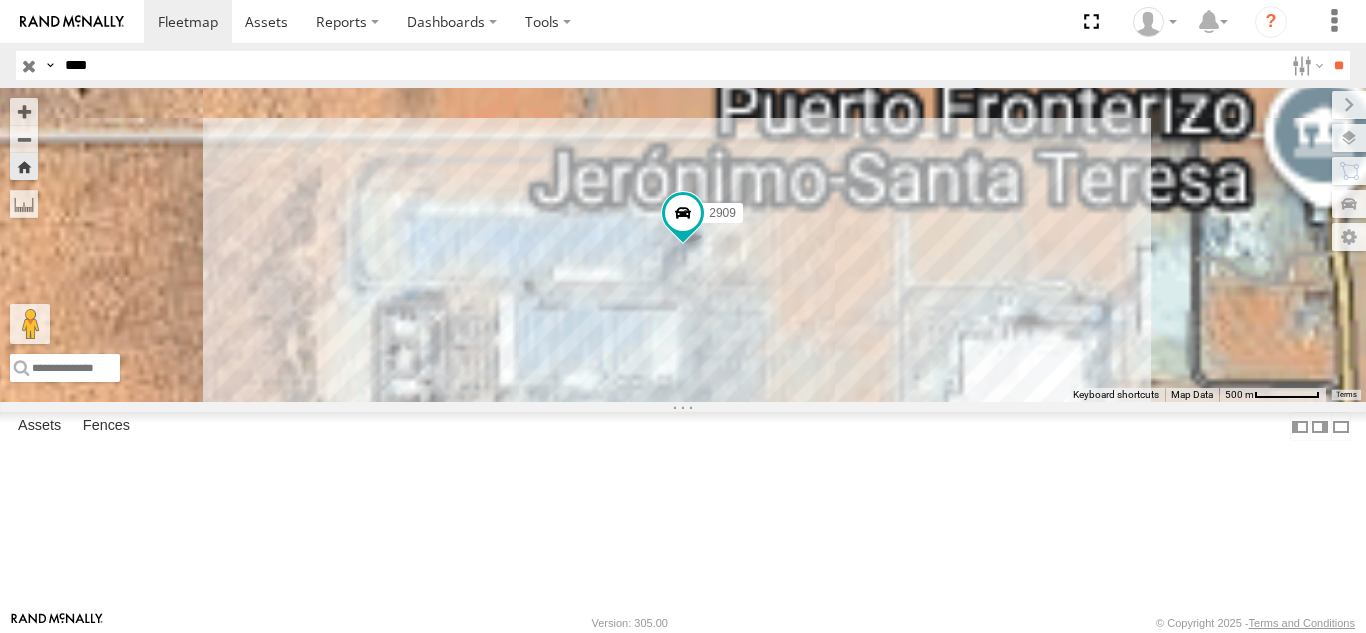 click on "****" at bounding box center (670, 65) 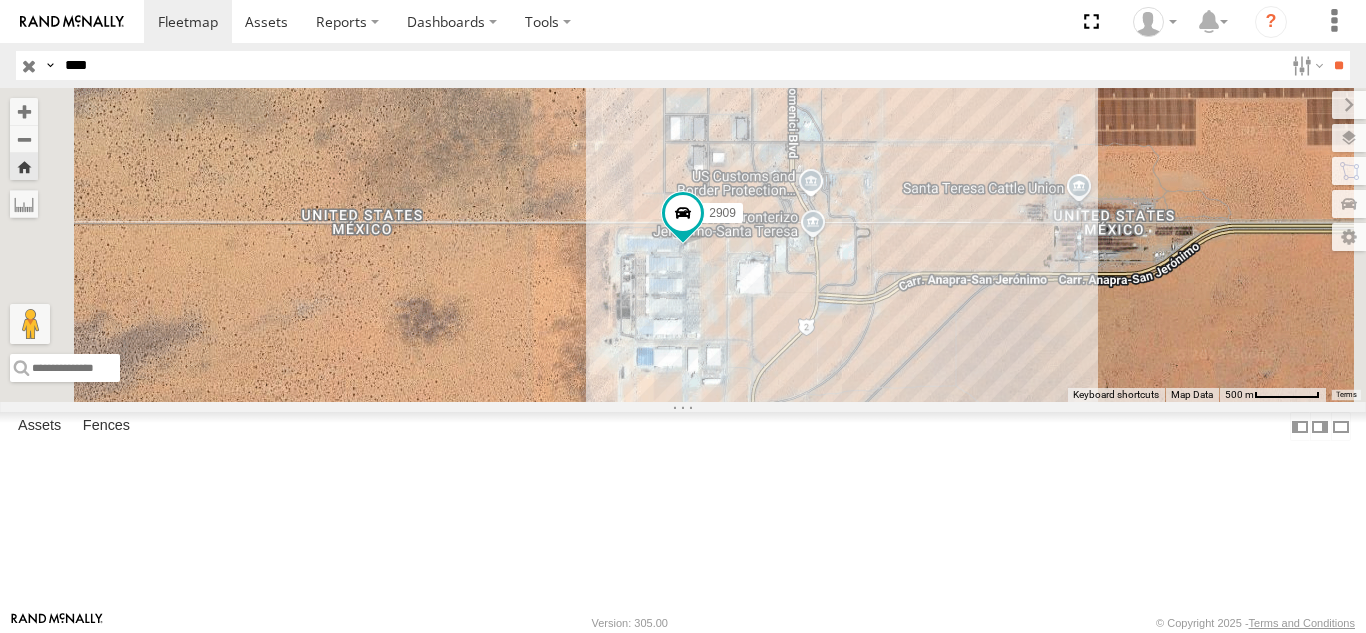 type on "****" 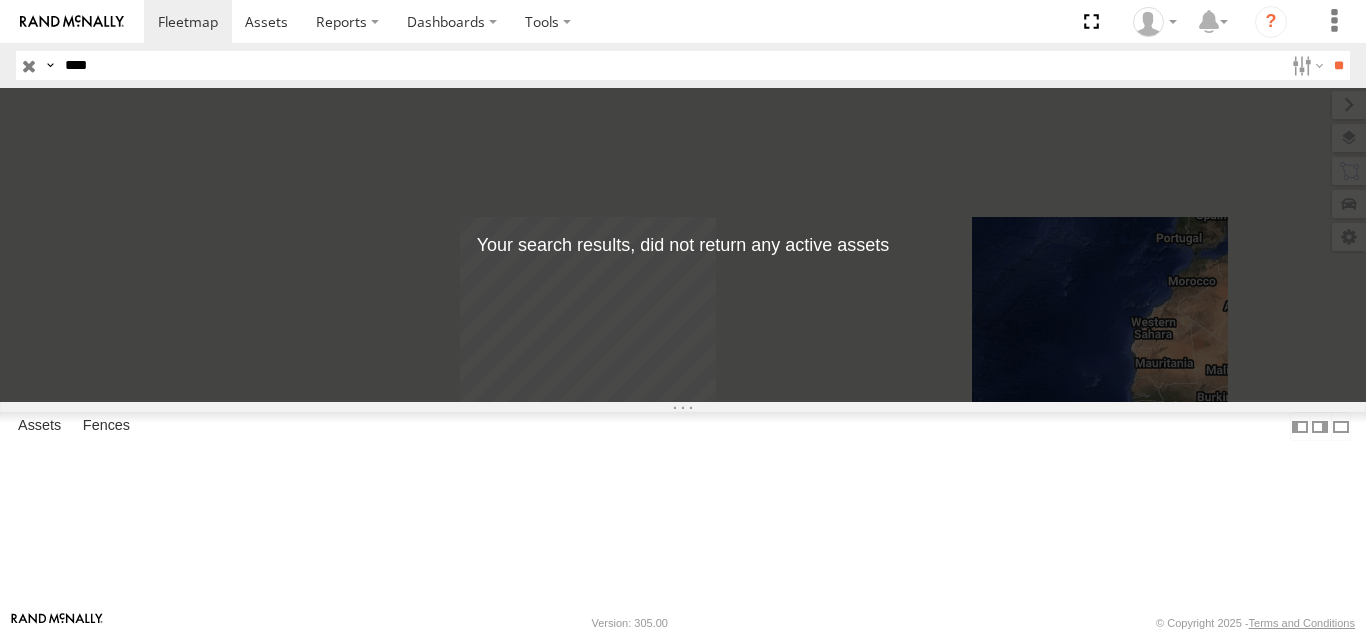 scroll, scrollTop: 0, scrollLeft: 0, axis: both 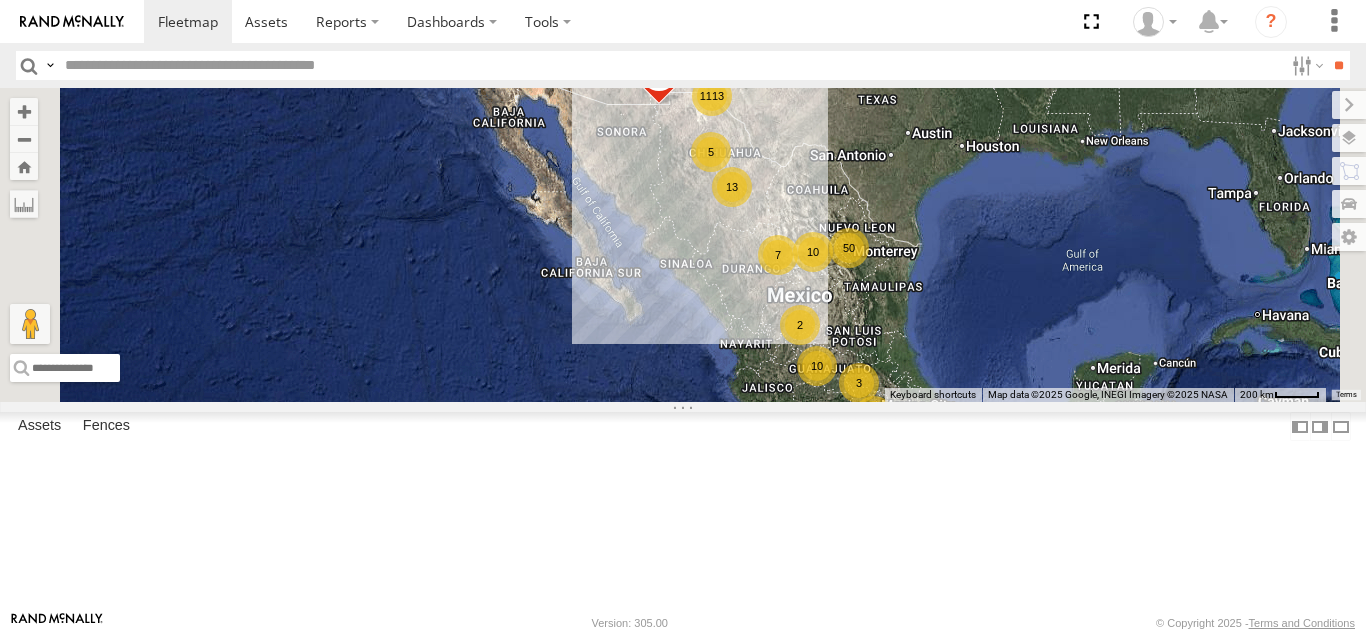 click at bounding box center [670, 65] 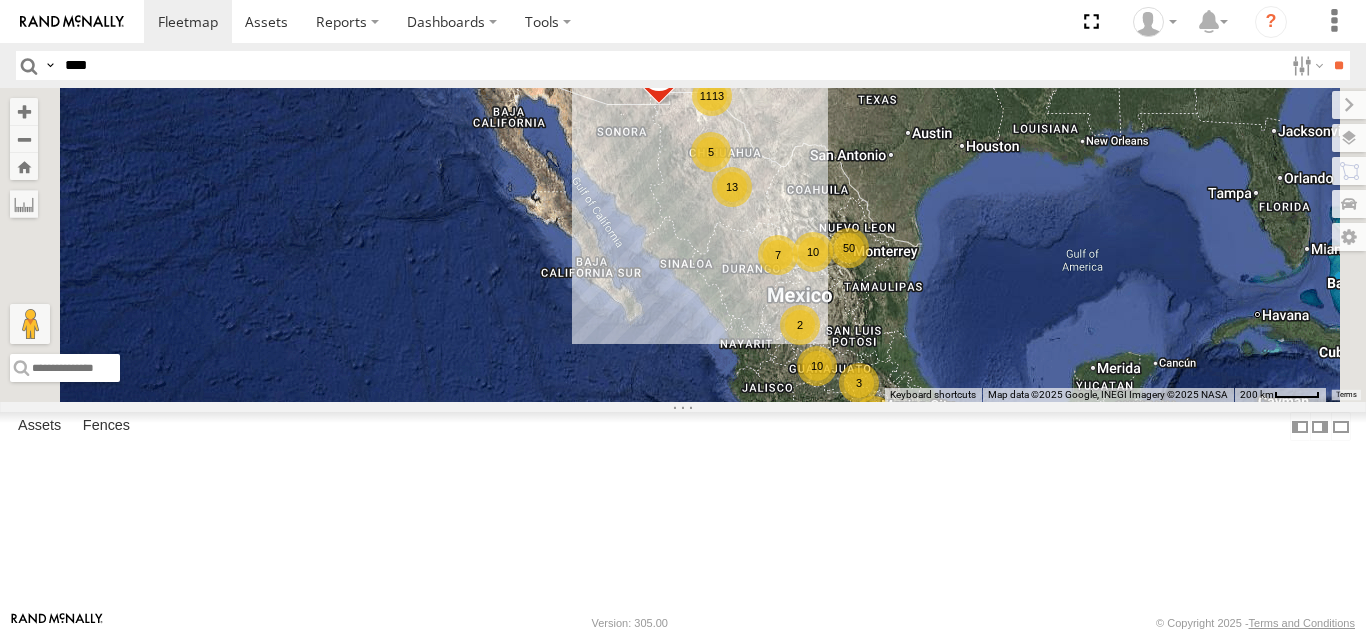 click on "**" at bounding box center (1338, 65) 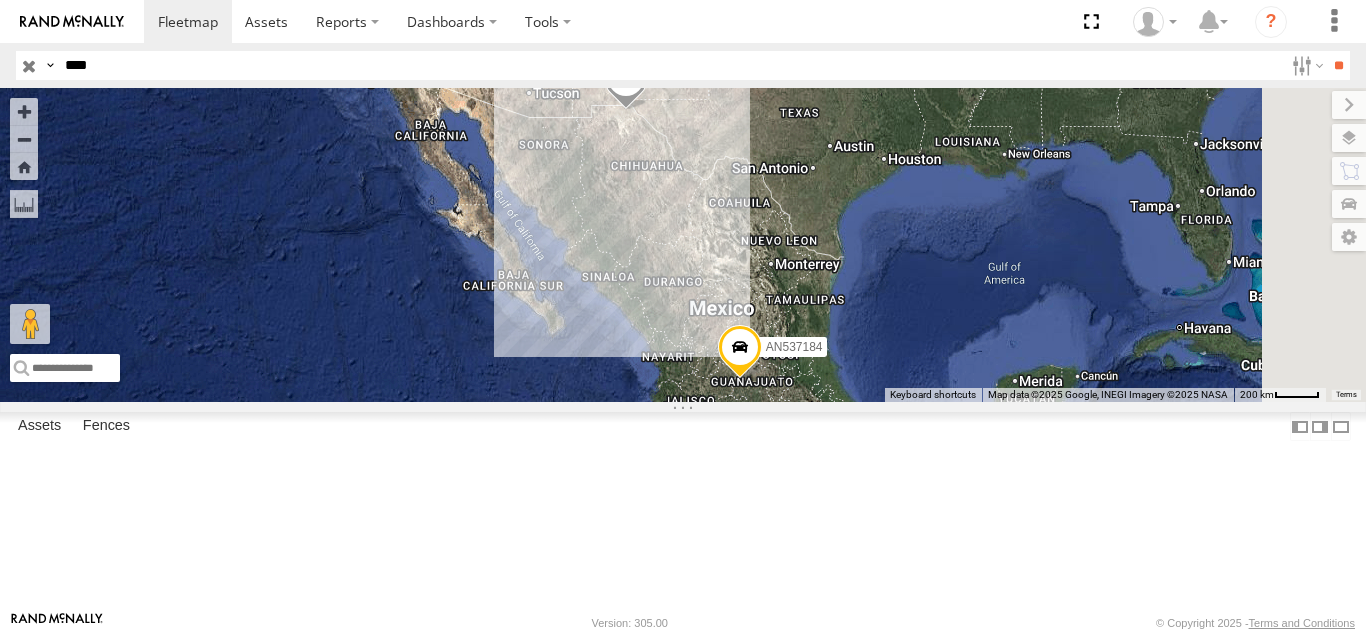 click on "2841" at bounding box center [0, 0] 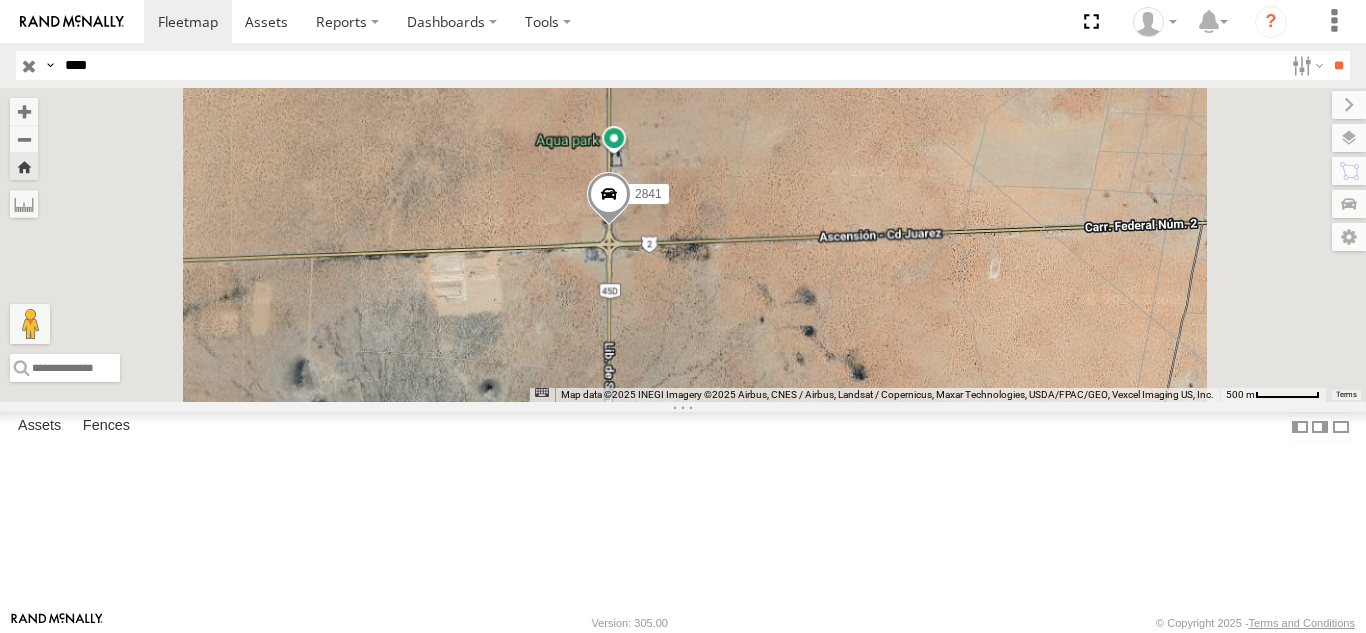 click on "****" at bounding box center [670, 65] 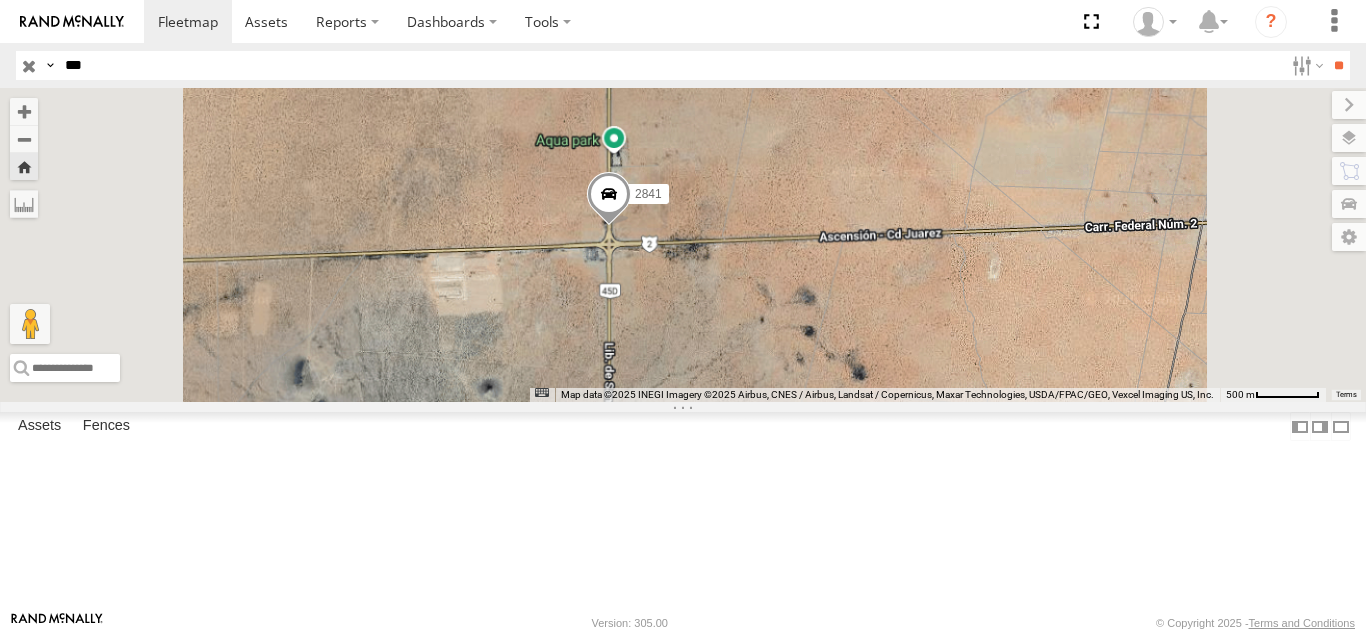click on "**" at bounding box center (1338, 65) 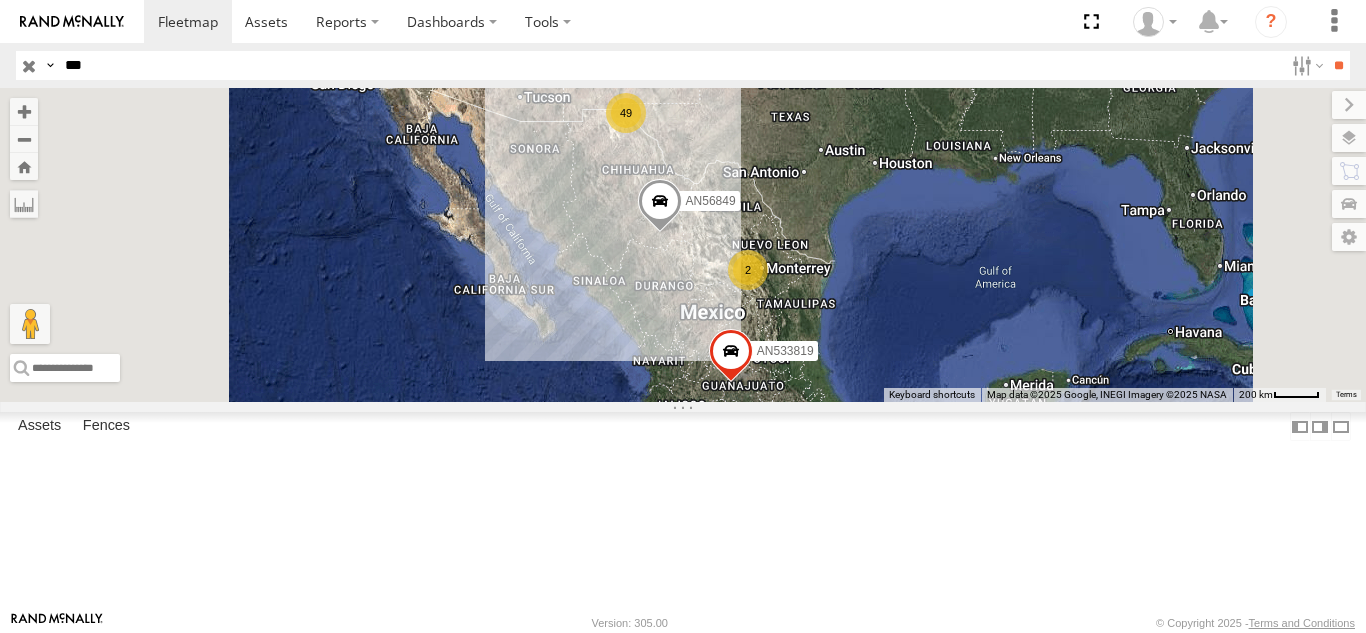 scroll, scrollTop: 500, scrollLeft: 0, axis: vertical 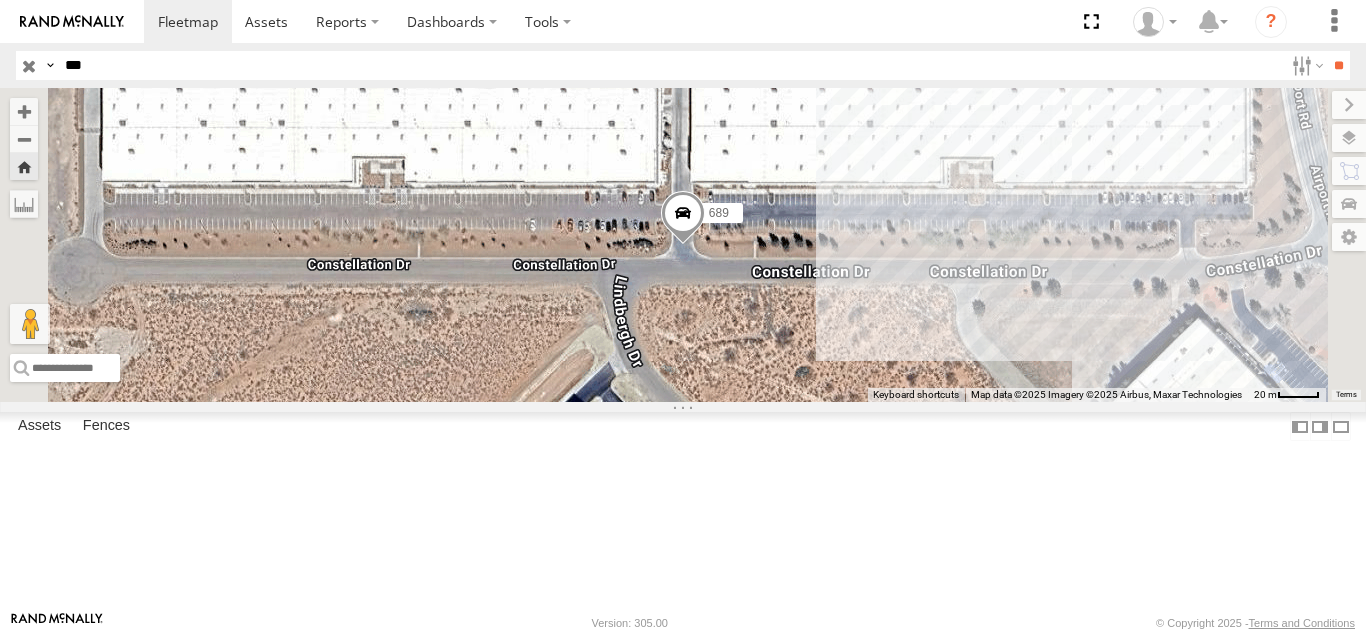 click on "***" at bounding box center (670, 65) 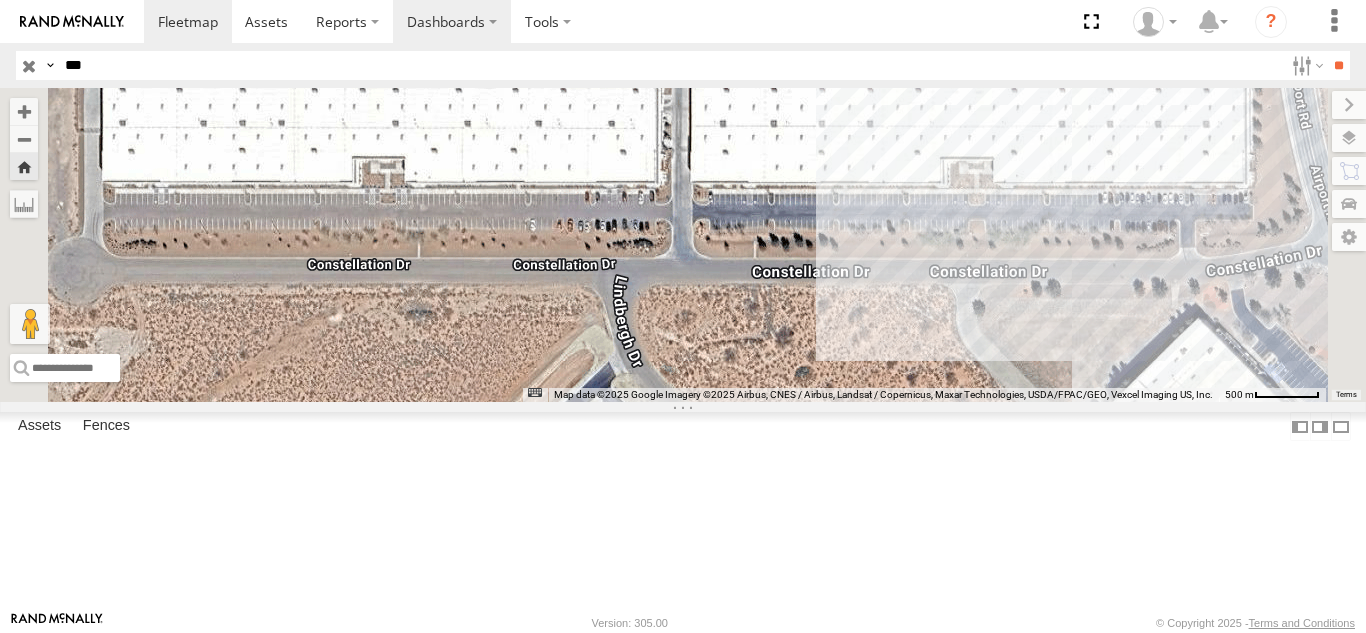 scroll, scrollTop: 0, scrollLeft: 0, axis: both 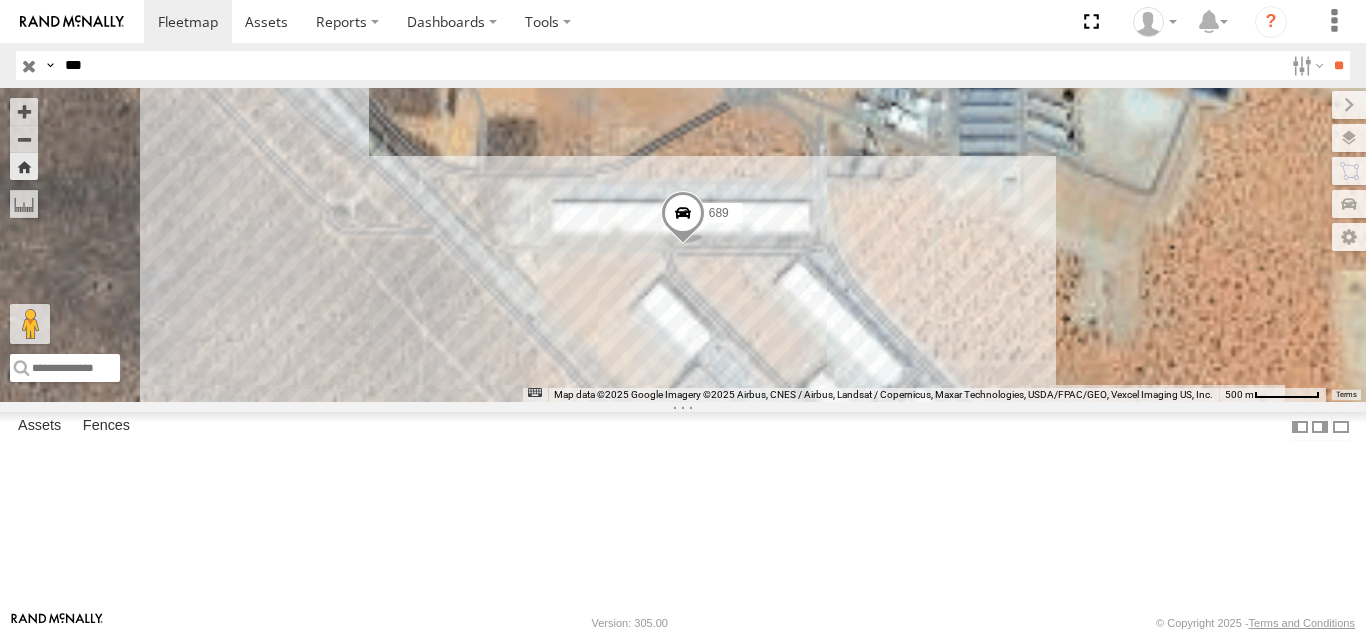 click on "***" at bounding box center (670, 65) 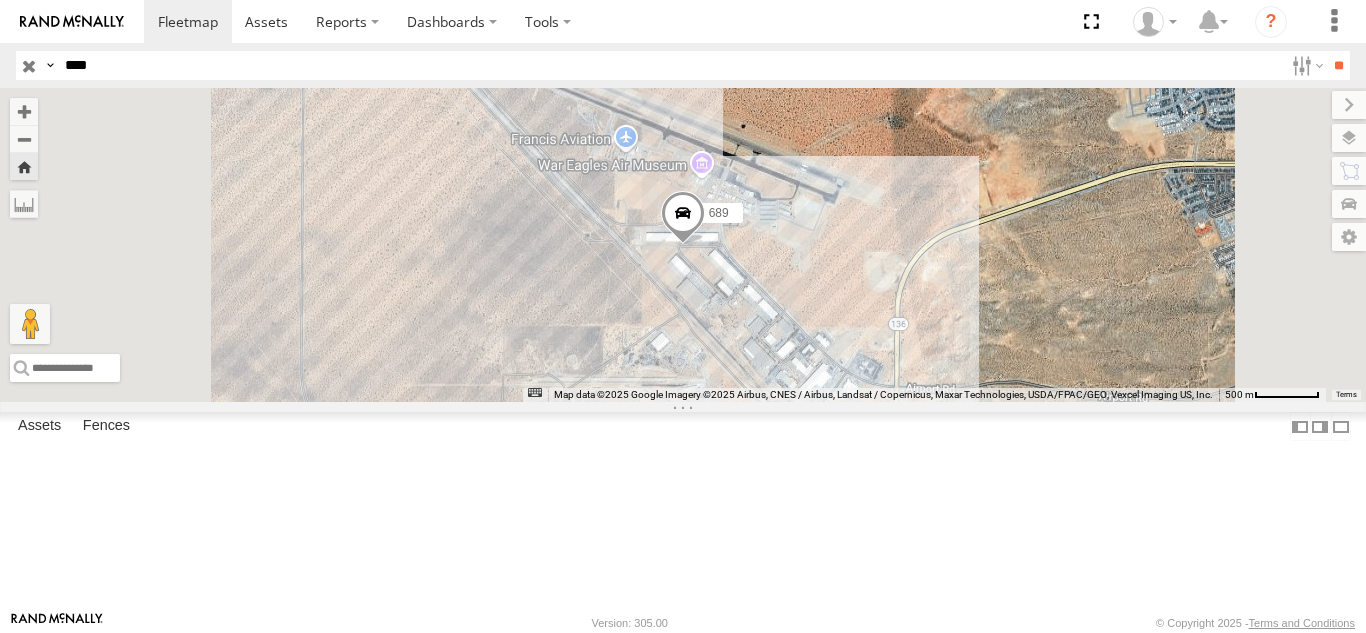 type on "****" 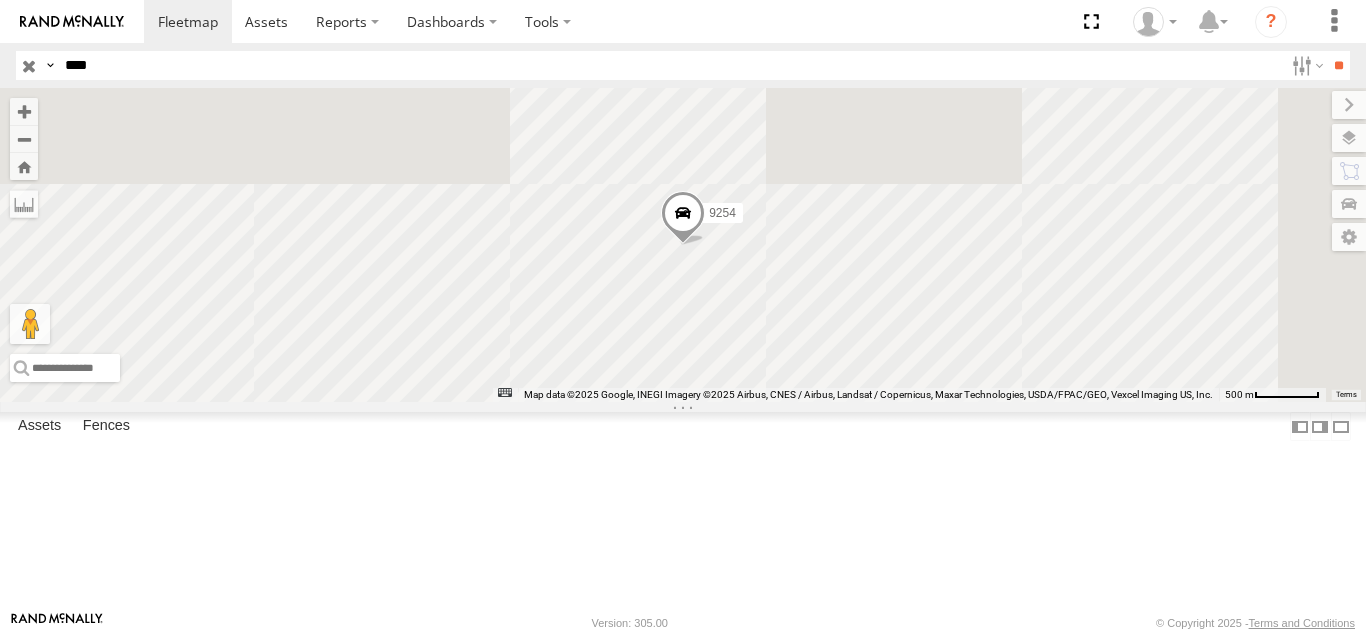 click on "9254
FOXCONN
DH 1313
SERVICIO INTERNACIONAL DE ENLACE TERRESTRE SA
31.72368 -106.28885
Video" at bounding box center (0, 0) 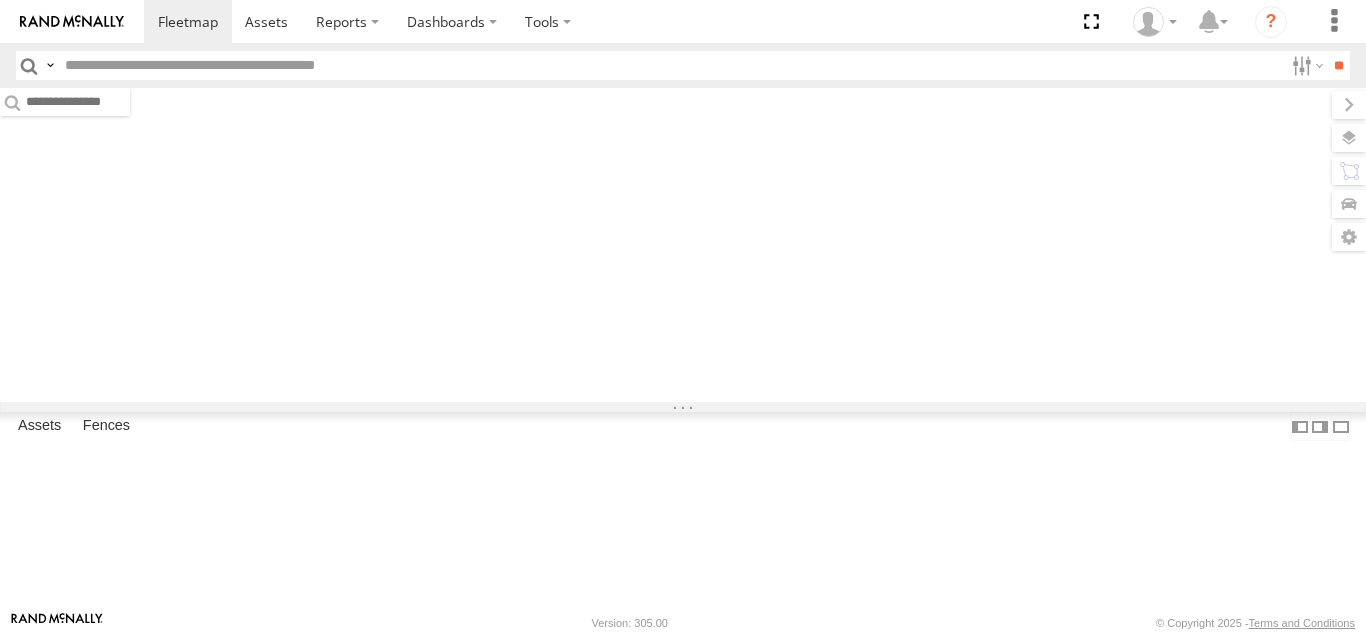scroll, scrollTop: 0, scrollLeft: 0, axis: both 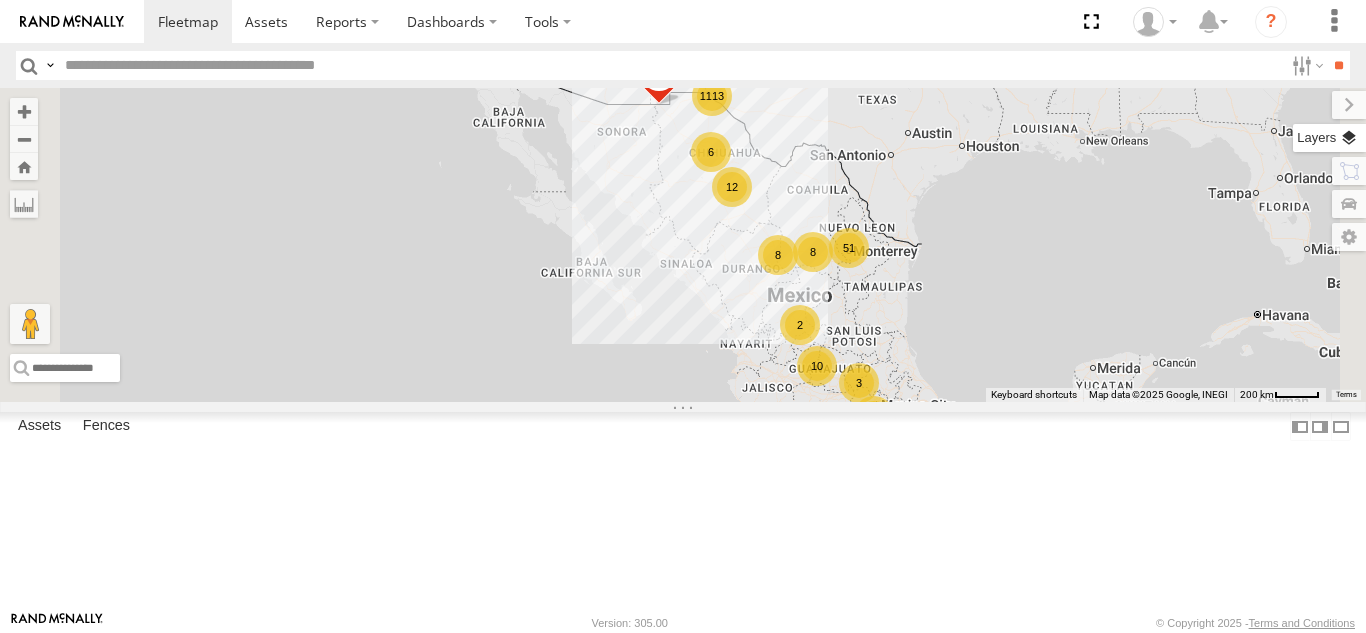 click at bounding box center (1329, 138) 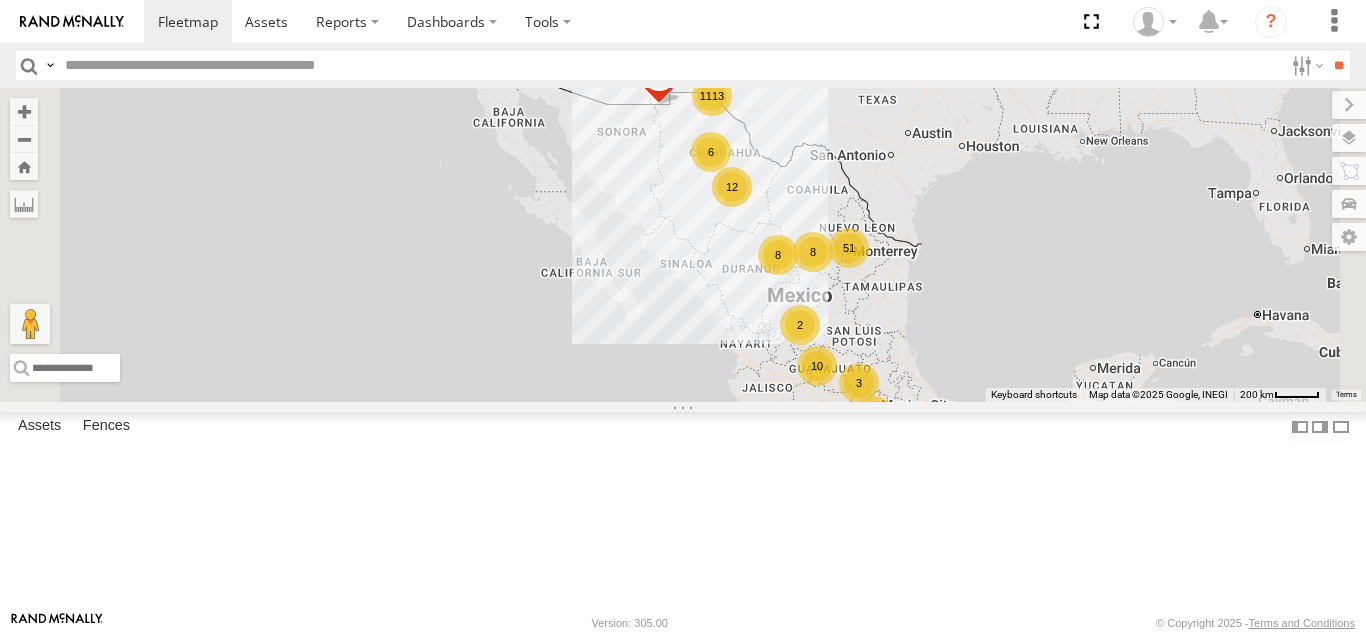 click on "Basemaps" at bounding box center [0, 0] 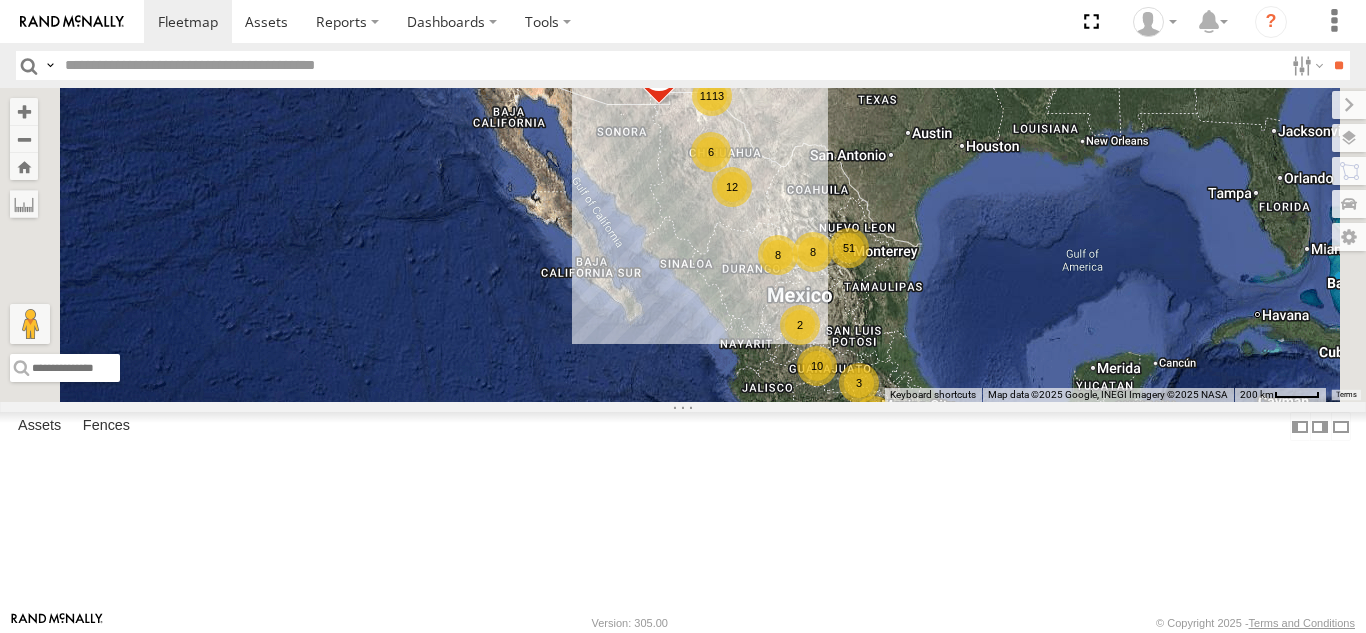 click on "Basemaps" at bounding box center (0, 0) 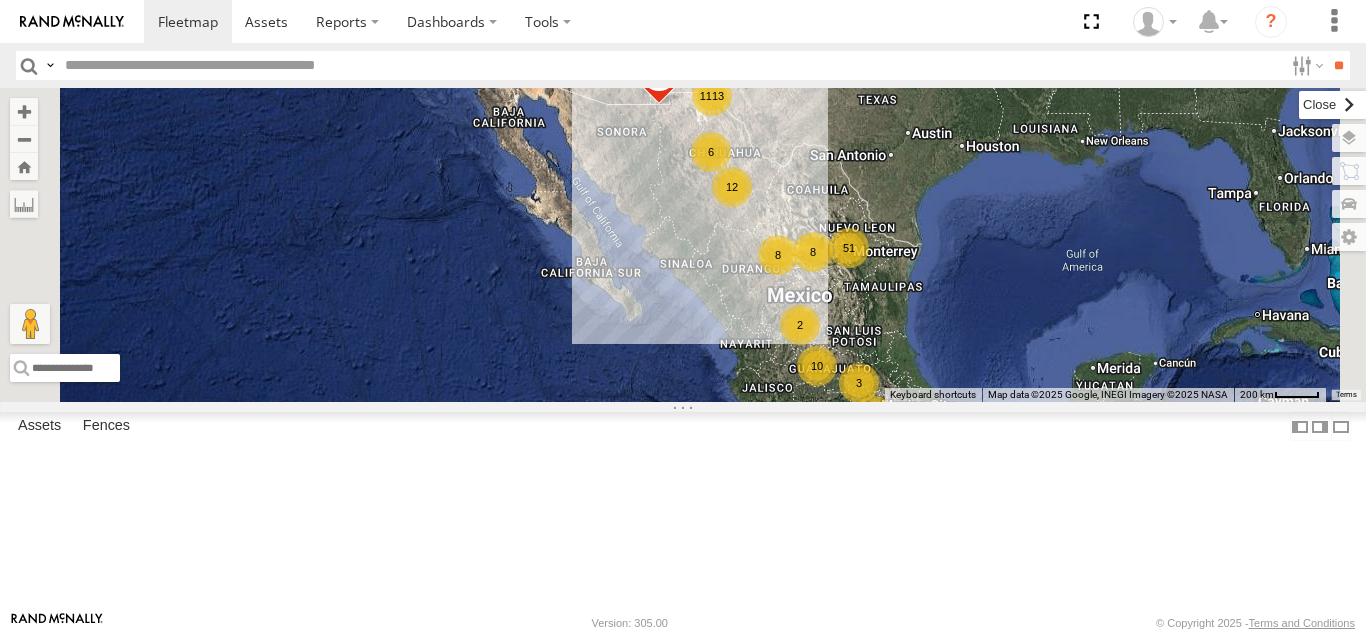 click at bounding box center (1332, 105) 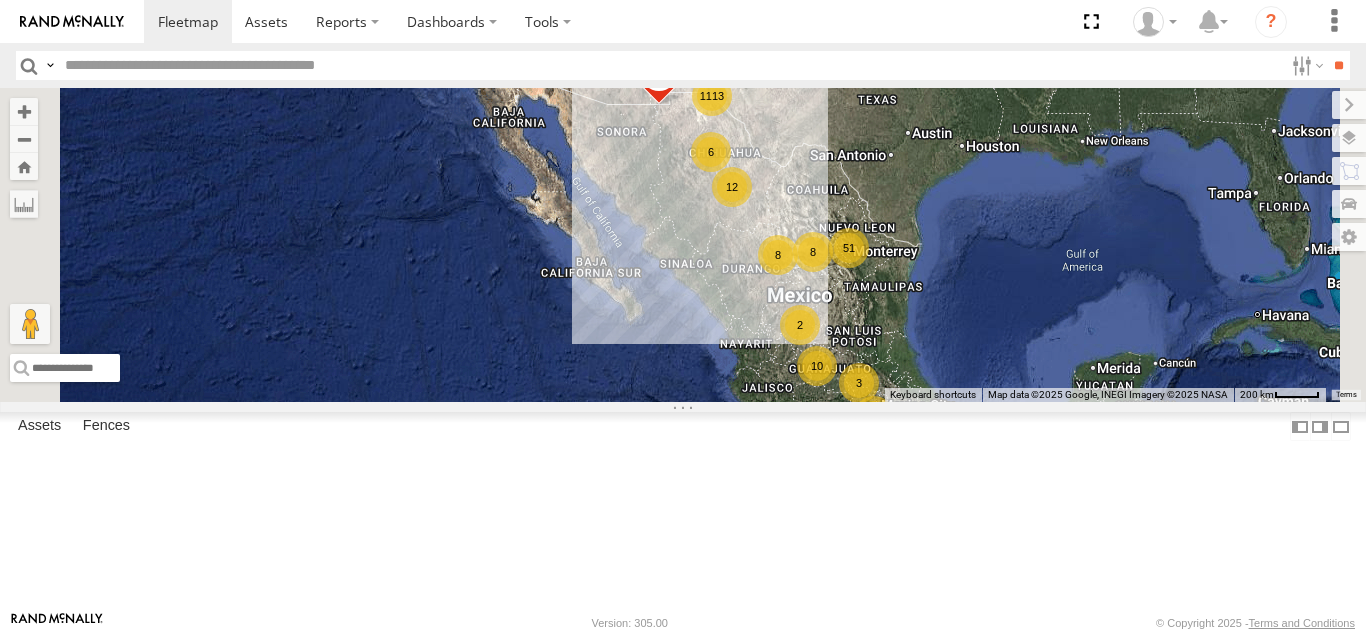 click at bounding box center (670, 65) 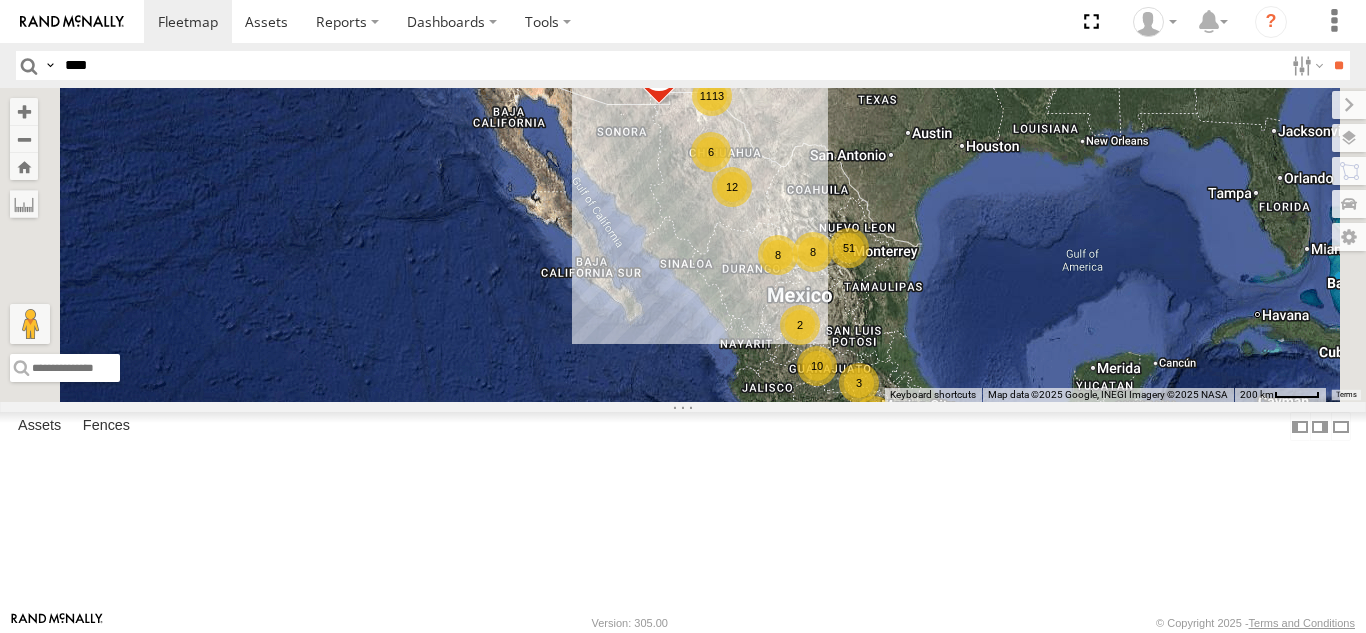 click on "**" at bounding box center (1338, 65) 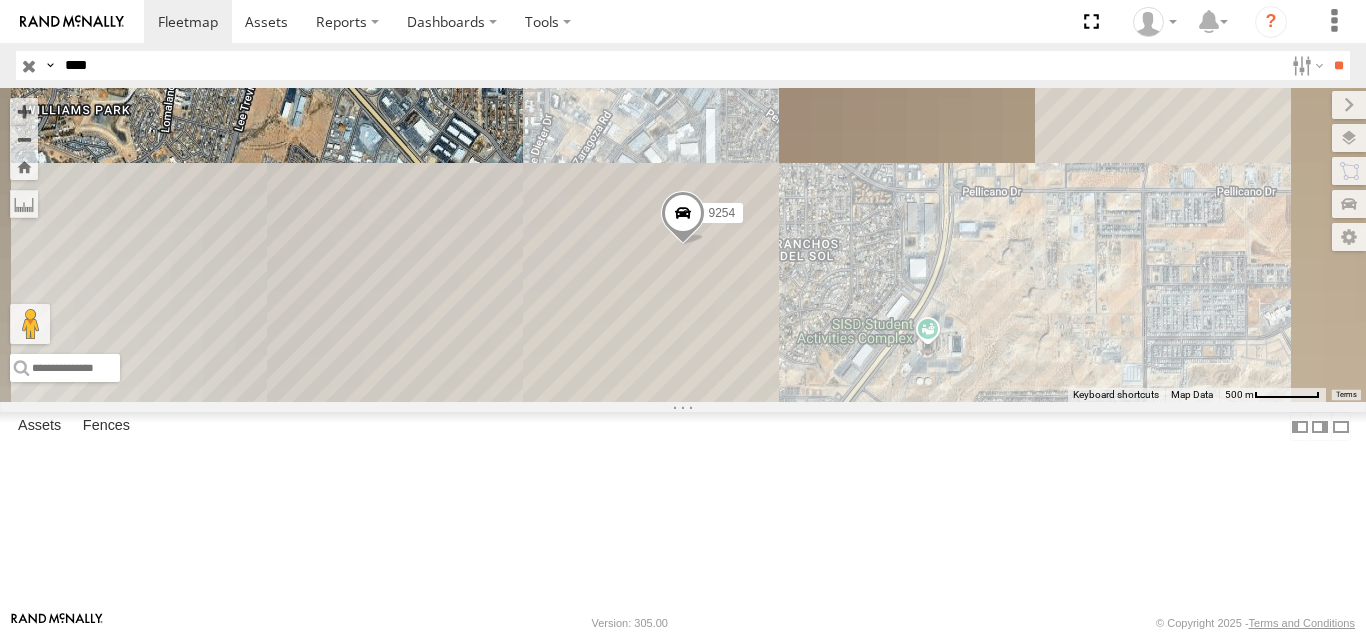 click on "FOXCONN" at bounding box center [0, 0] 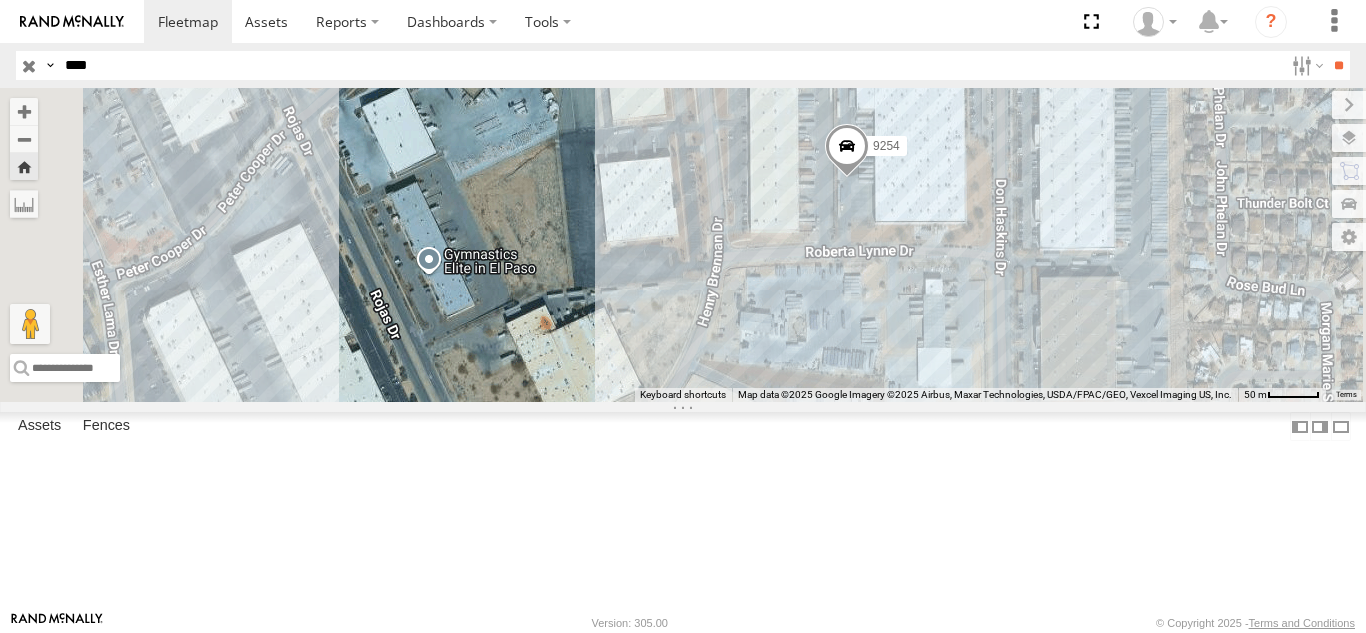 click on "****" at bounding box center (670, 65) 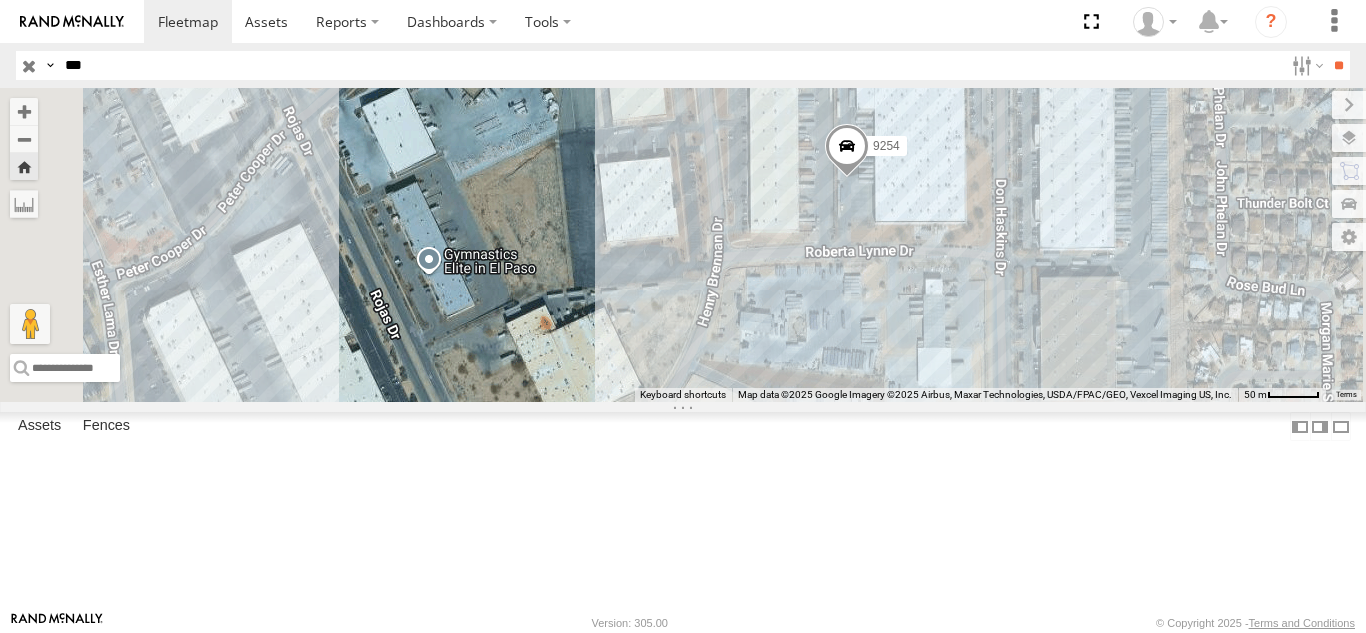 click on "**" at bounding box center [1338, 65] 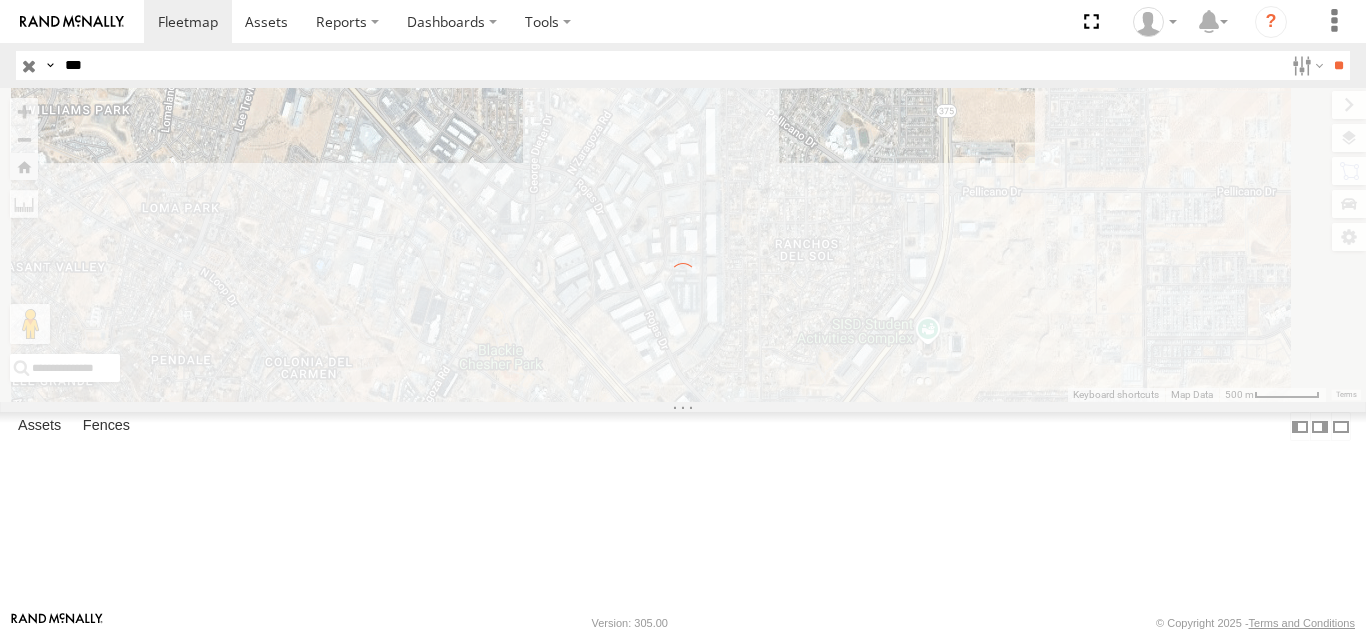 click on "112
FOXCONN" at bounding box center (0, 0) 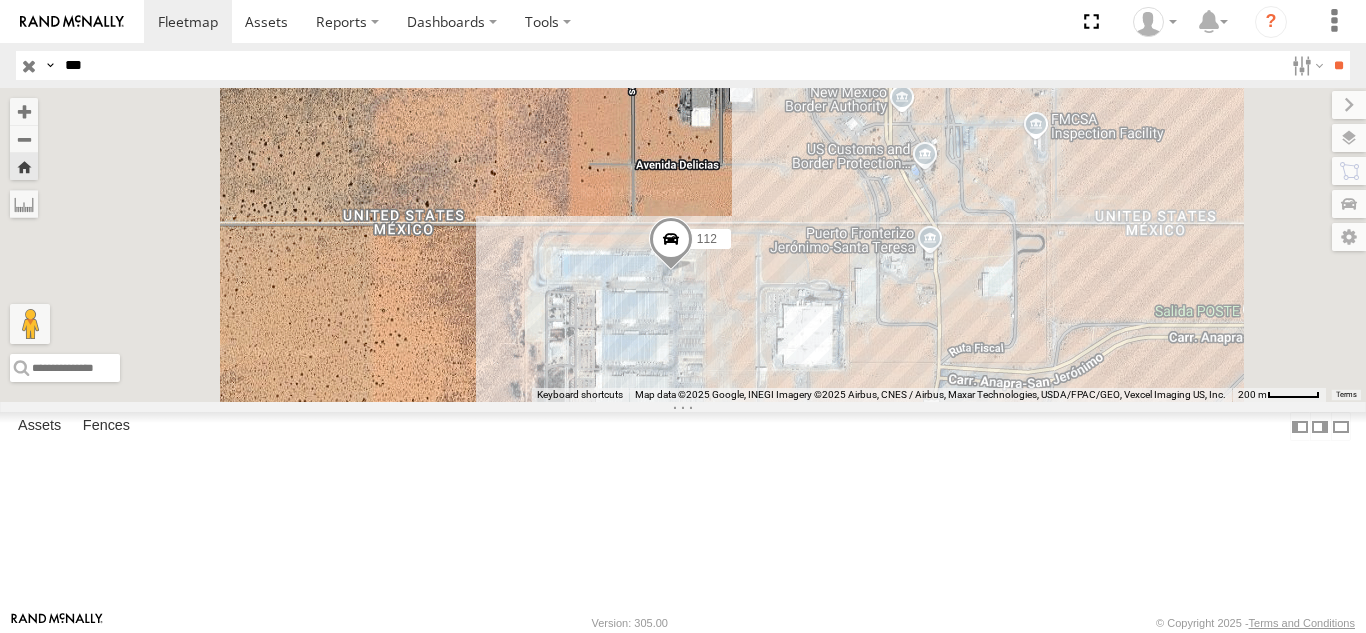 click on "***" at bounding box center (670, 65) 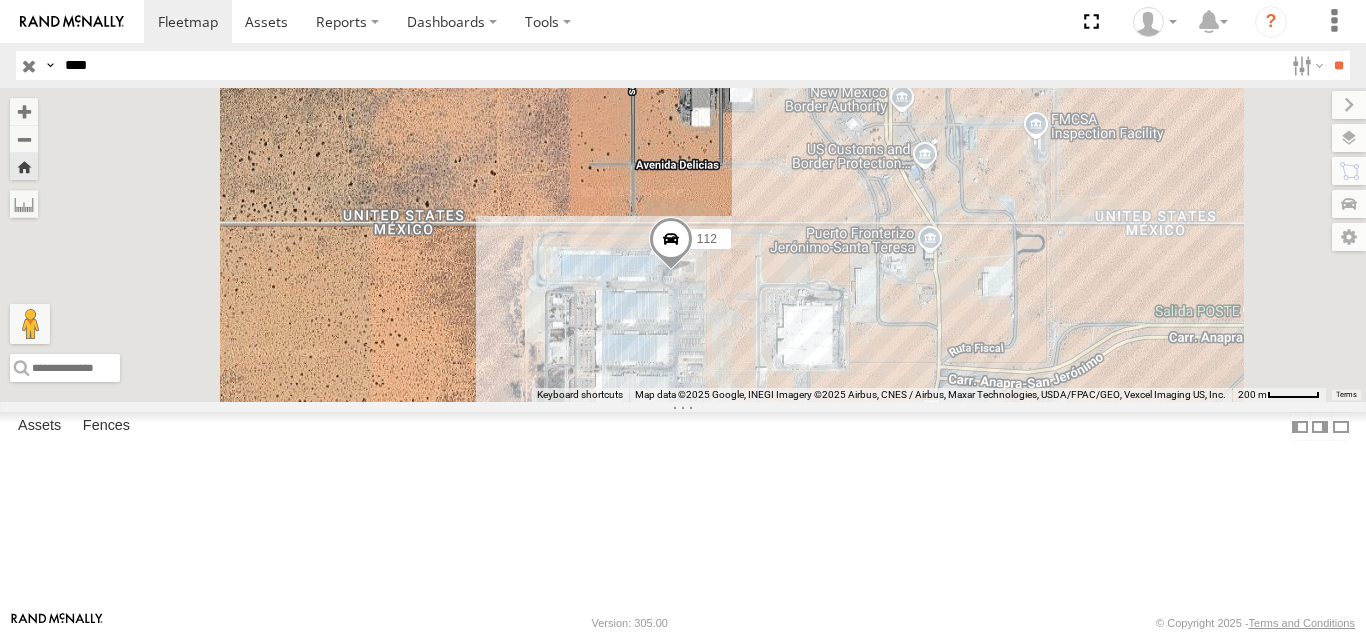 click on "**" at bounding box center (1338, 65) 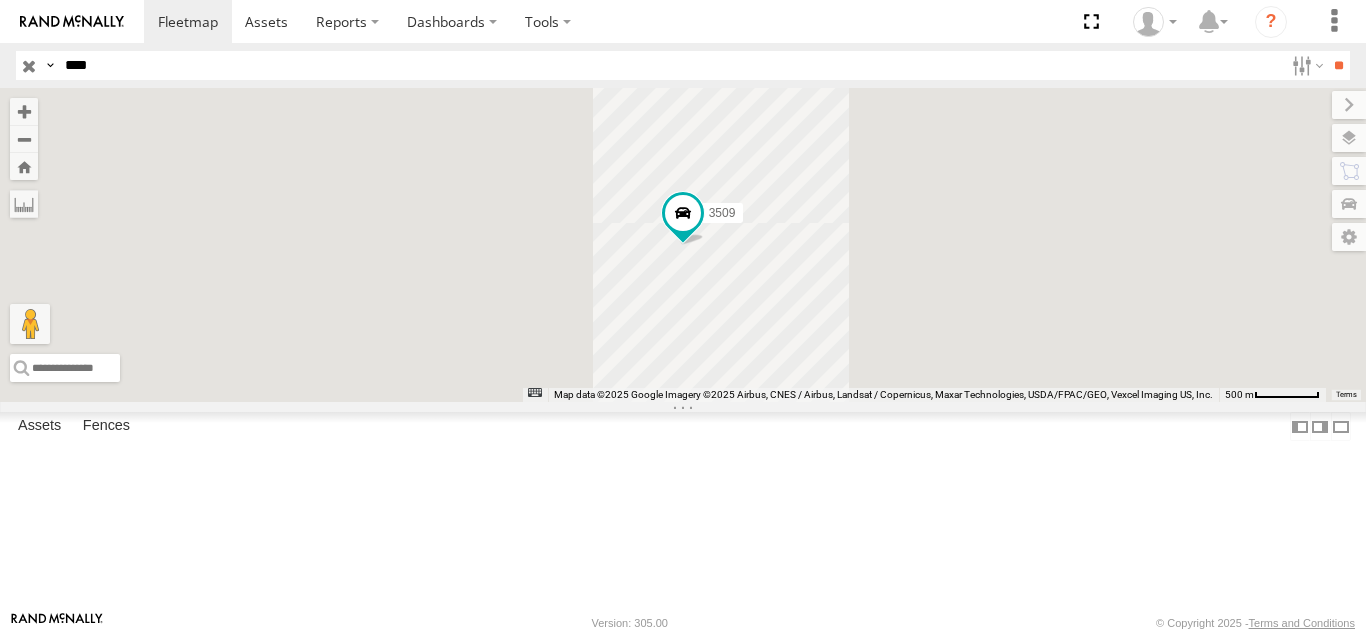 click on "3509" at bounding box center (0, 0) 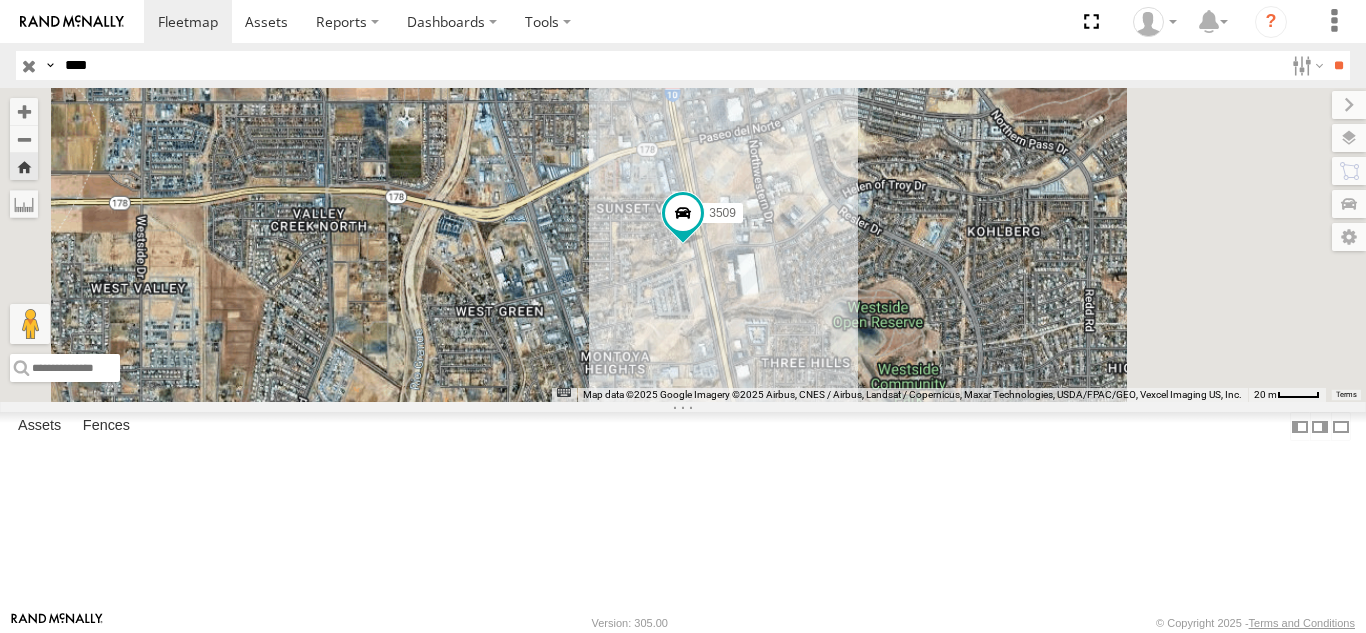 click on "****" at bounding box center (670, 65) 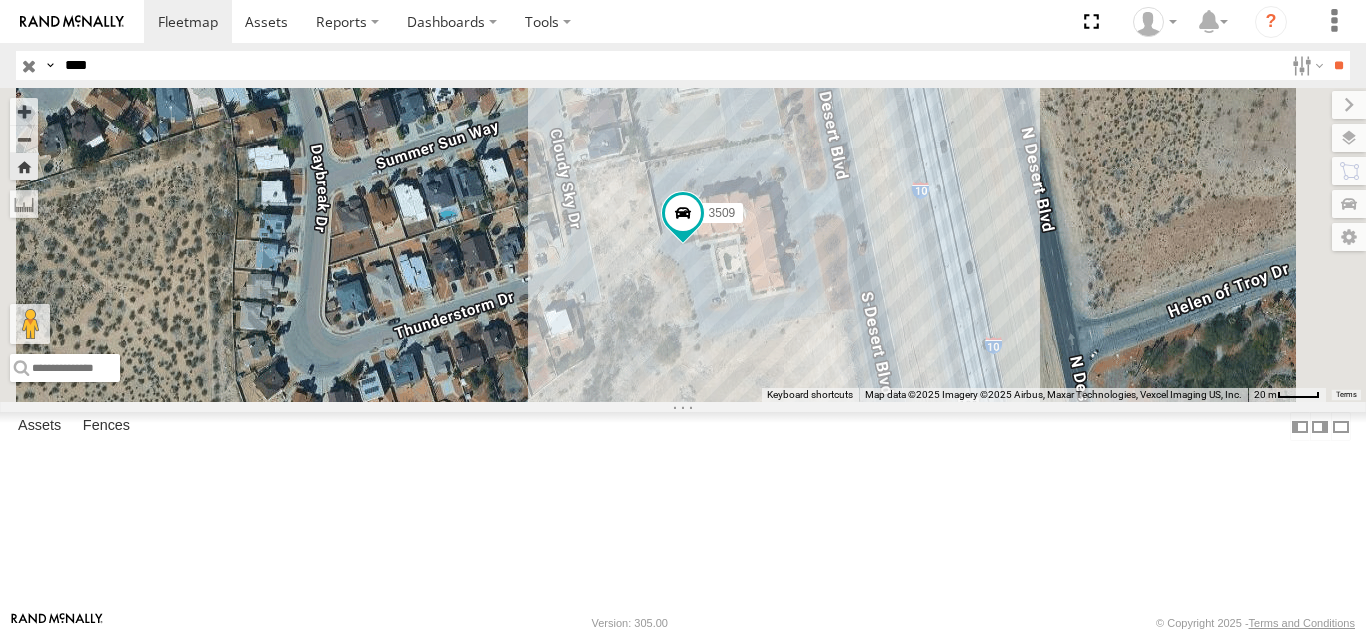 click on "**" at bounding box center (1338, 65) 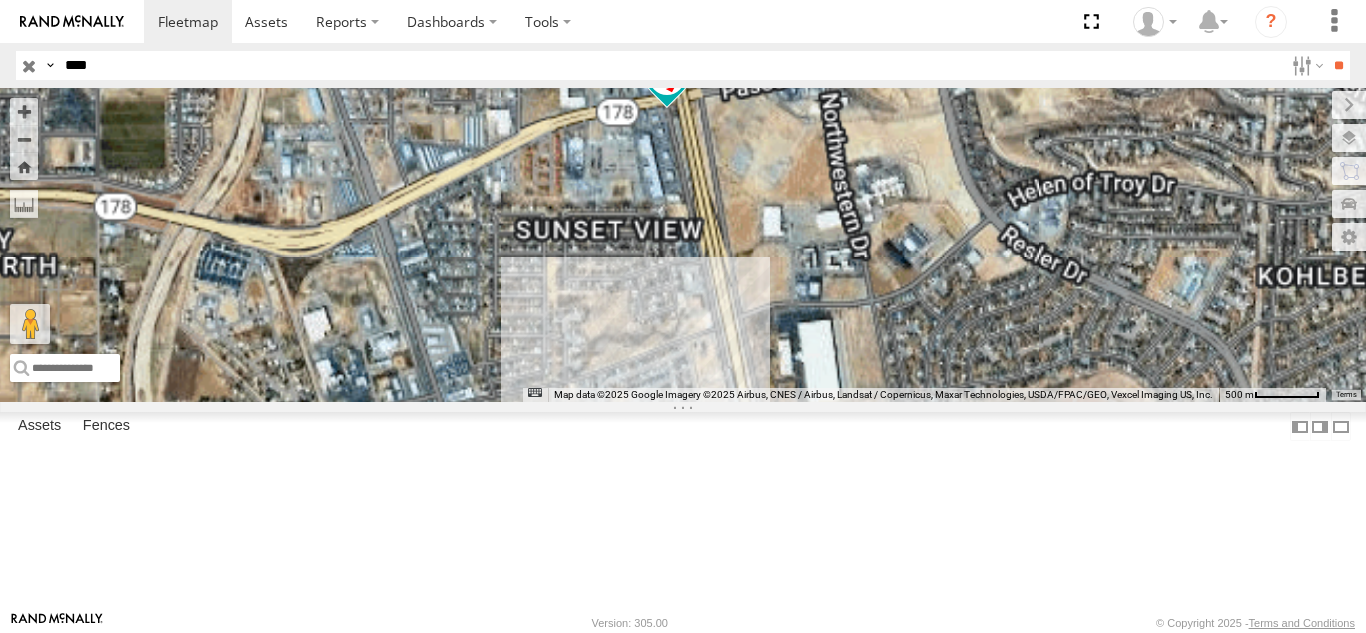 click on "9043
FOXCONN
S Desert Blvd
Sunset View
31.8827 -106.58257
Video" at bounding box center [0, 0] 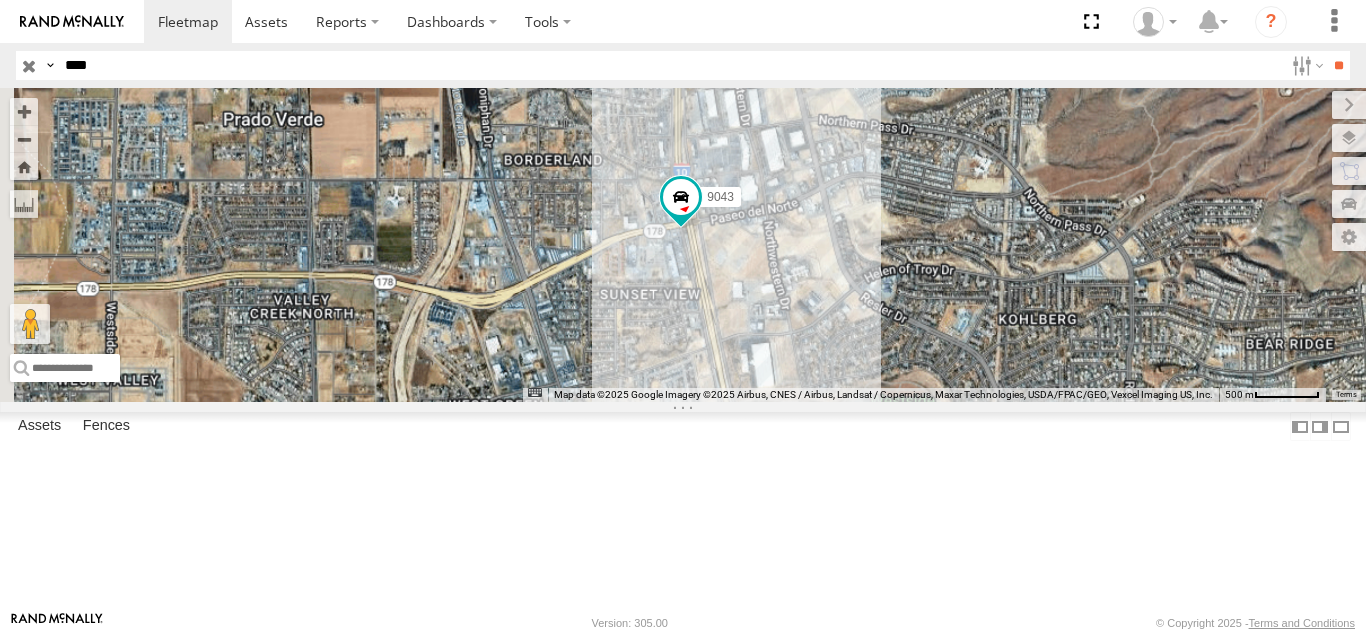 click on "FOXCONN" at bounding box center (0, 0) 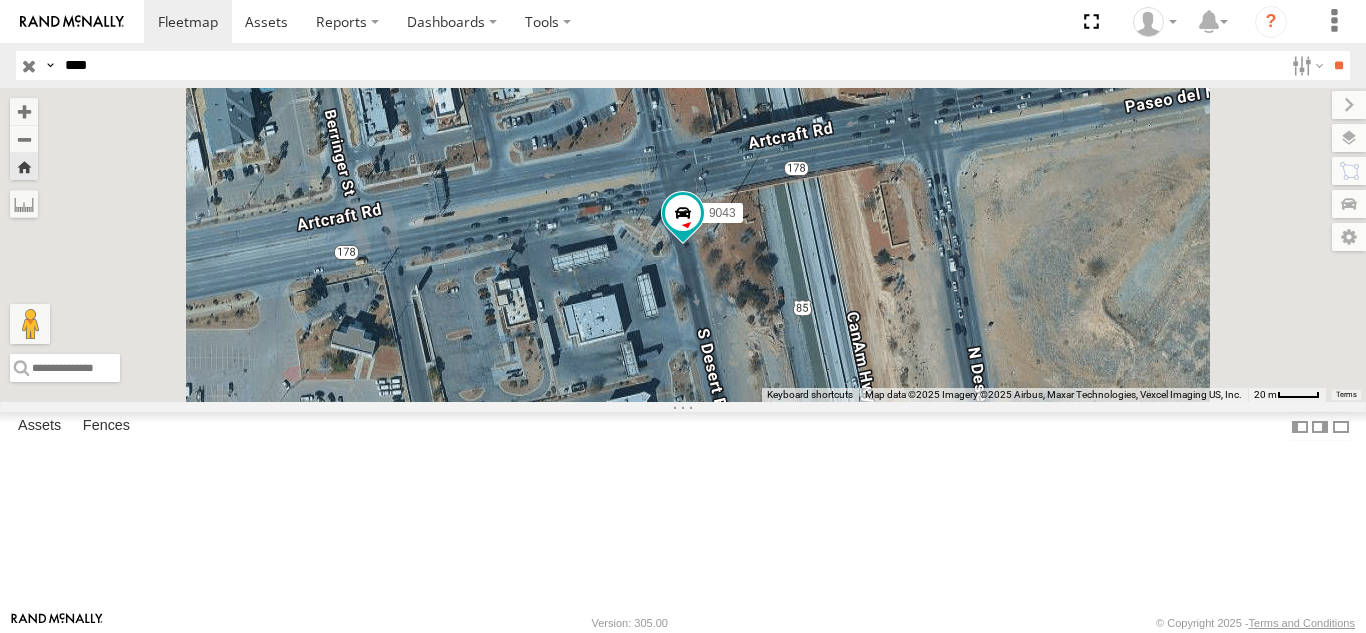 click on "****" at bounding box center (670, 65) 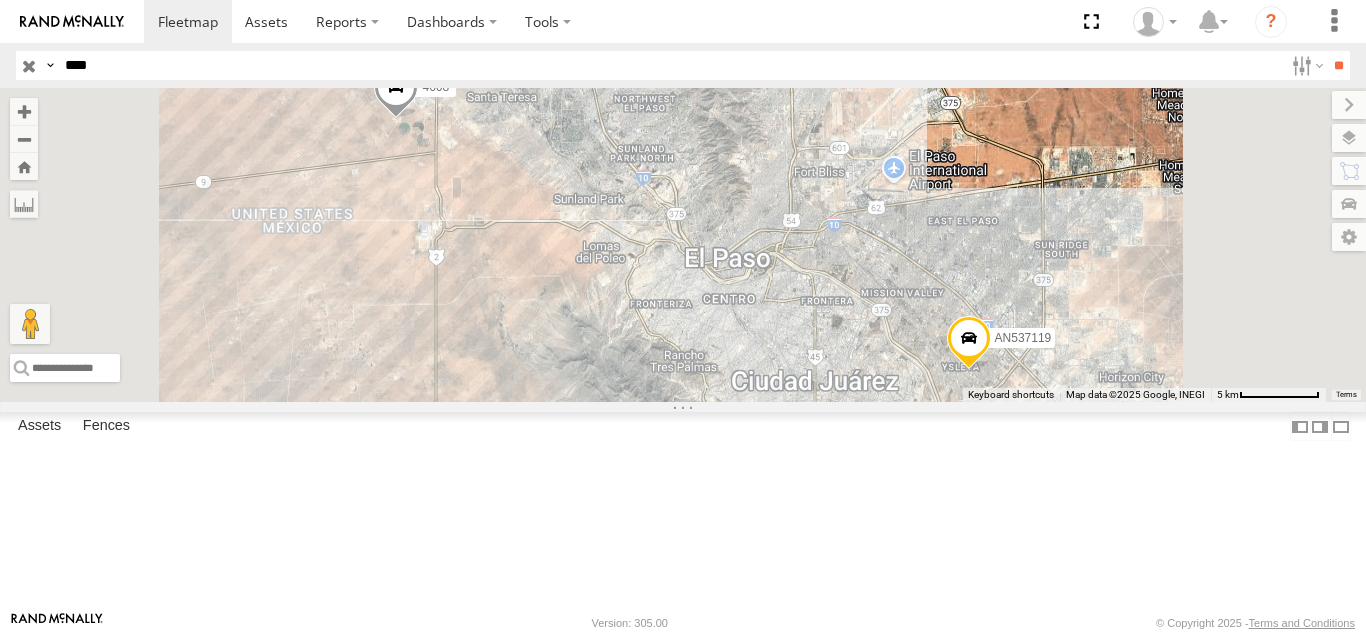 click on "ETHICON" at bounding box center [0, 0] 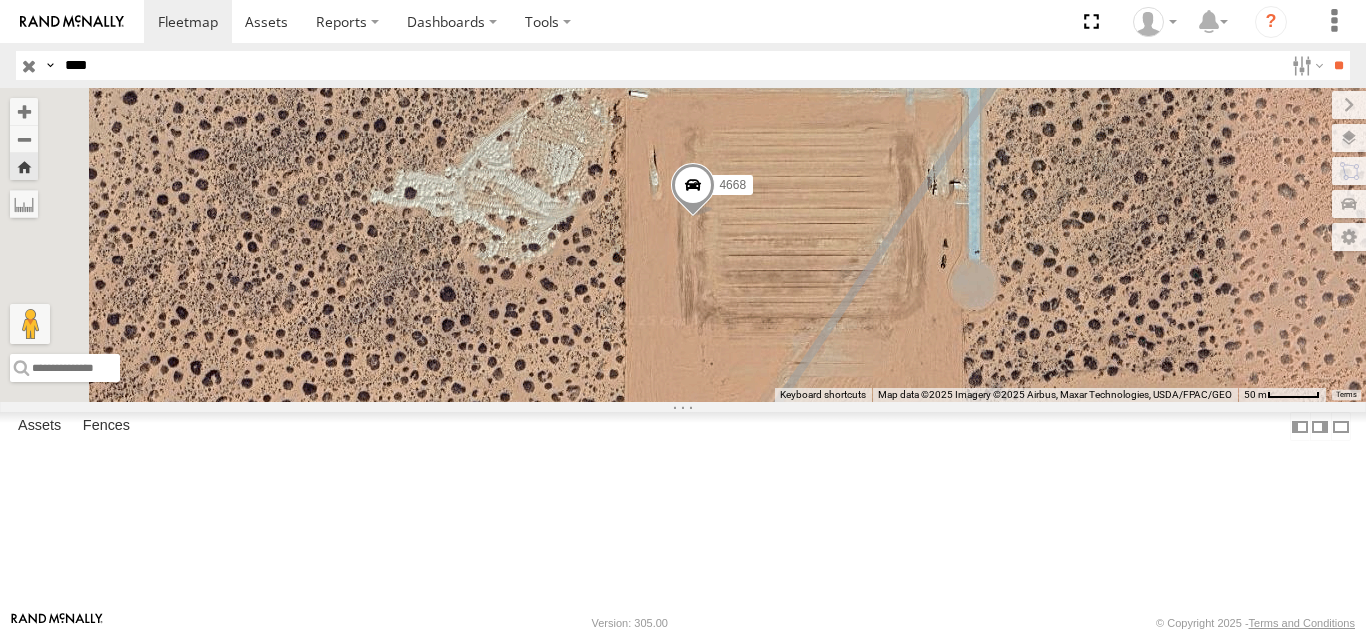 click on "****" at bounding box center [670, 65] 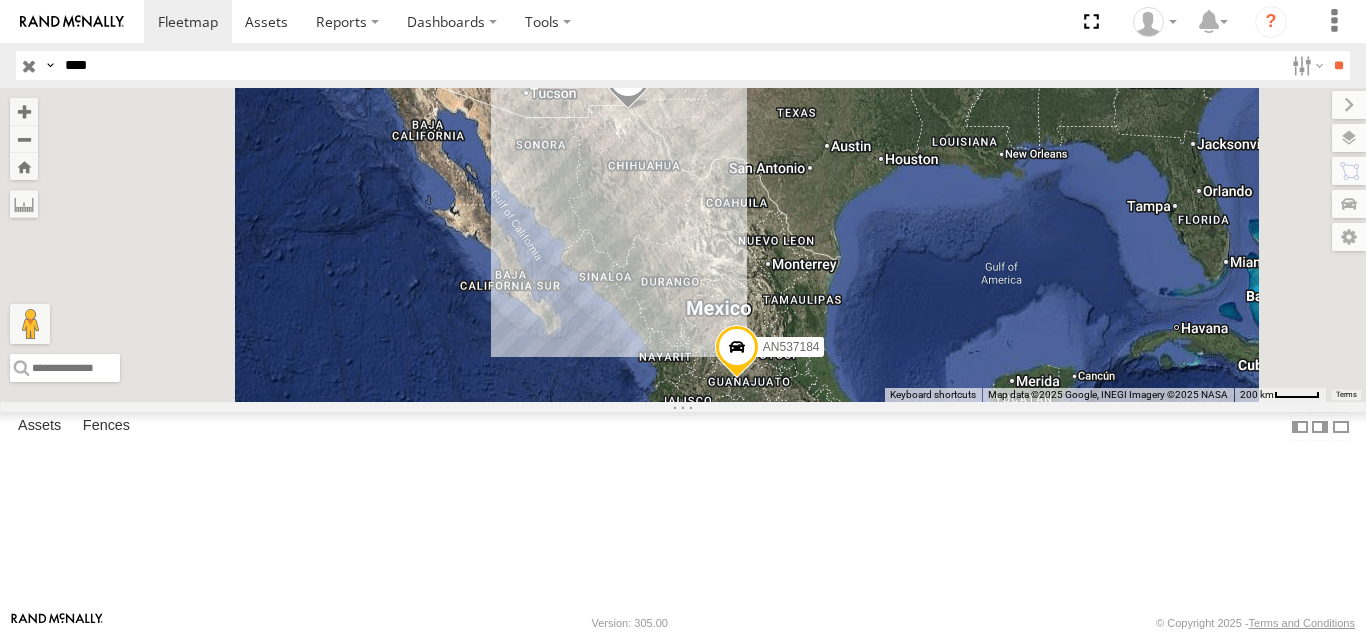 click on "2841" at bounding box center [0, 0] 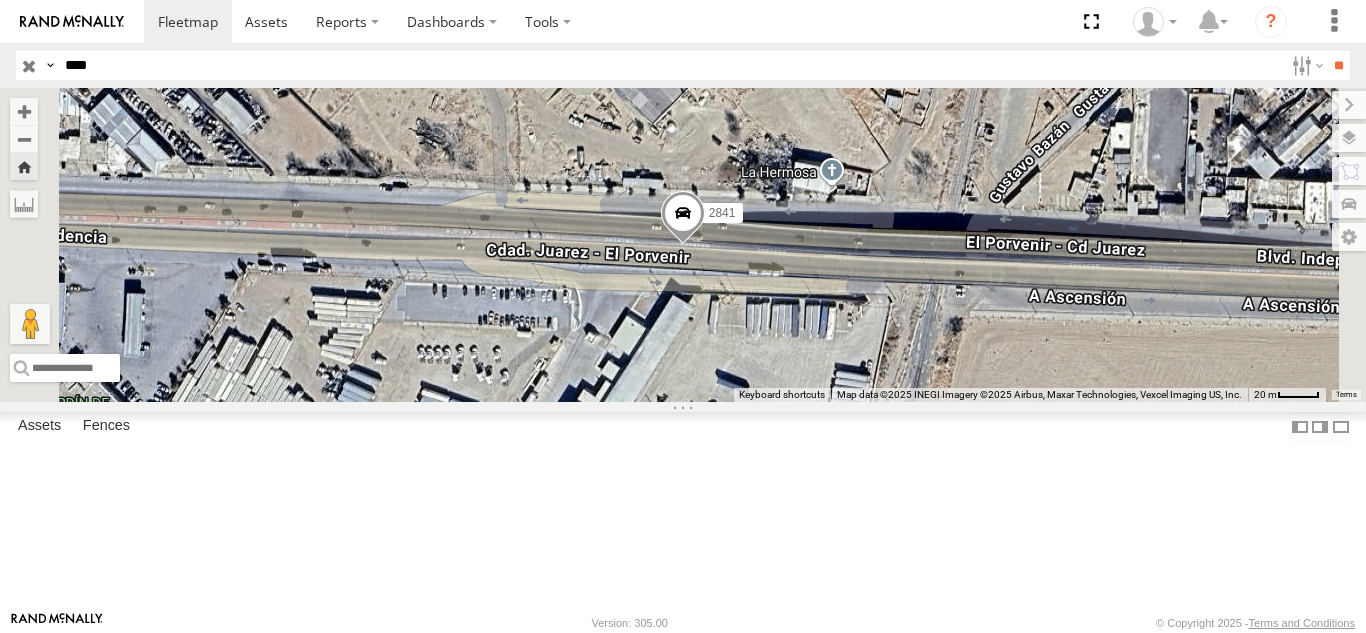 click on "Search Query
Asset ID
Asset Label
Registration
Manufacturer
Model
VIN
Job ID IP" at bounding box center (683, 65) 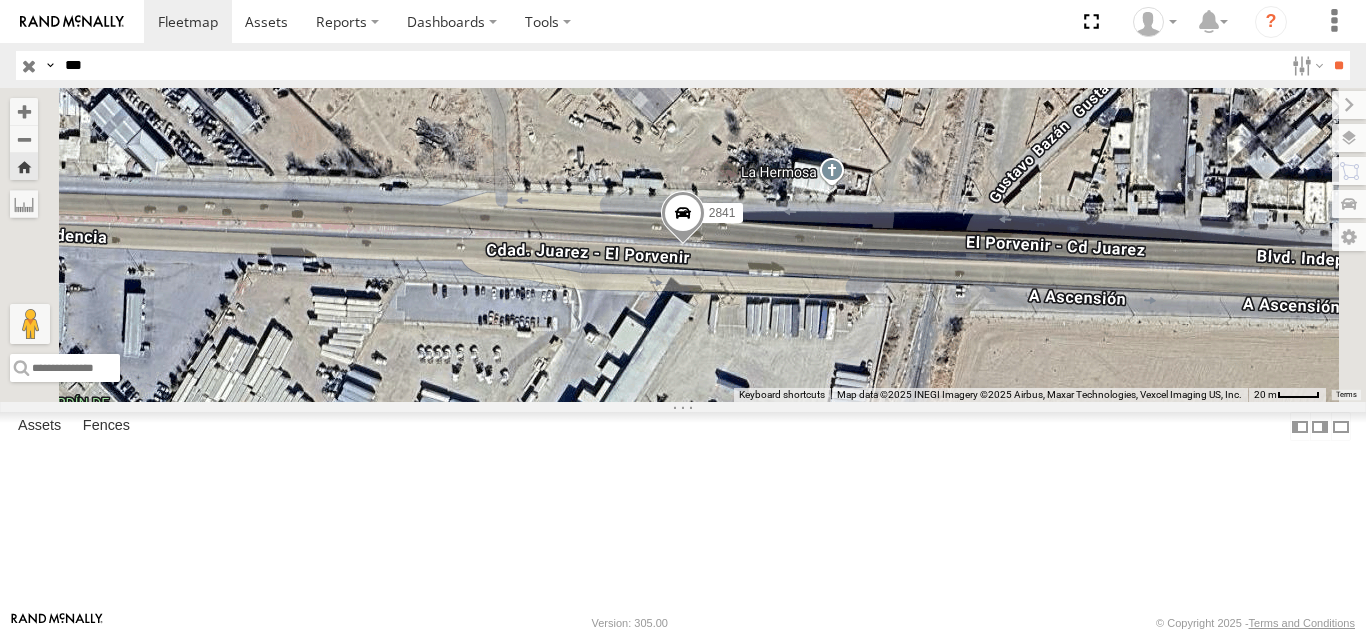 click on "**" at bounding box center (1338, 65) 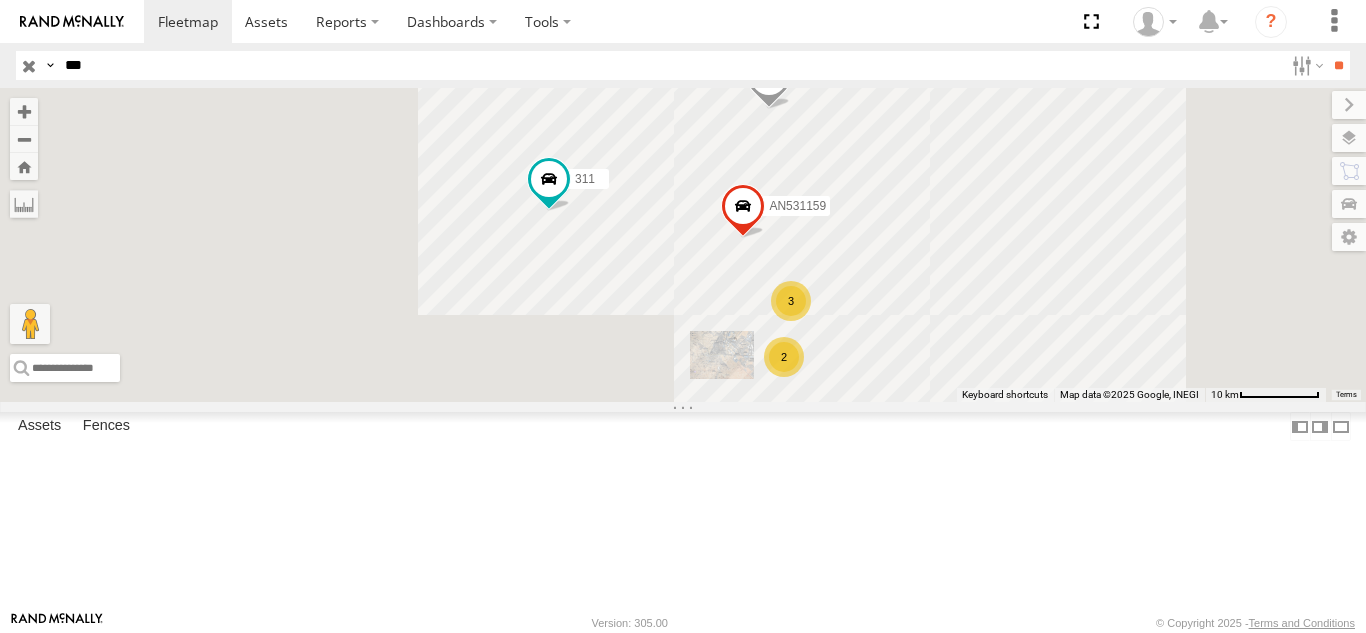 click on "311" at bounding box center (0, 0) 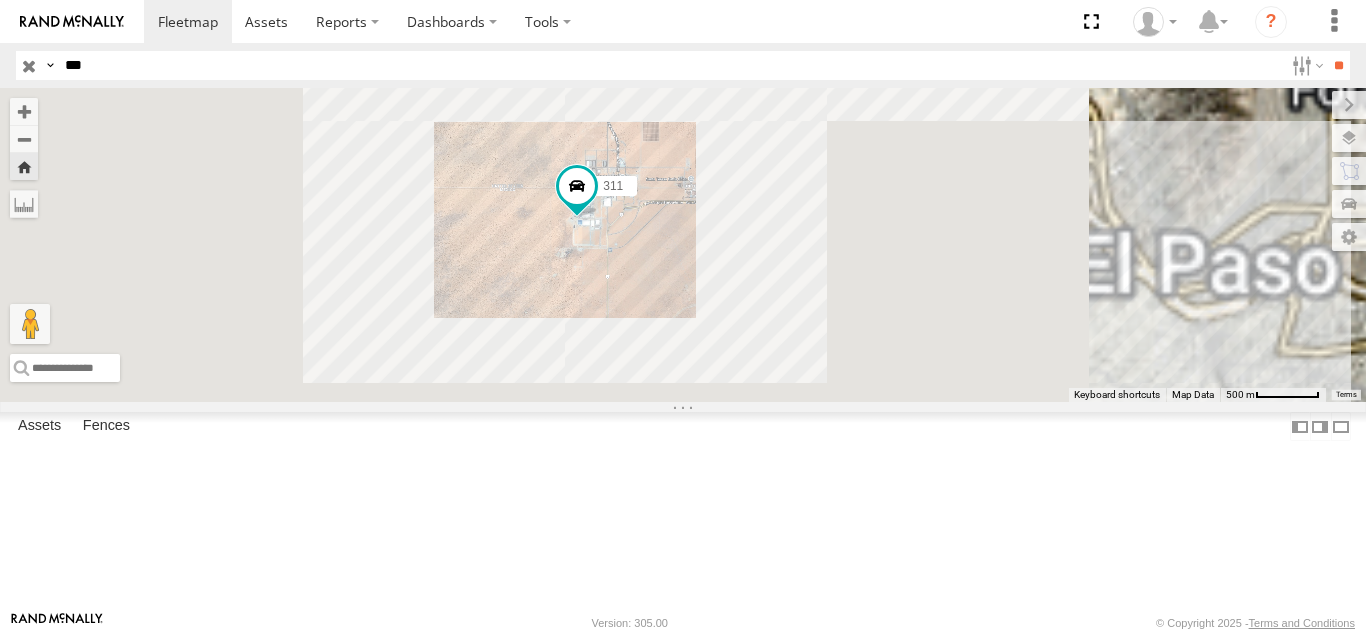 click on "***" at bounding box center (670, 65) 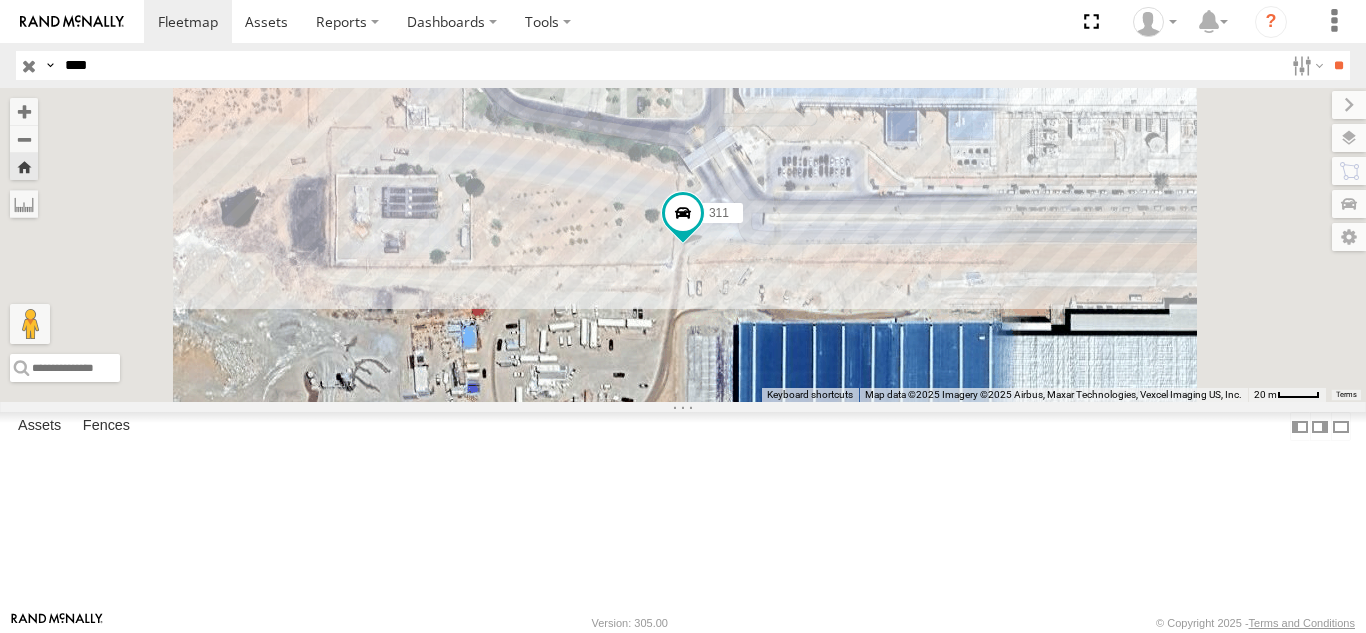 click on "**" at bounding box center [1338, 65] 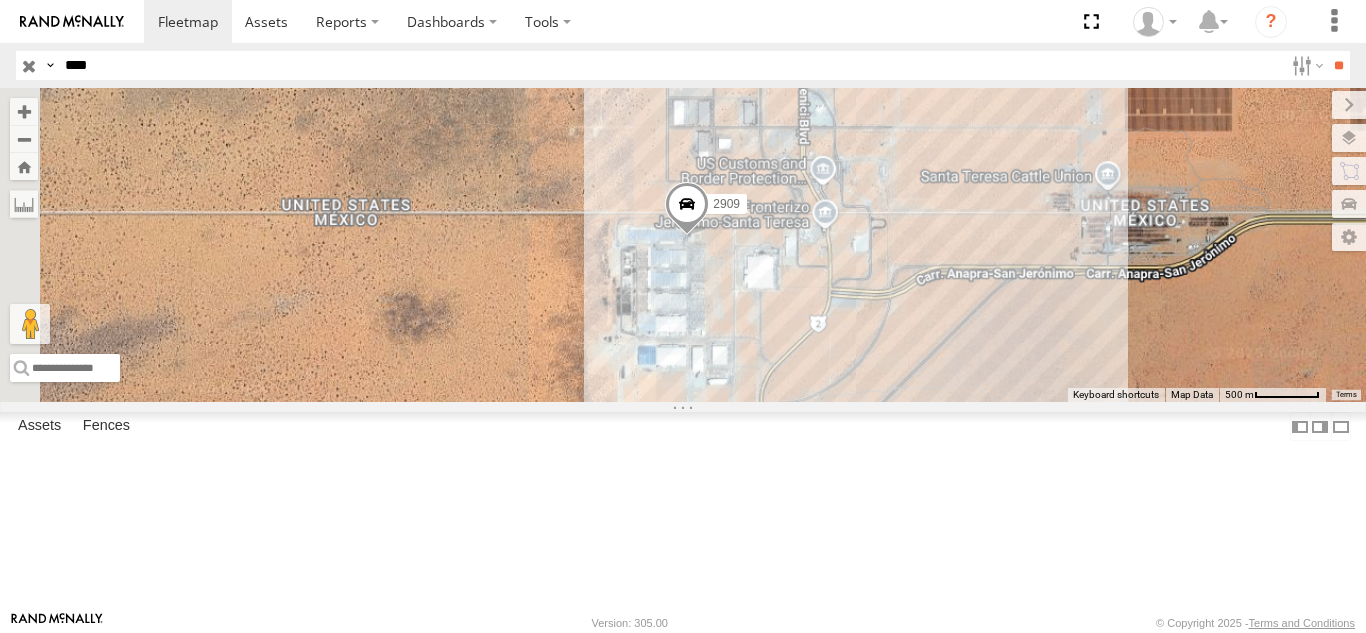 click on "FOXCONN" at bounding box center [0, 0] 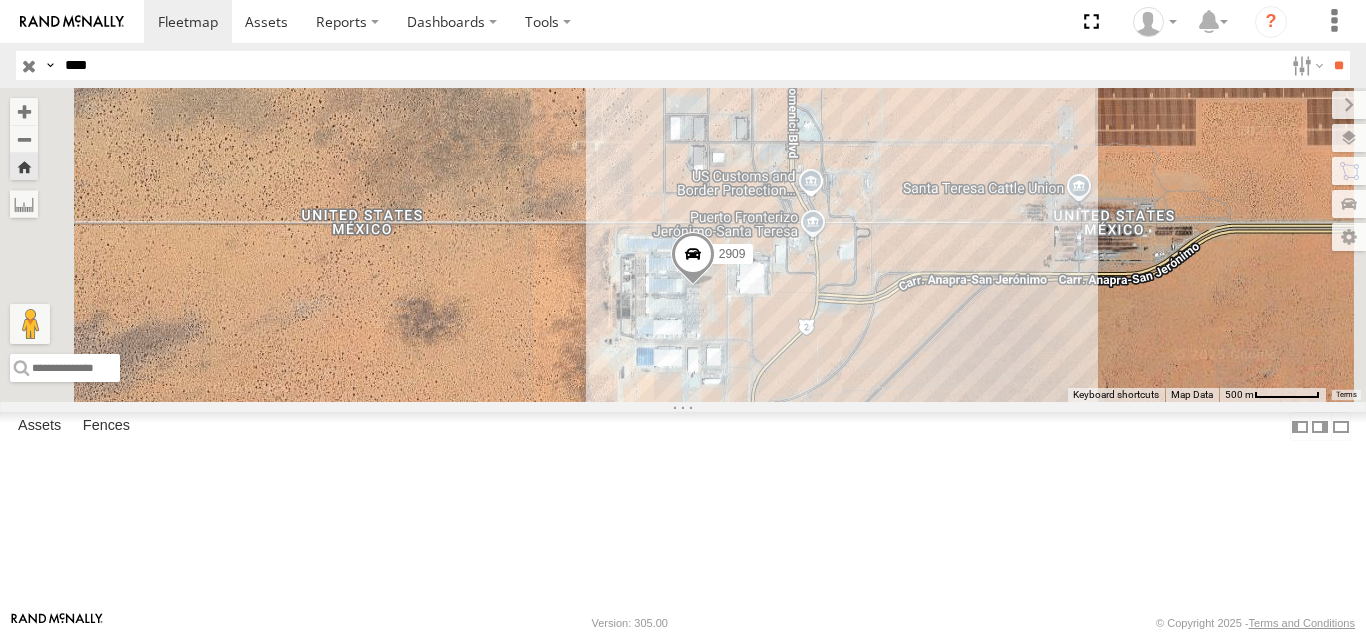 click on "****" at bounding box center [670, 65] 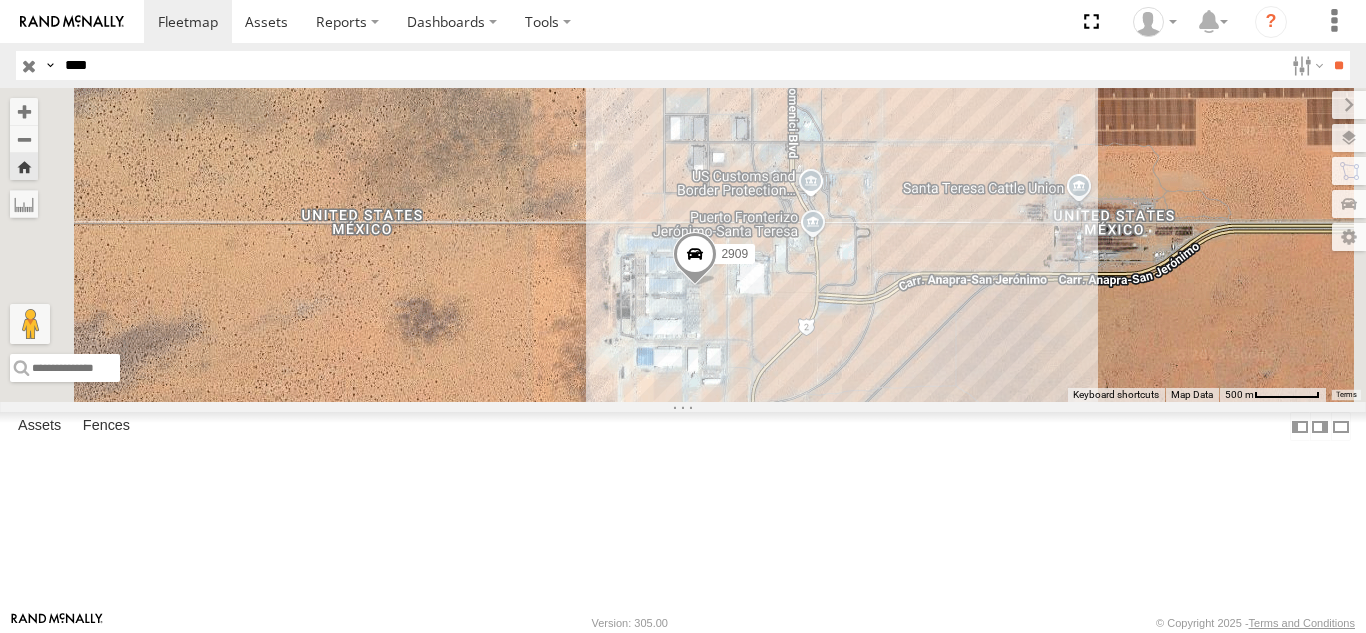 click on "**" at bounding box center [1338, 65] 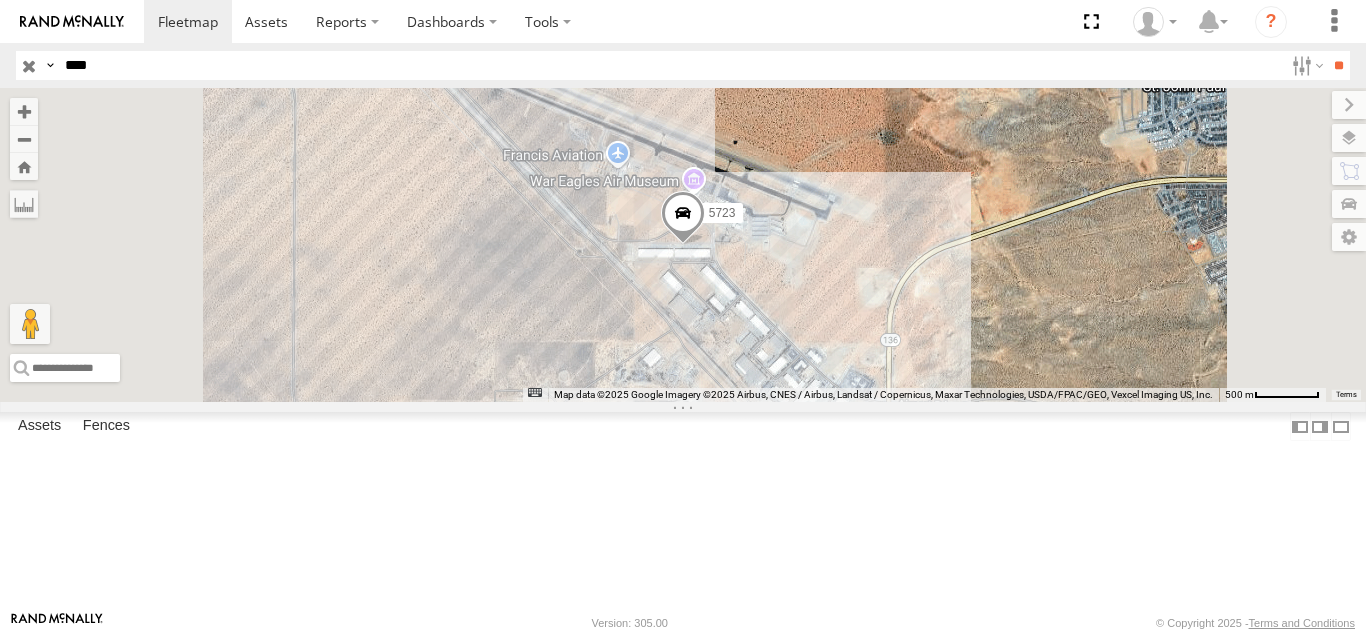 click on "FOXCONN" at bounding box center (0, 0) 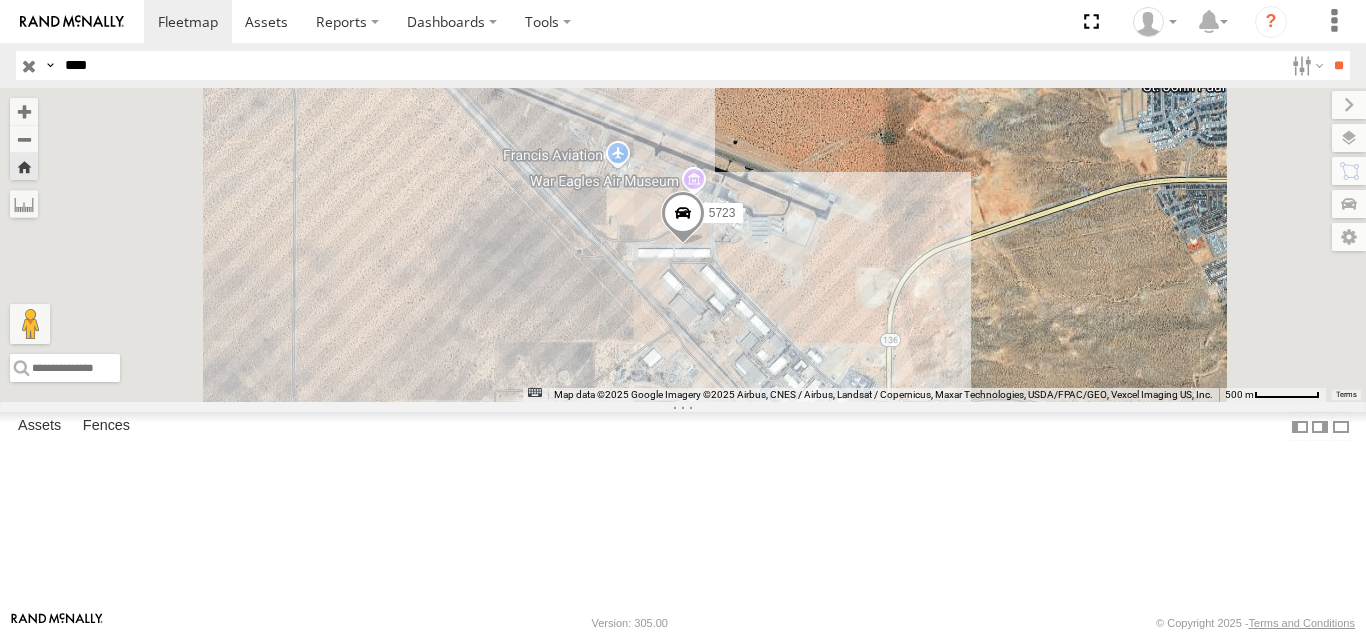 click on "****" at bounding box center (670, 65) 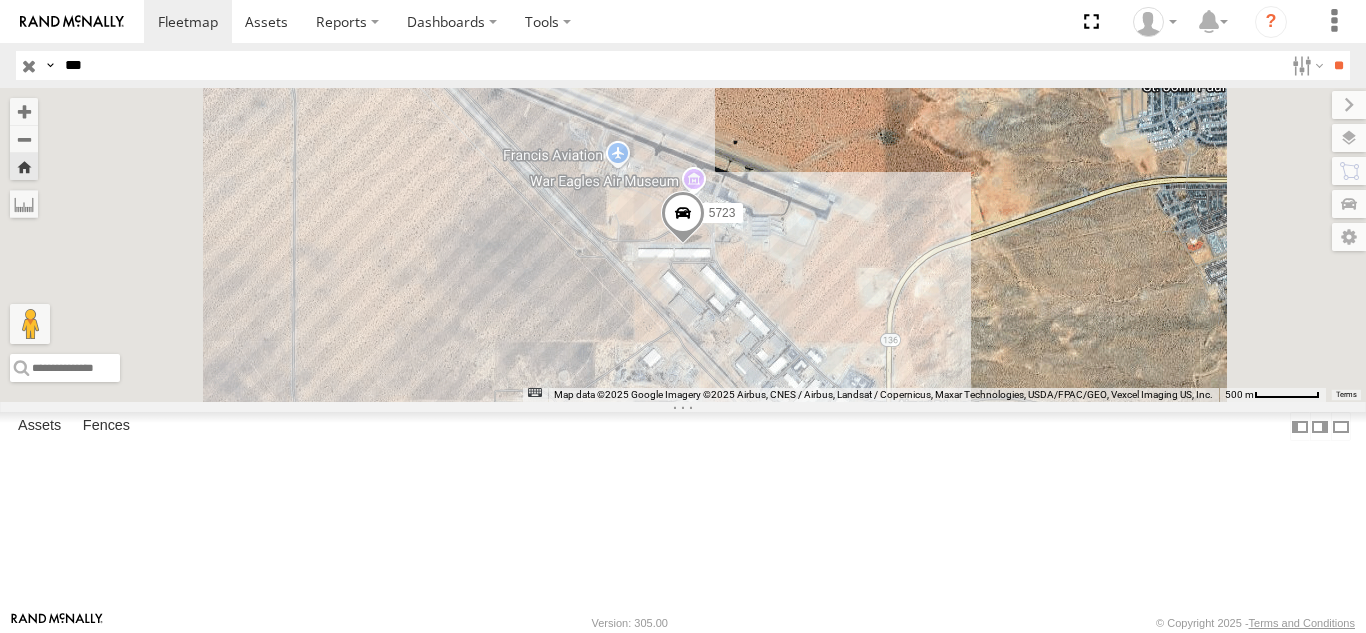 click on "**" at bounding box center [1338, 65] 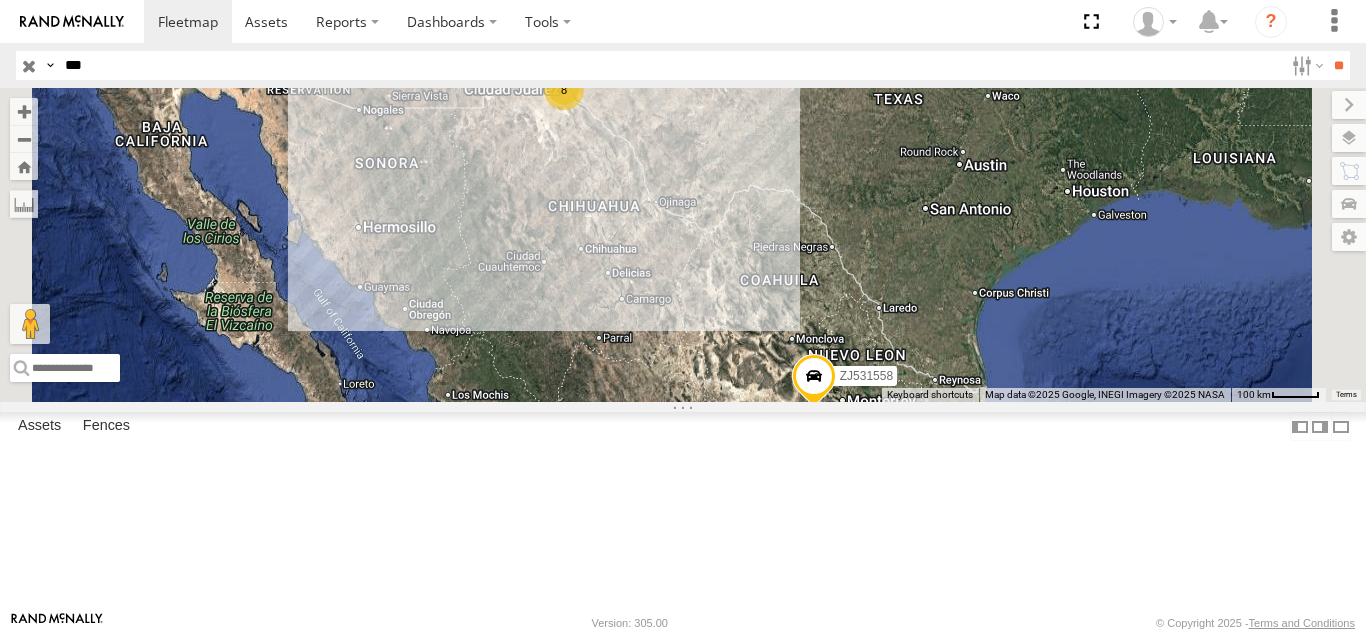 click on "FOXCONN" at bounding box center [0, 0] 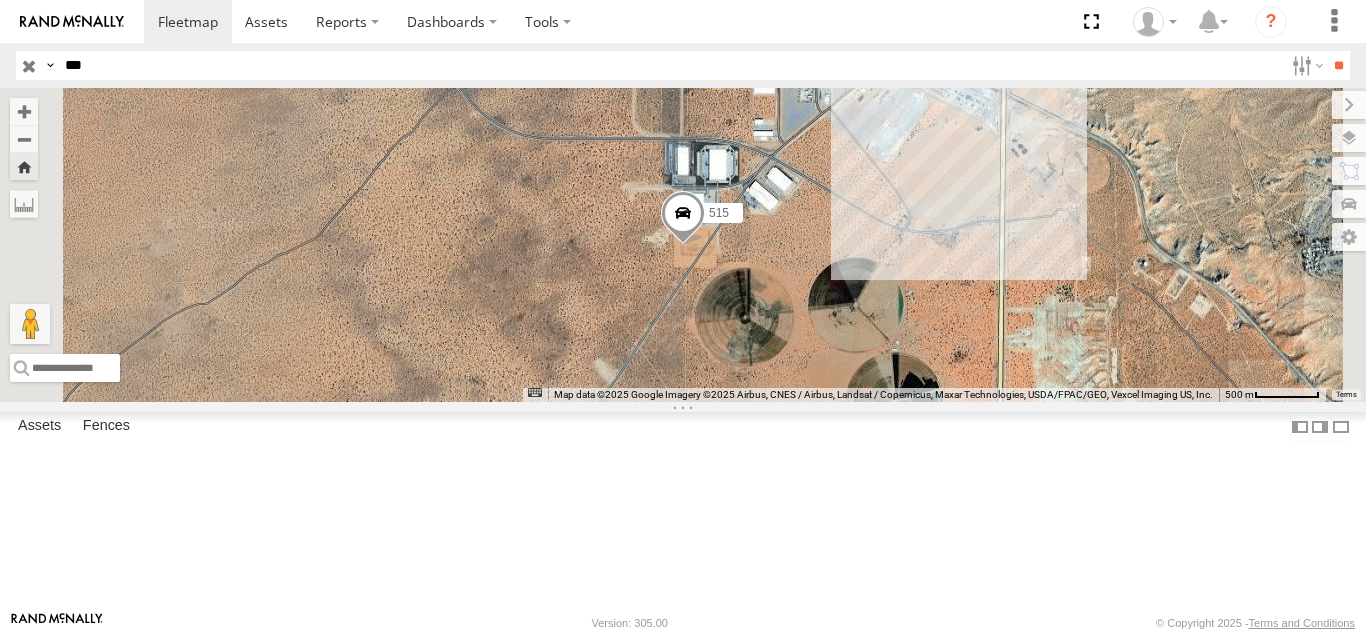 click on "***" at bounding box center [670, 65] 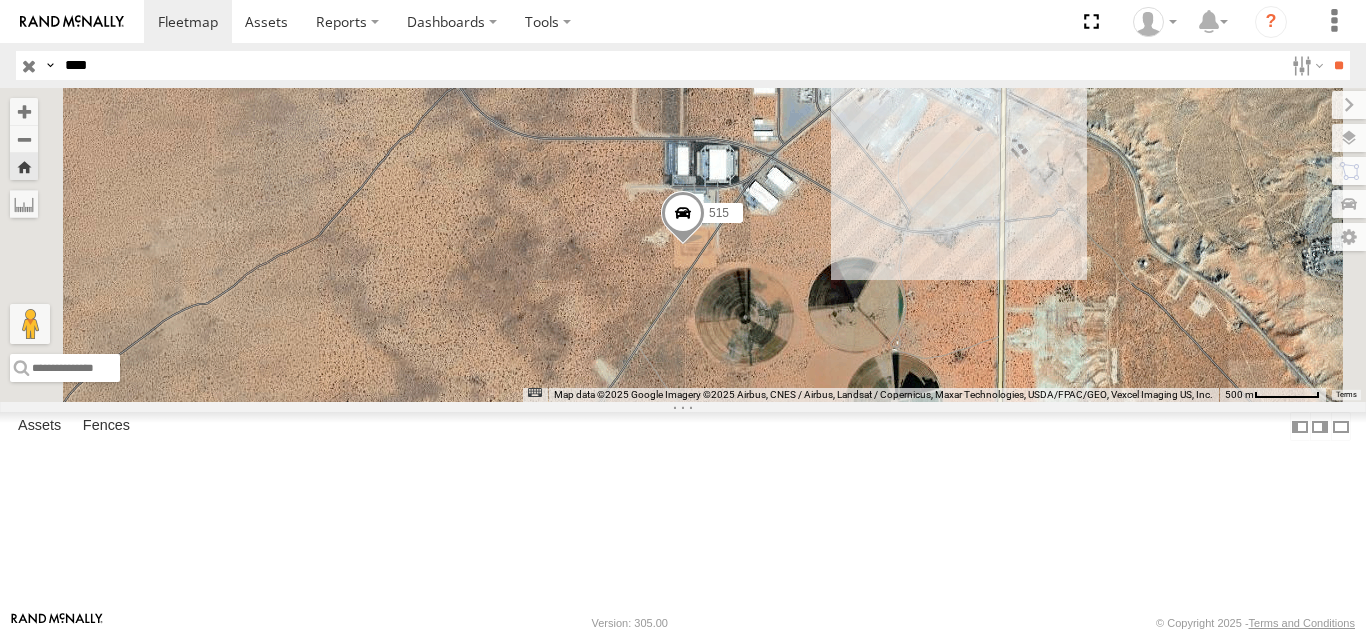click on "**" at bounding box center [1338, 65] 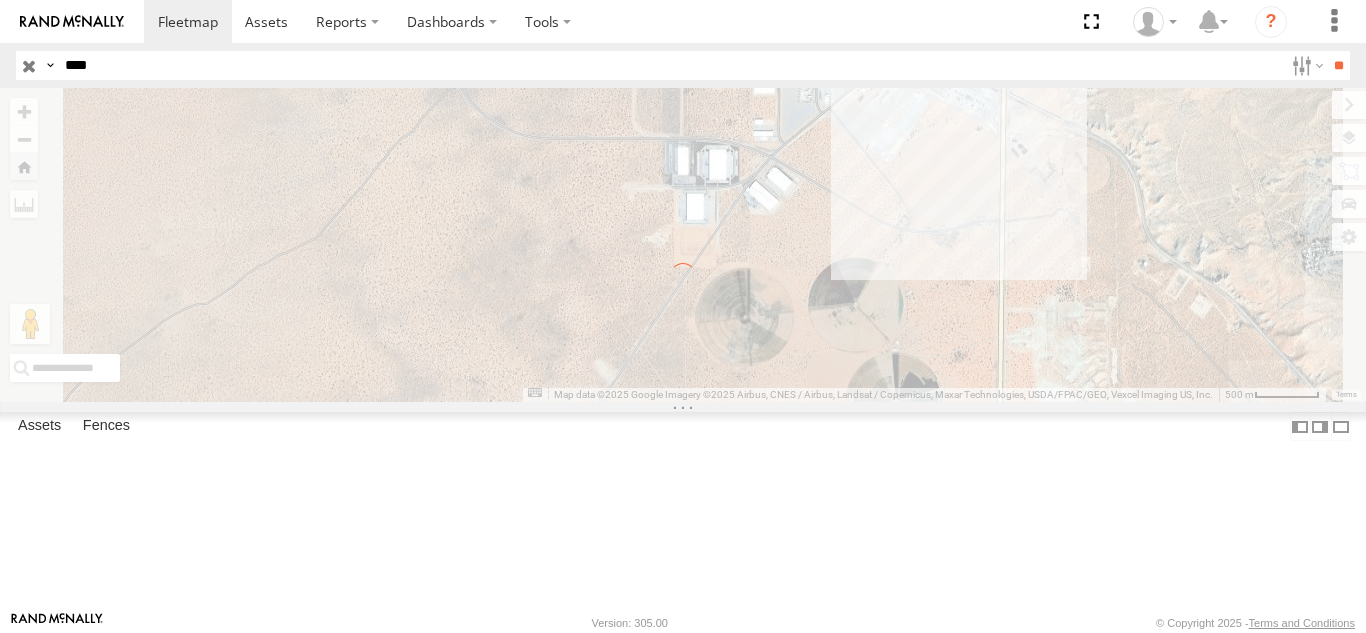 click on "****" at bounding box center (670, 65) 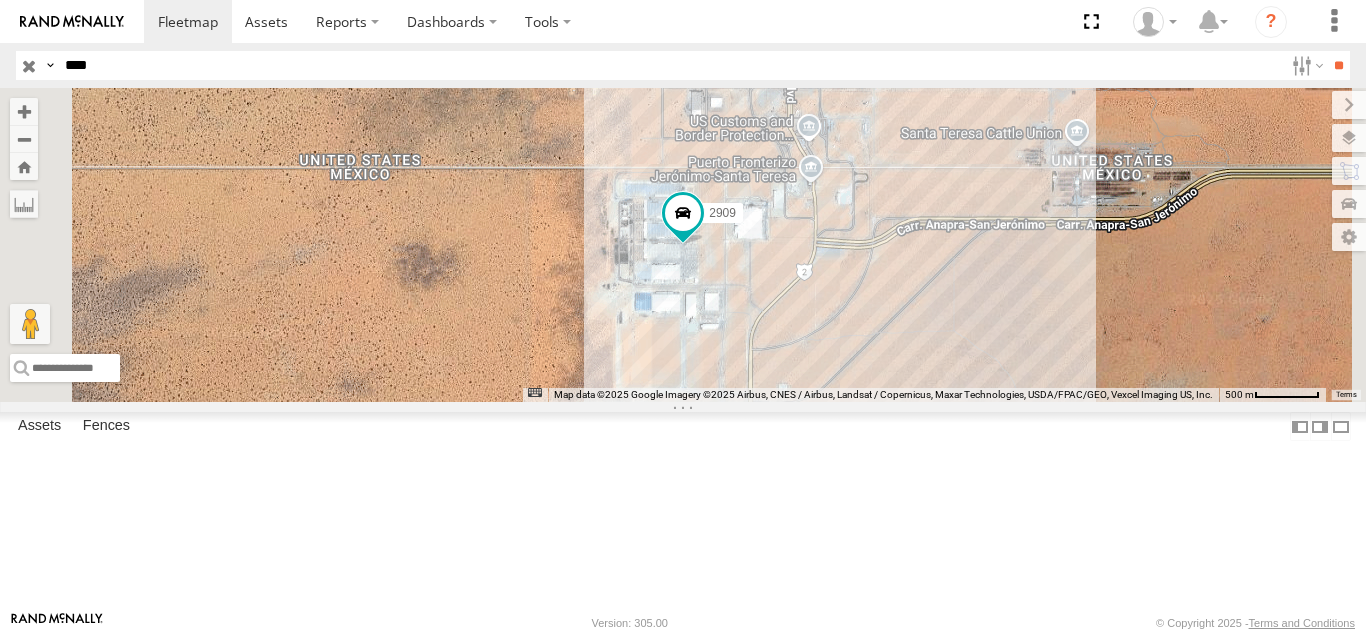 click on "****" at bounding box center [670, 65] 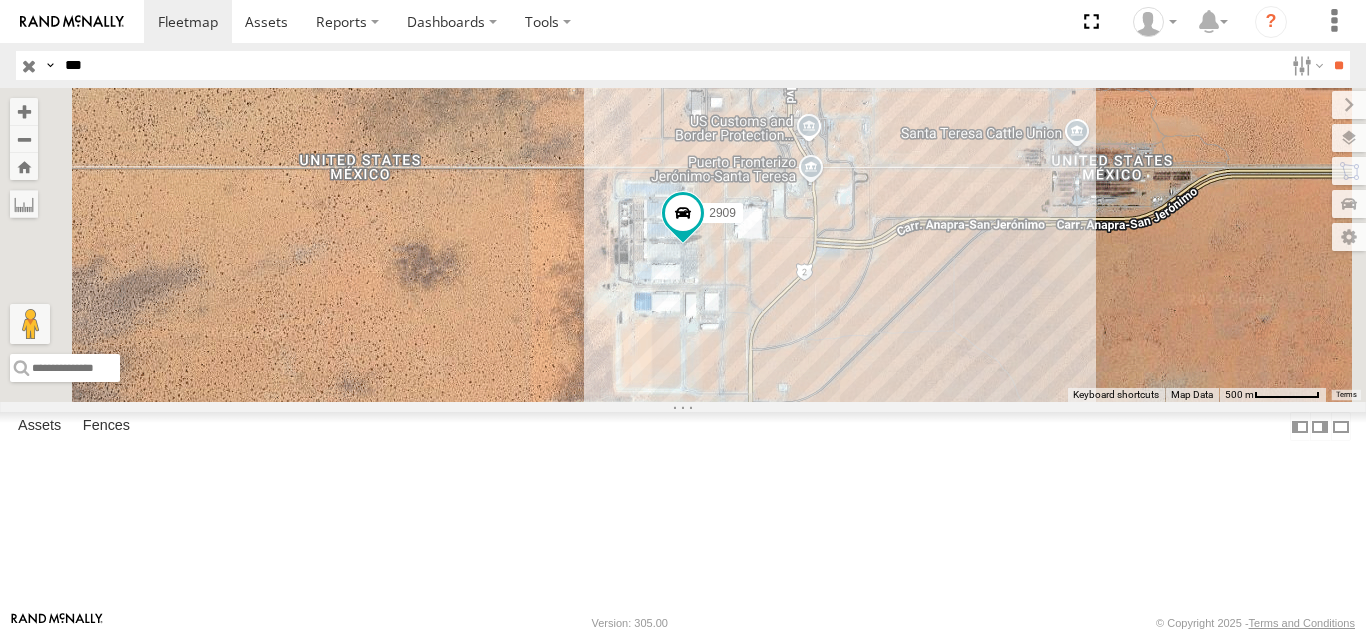 click on "**" at bounding box center [1338, 65] 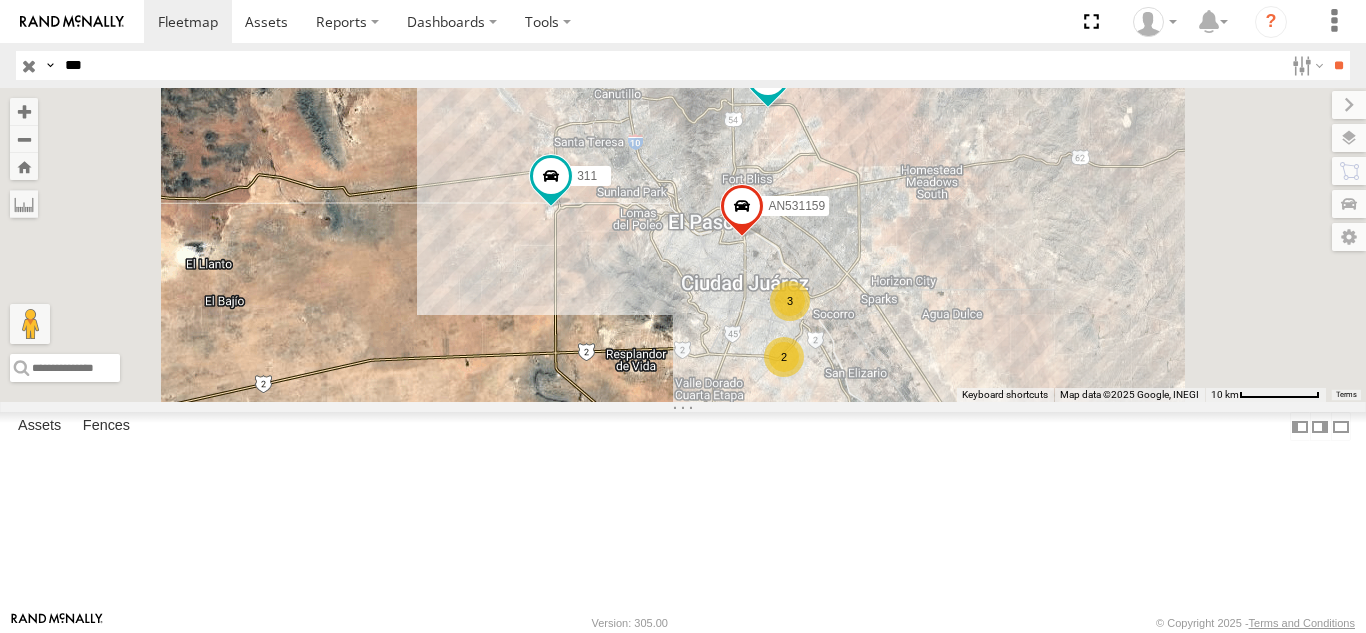 click on "311" at bounding box center (0, 0) 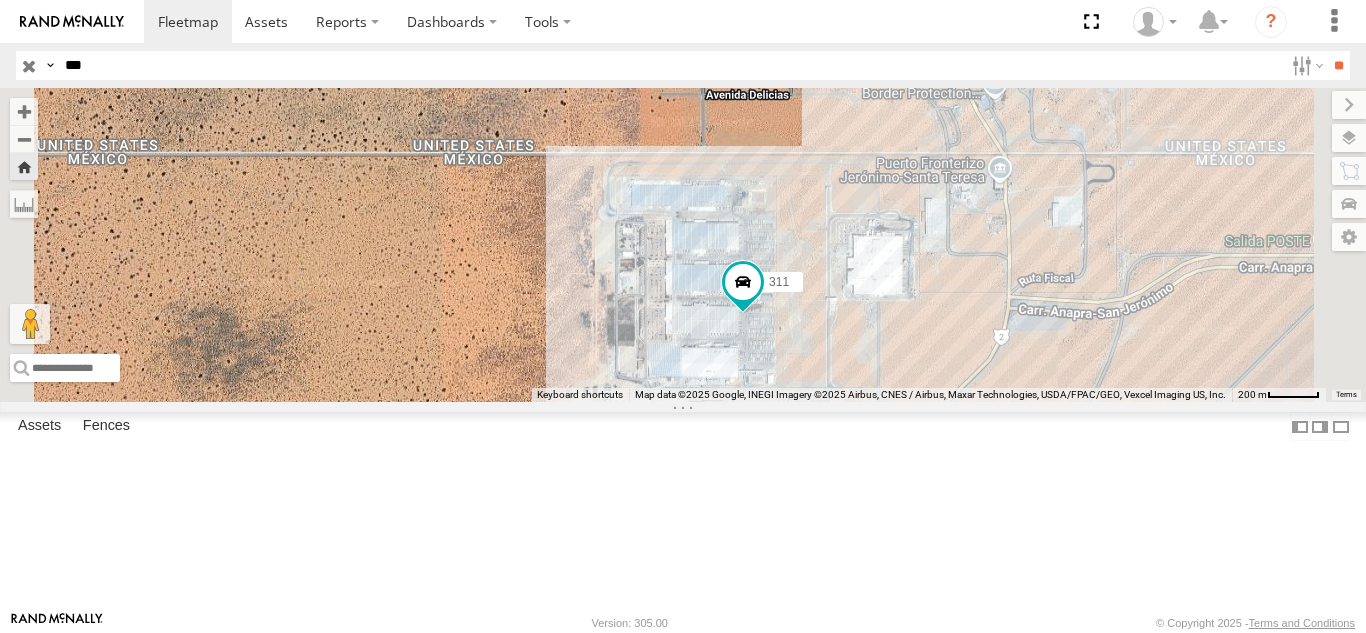 click on "***" at bounding box center (670, 65) 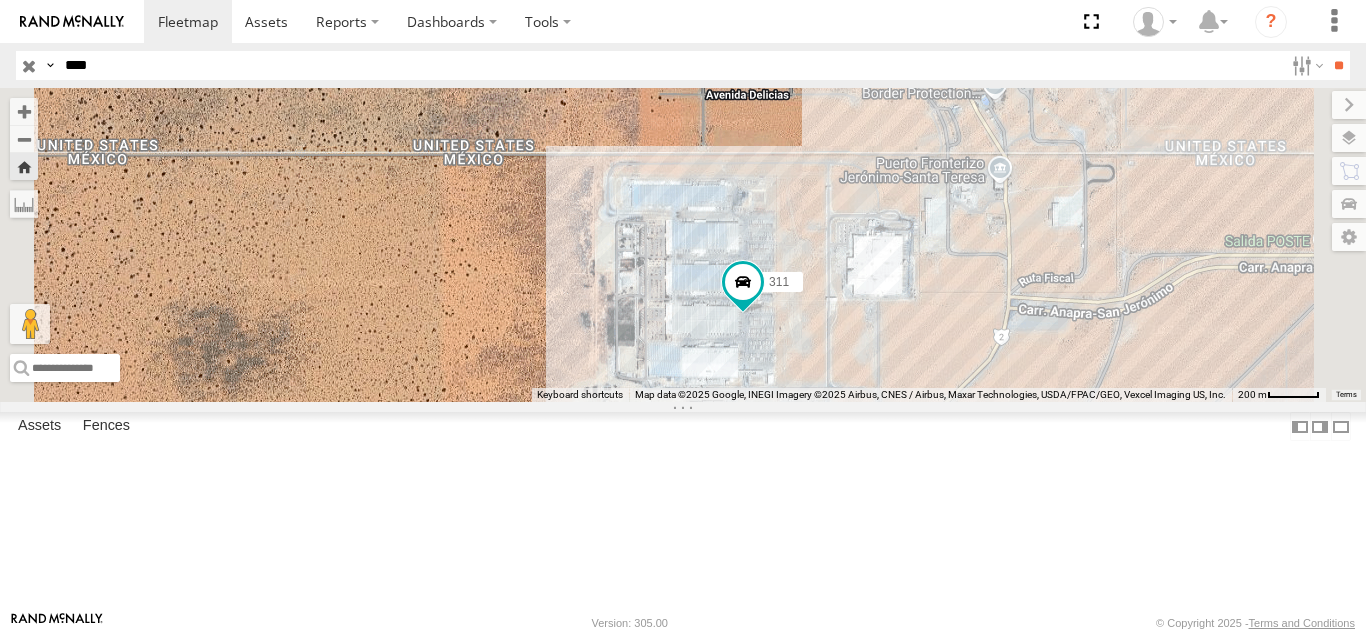 click on "**" at bounding box center (1338, 65) 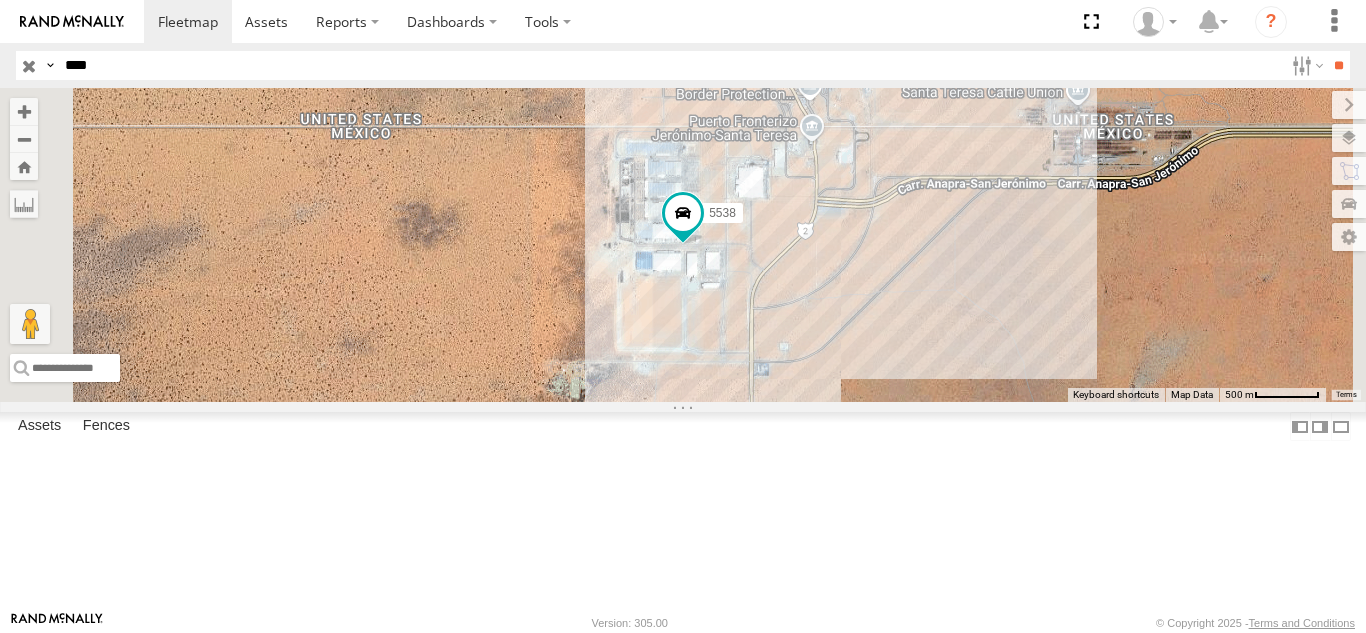 click on "5538" at bounding box center (0, 0) 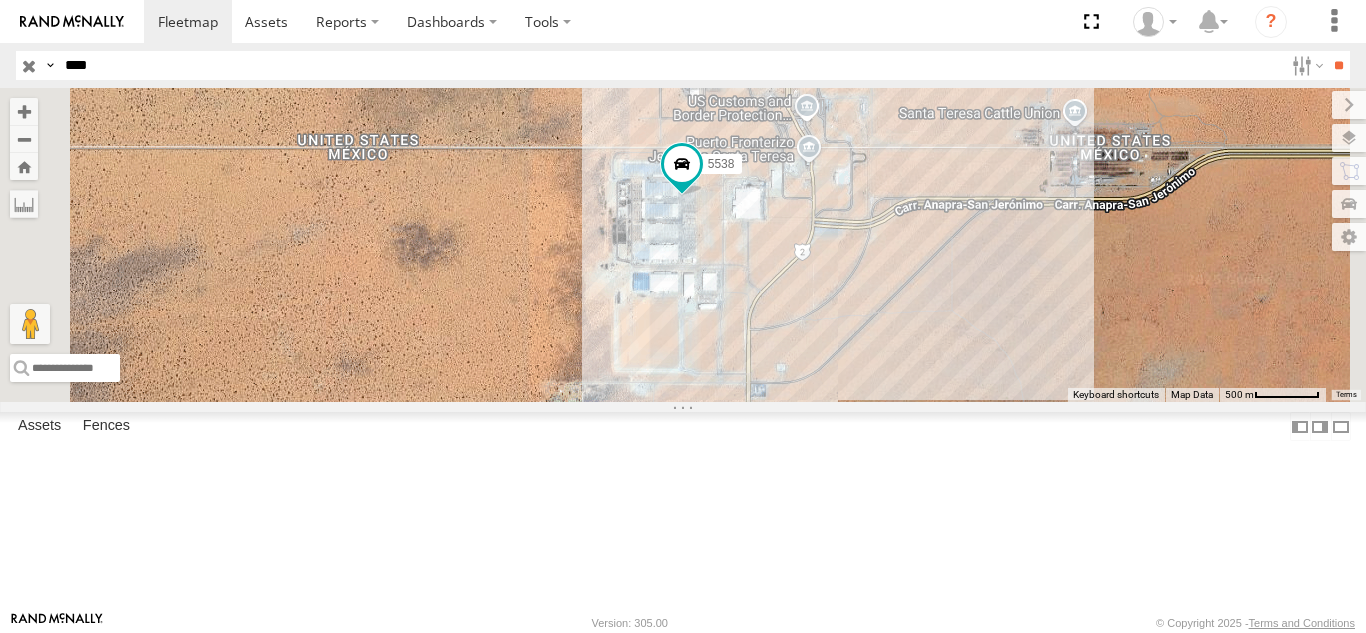 click on "****" at bounding box center (670, 65) 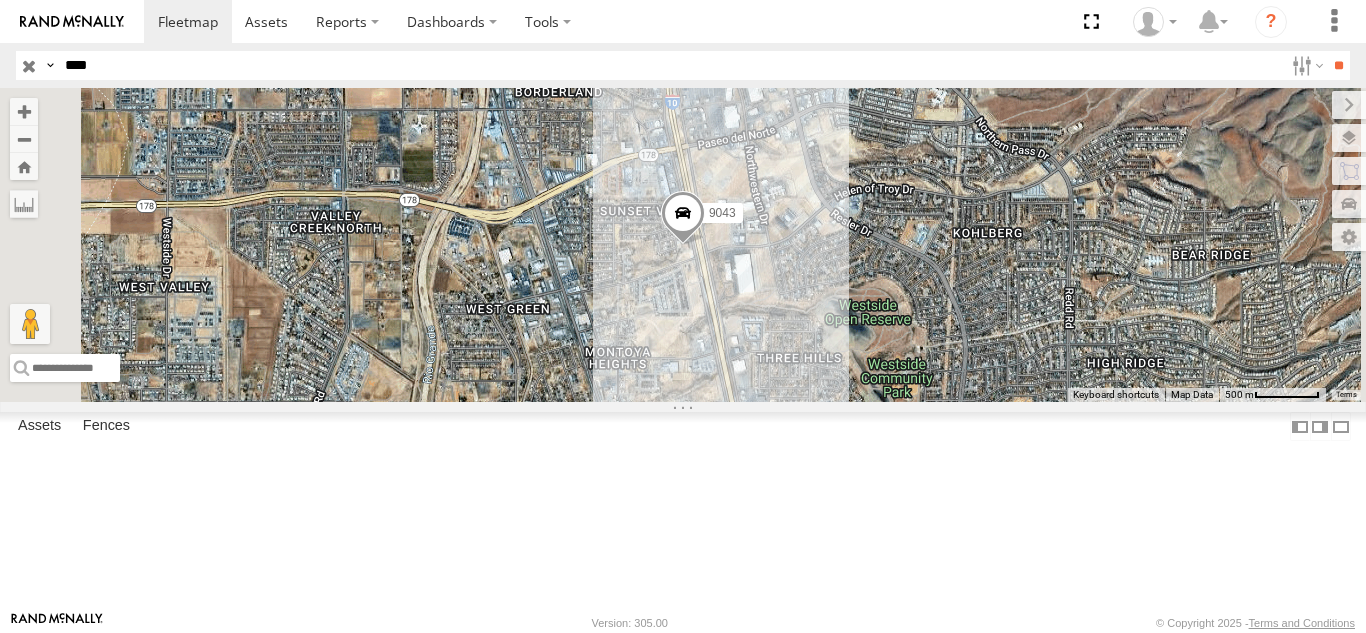 click on "FOXCONN" at bounding box center [0, 0] 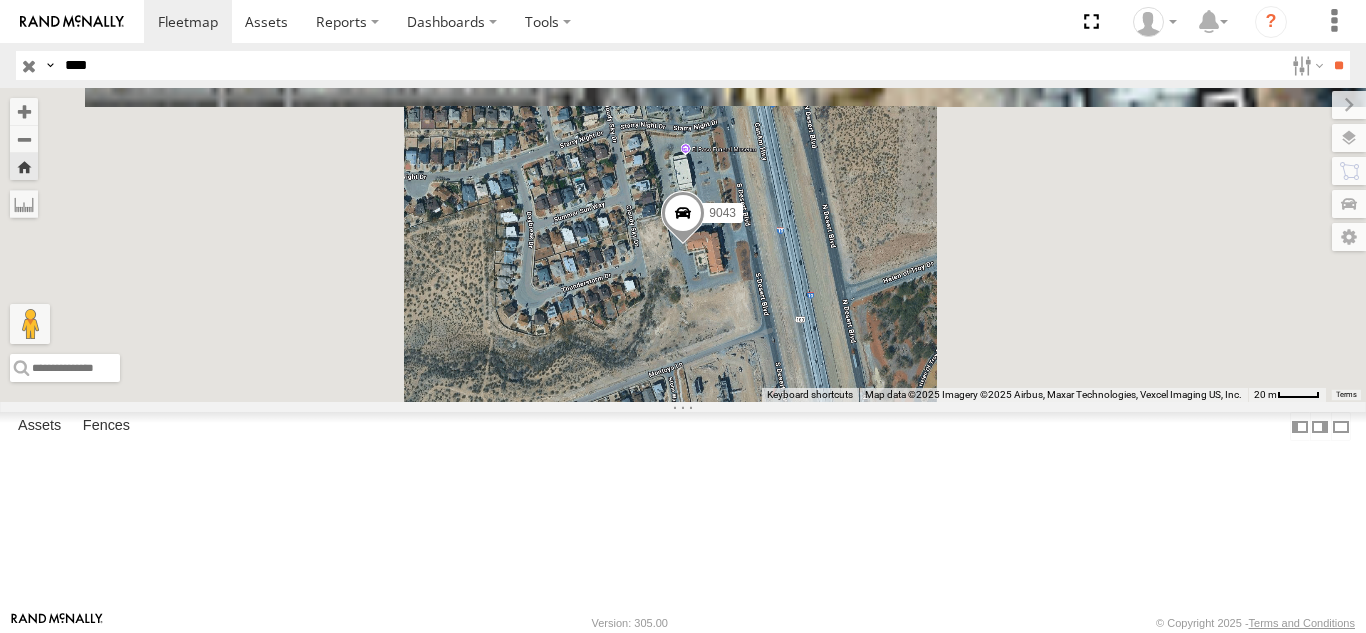 click on "****" at bounding box center [670, 65] 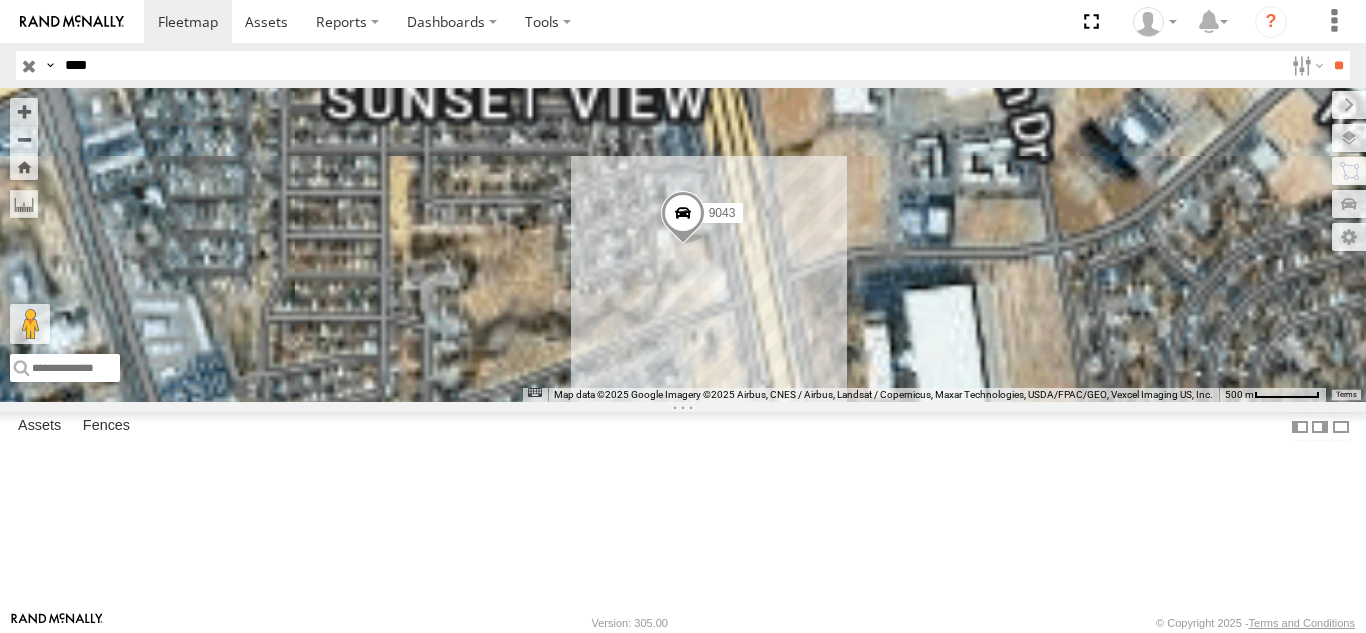 click on "****" at bounding box center (670, 65) 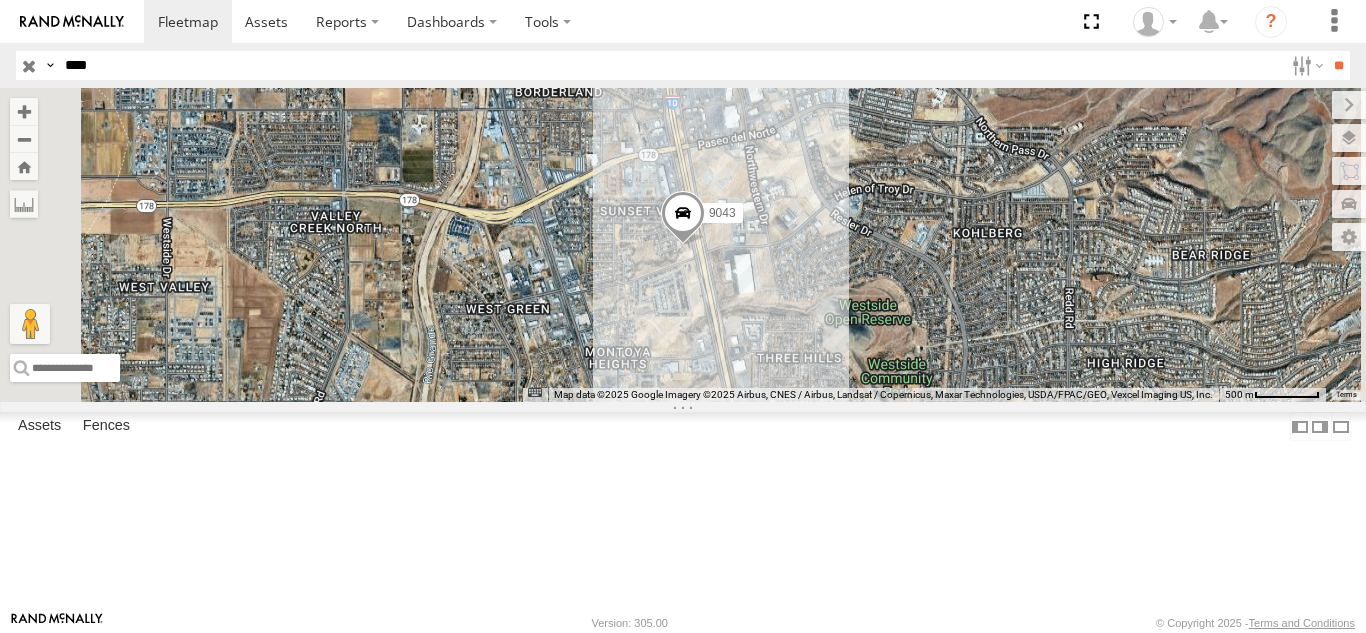 click on "**" at bounding box center (1338, 65) 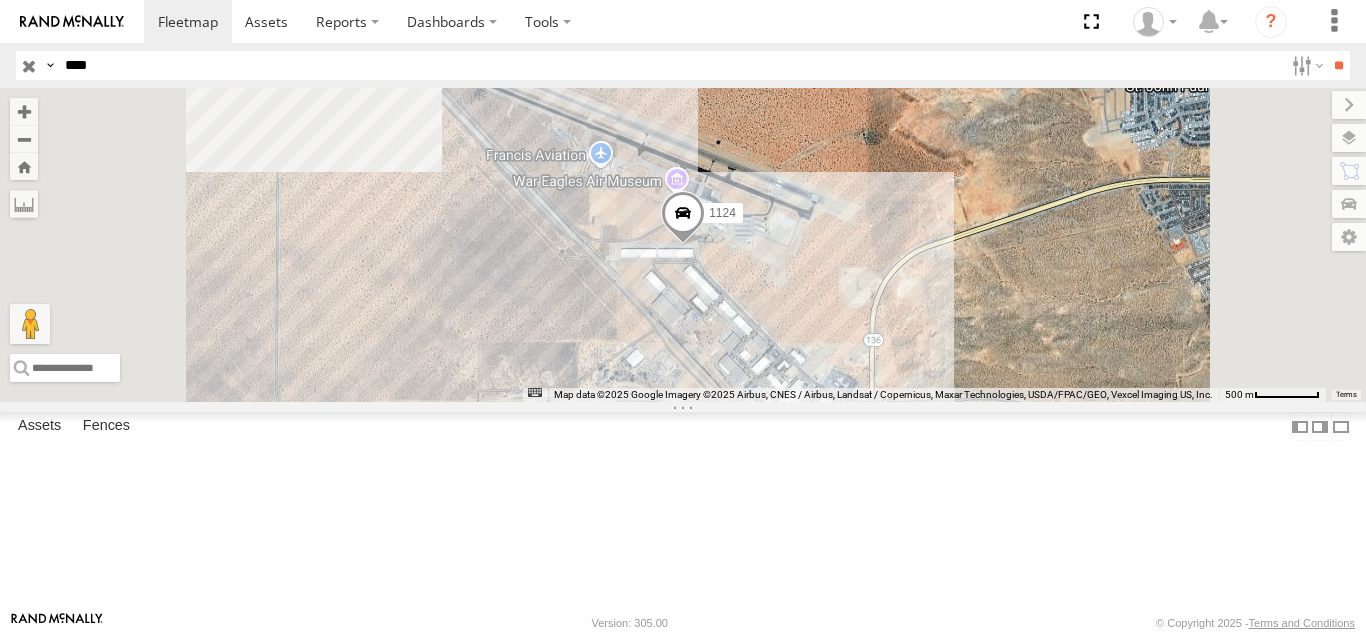 click on "1124
FOXCONN" 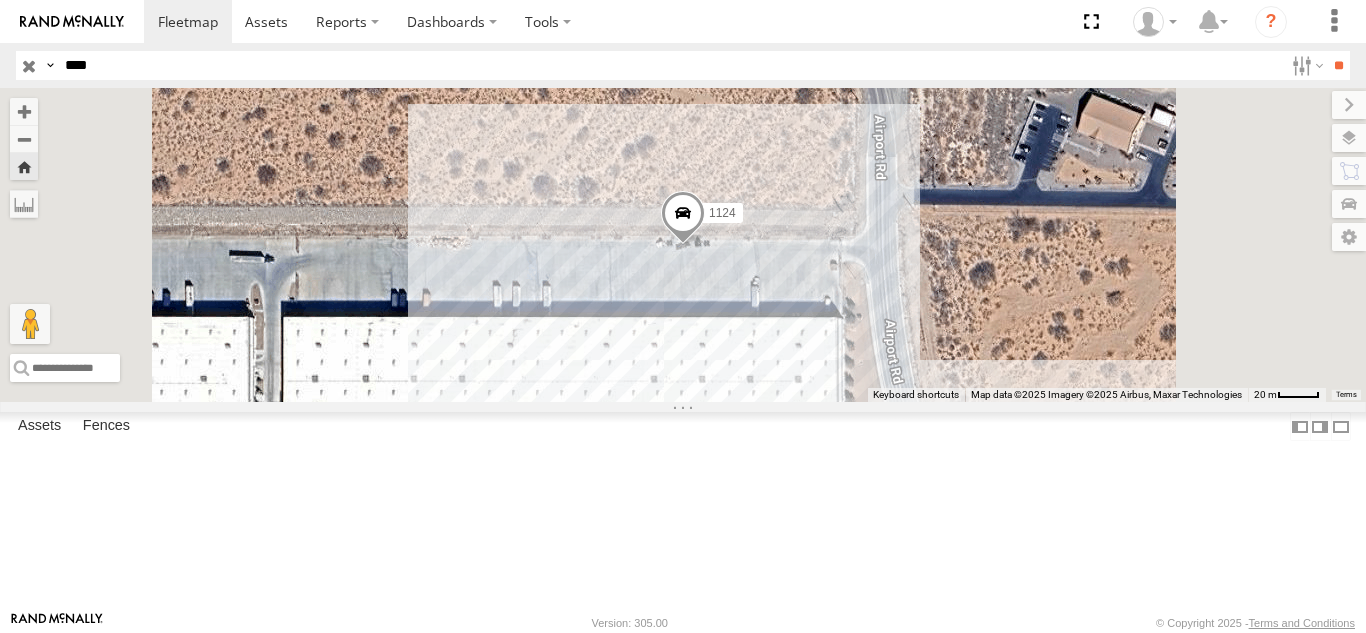click on "****" 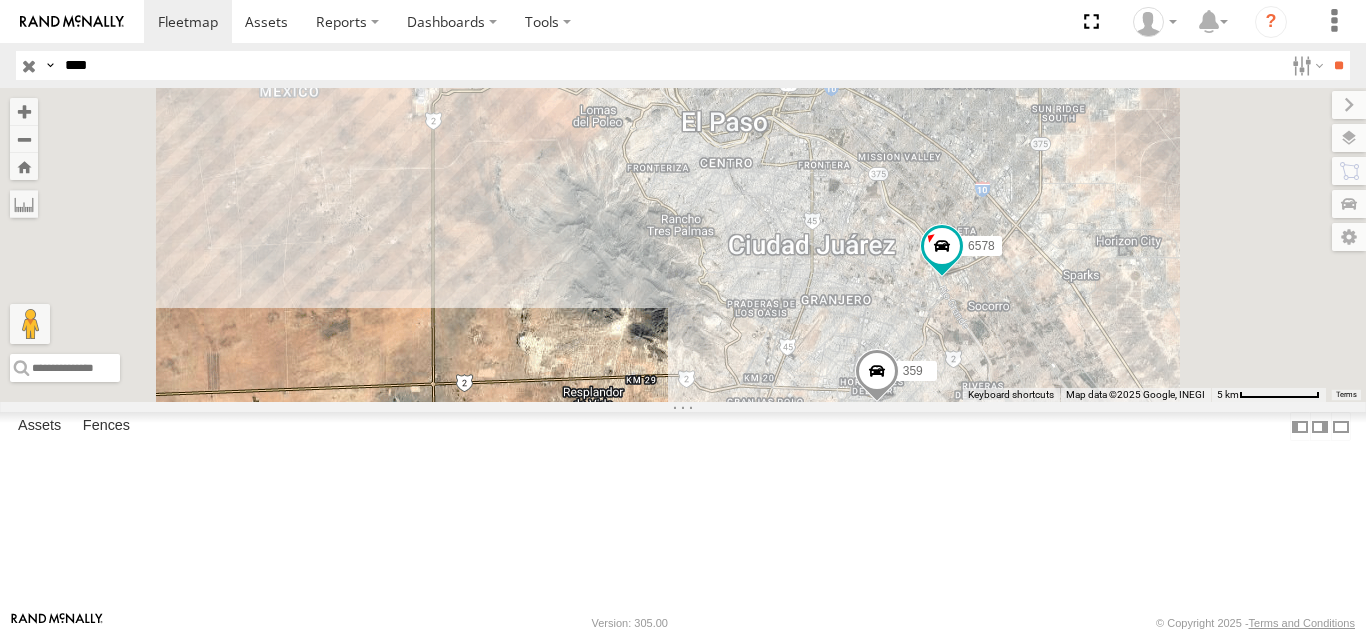 click on "7937" 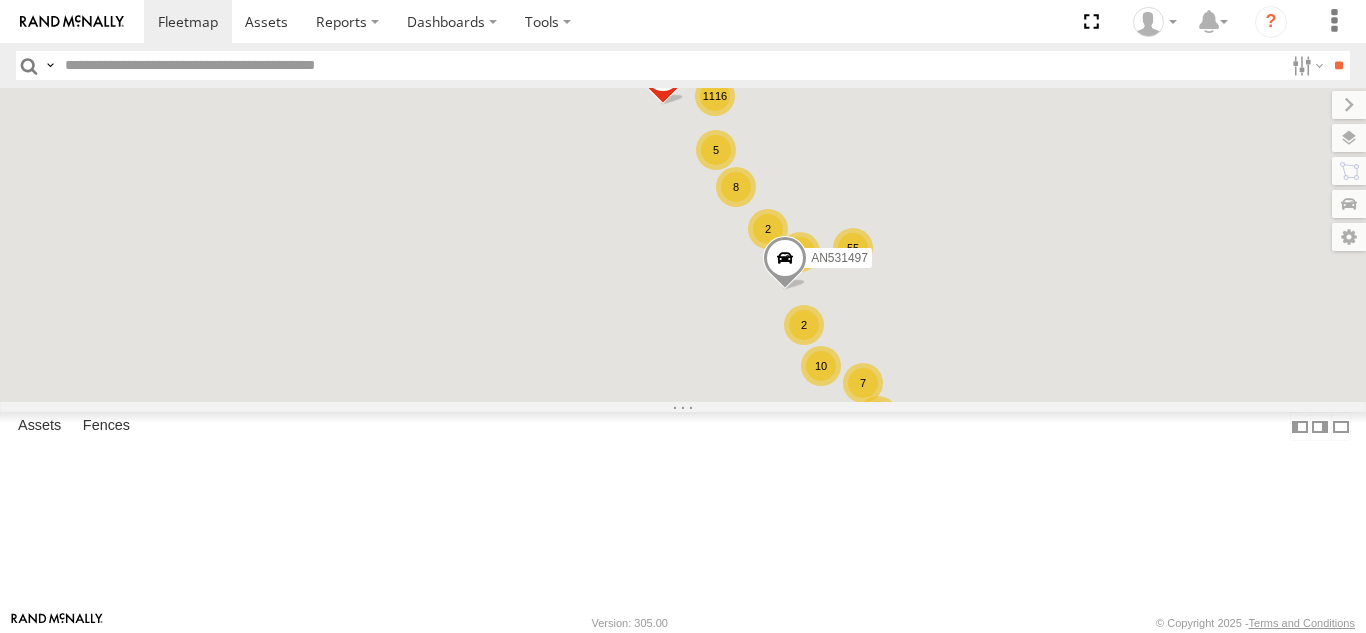 scroll, scrollTop: 0, scrollLeft: 0, axis: both 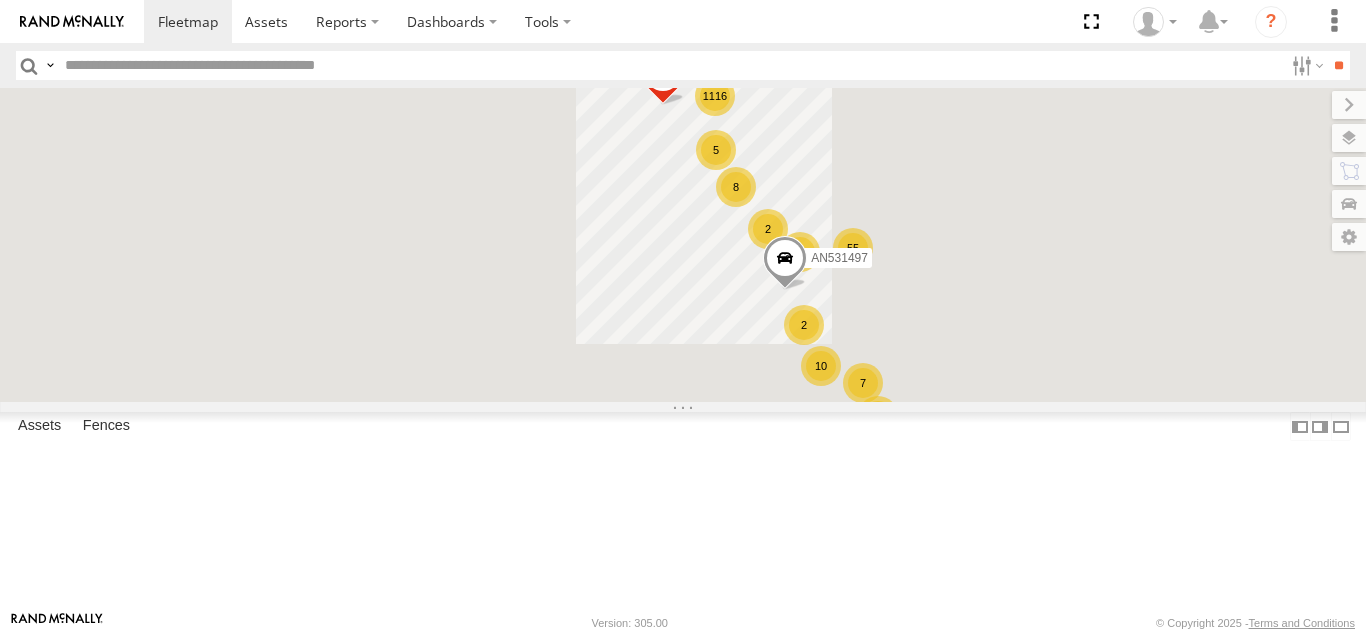 click at bounding box center [670, 65] 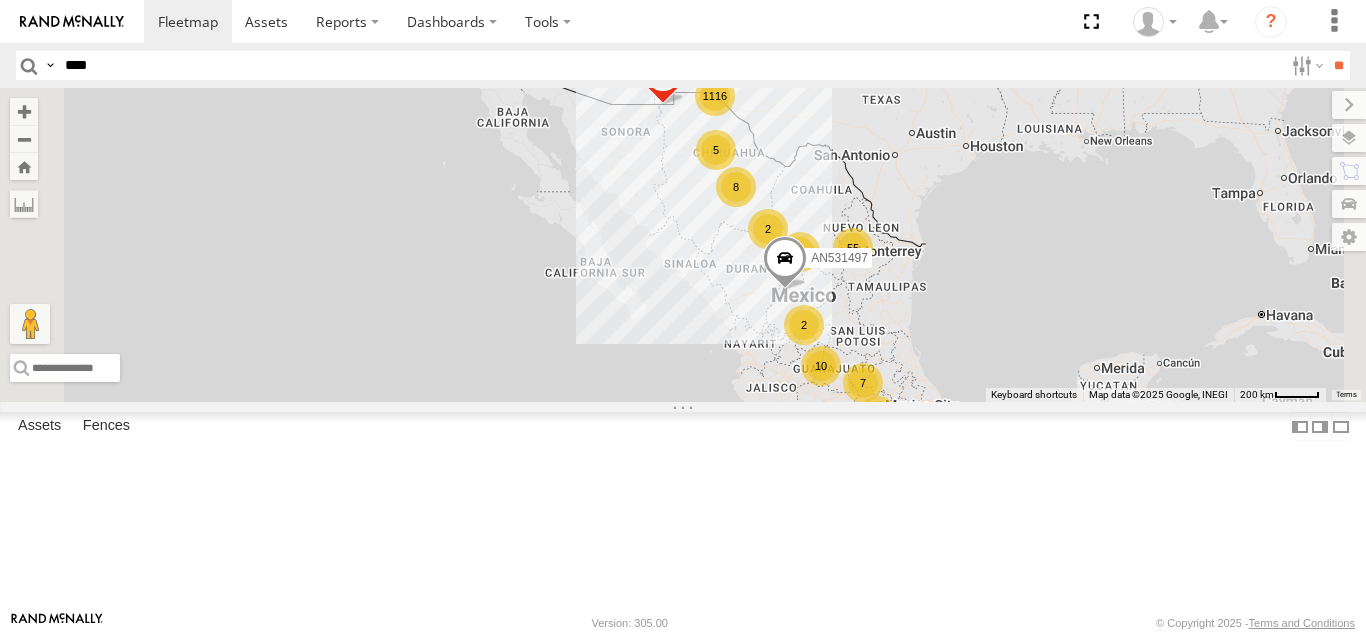click on "**" at bounding box center [1338, 65] 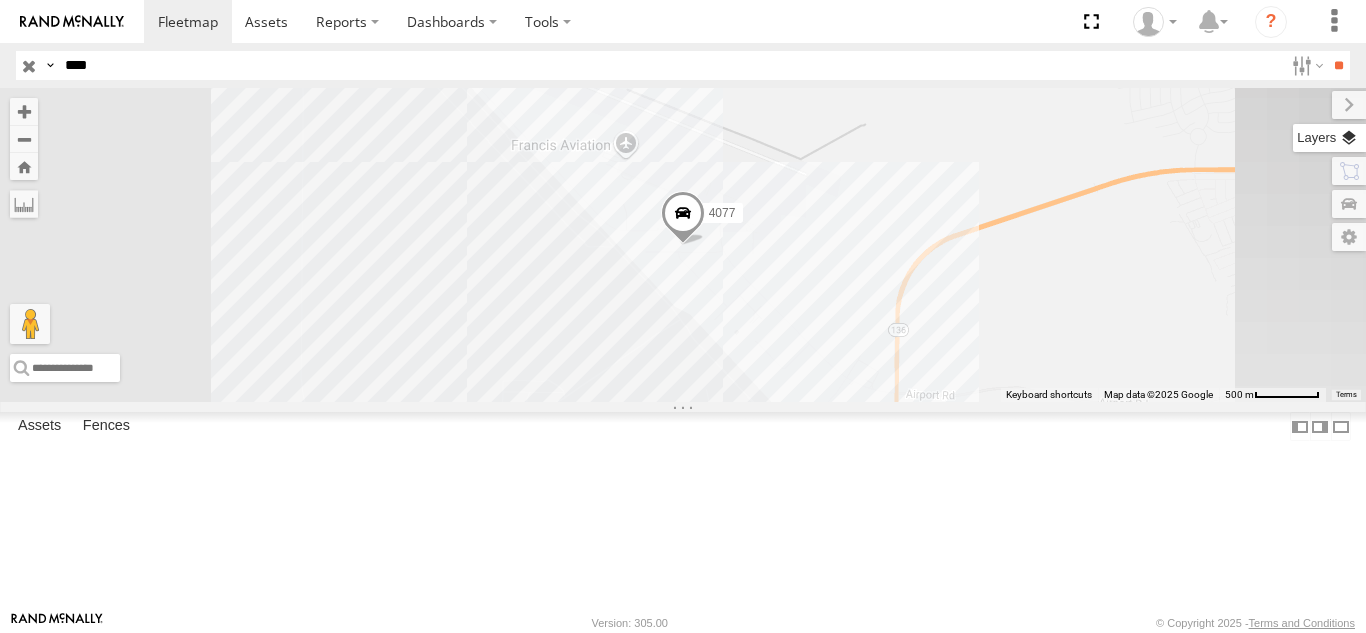 click at bounding box center [1329, 138] 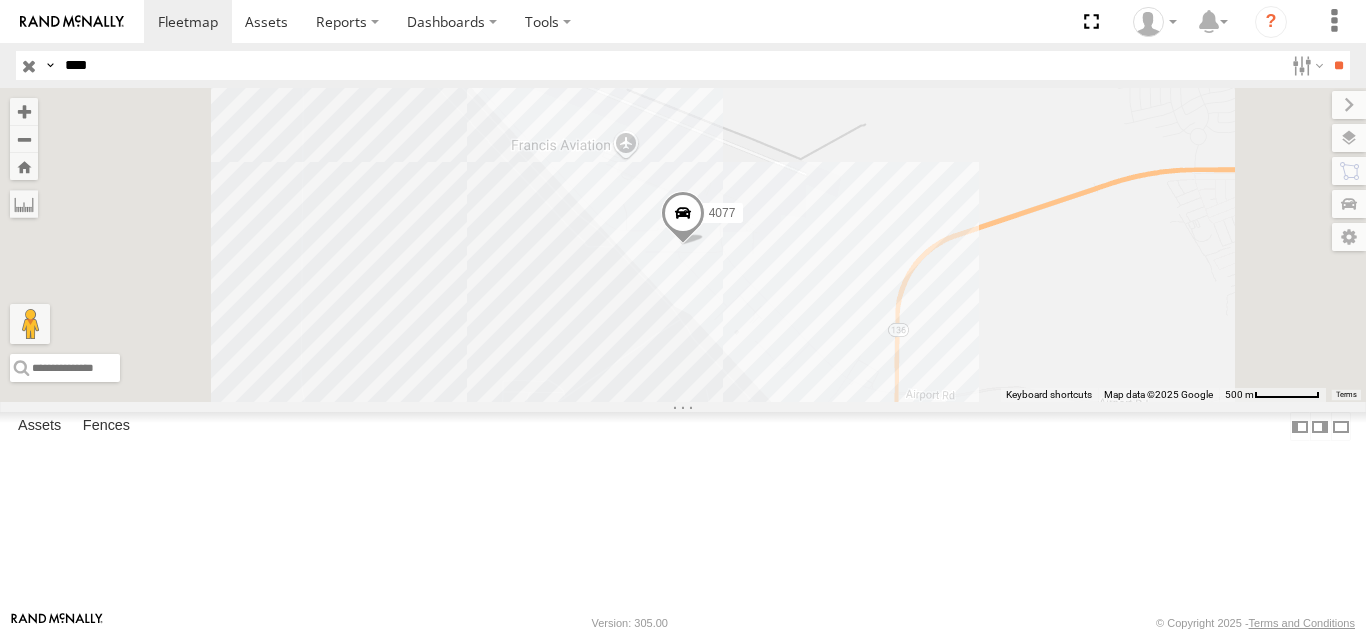 click on "Basemaps" at bounding box center (0, 0) 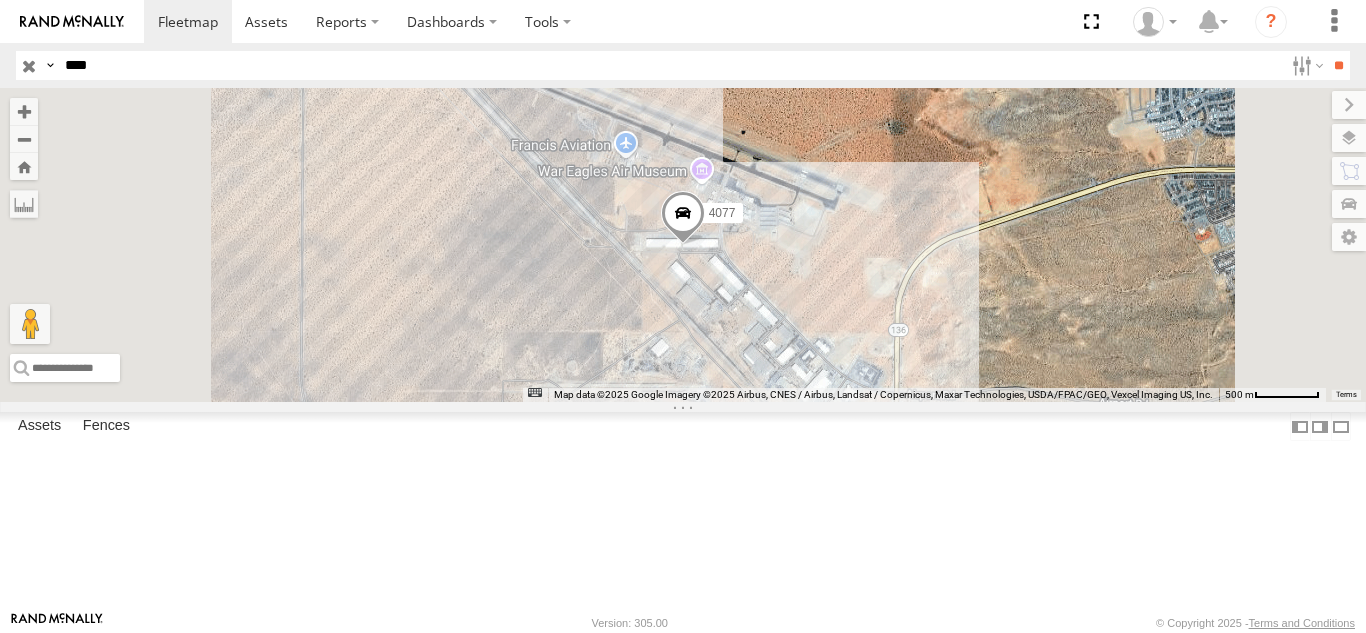 click on "Basemaps" at bounding box center [0, 0] 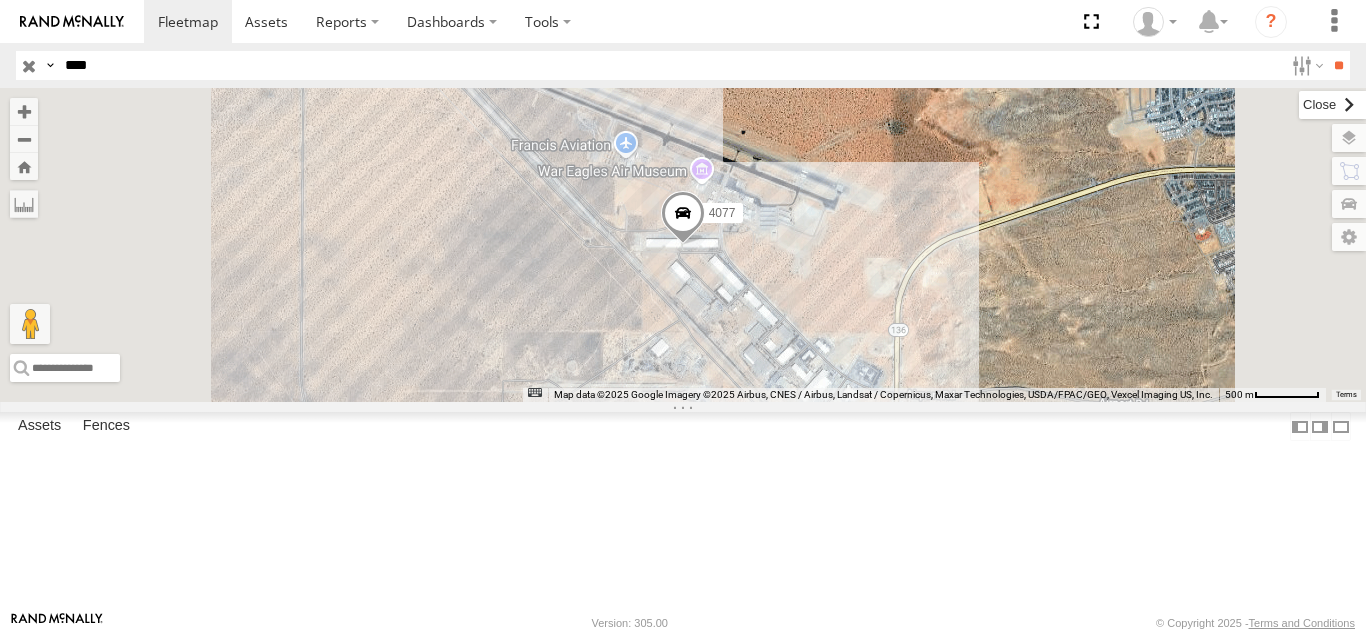 click at bounding box center [1332, 105] 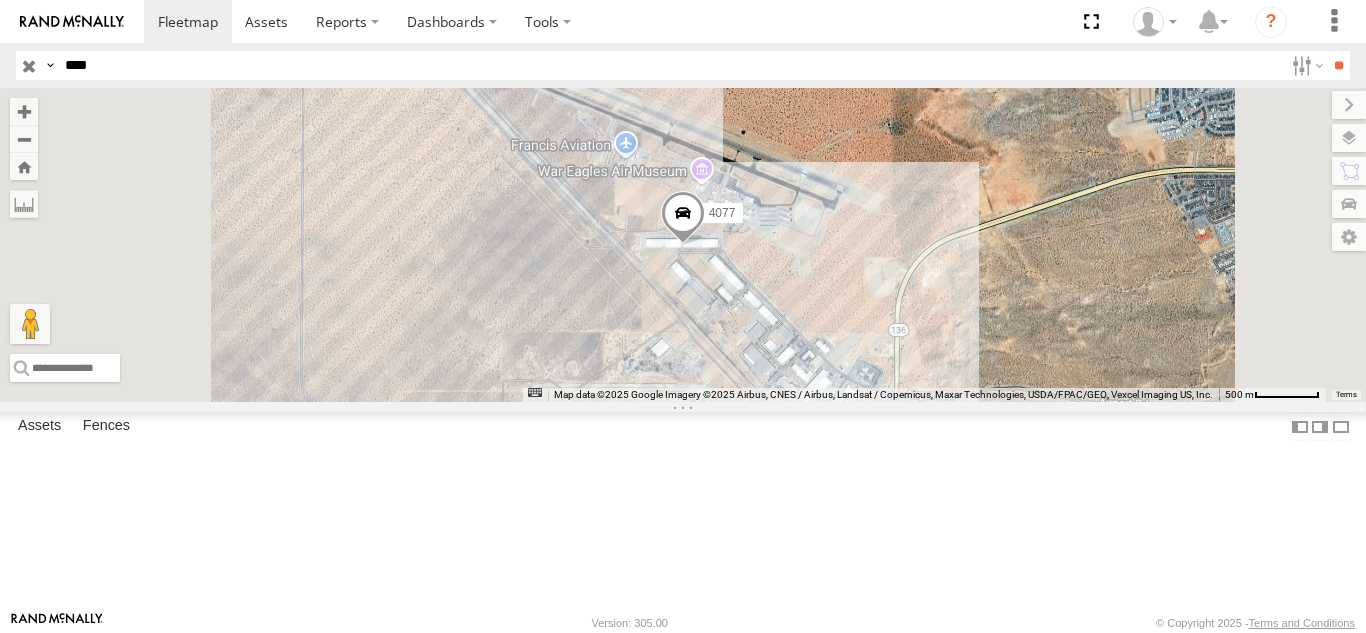 click on "****" at bounding box center [670, 65] 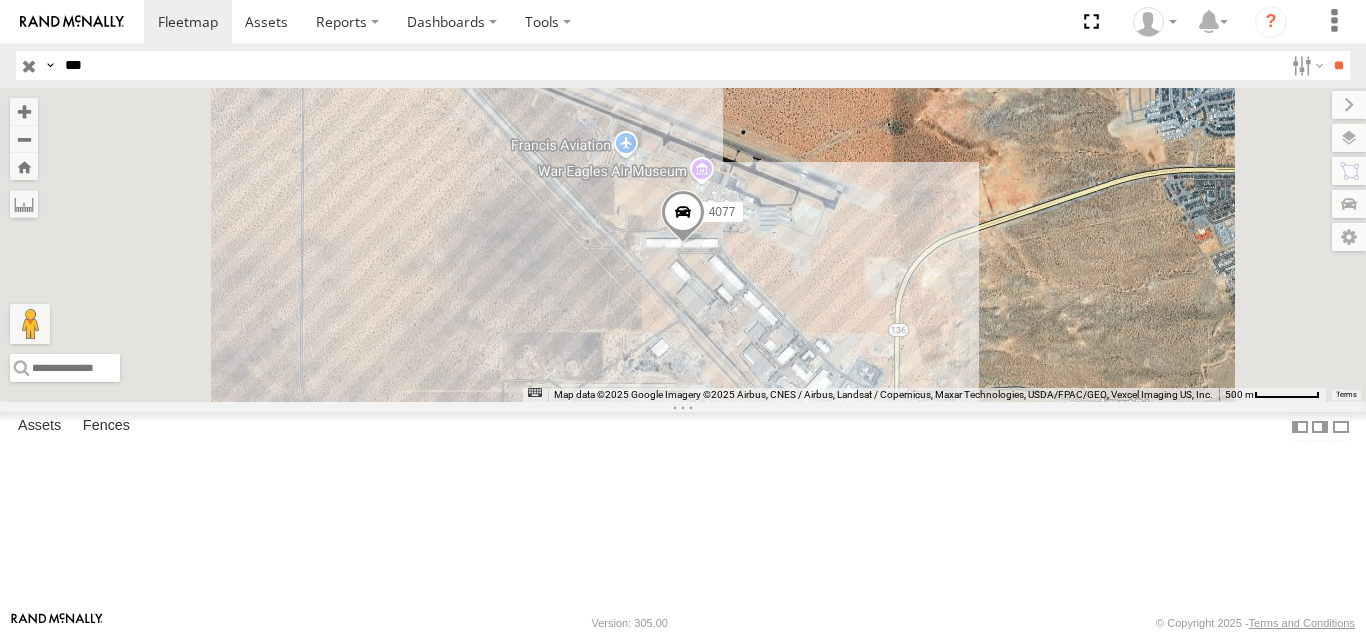 click on "**" at bounding box center [1338, 65] 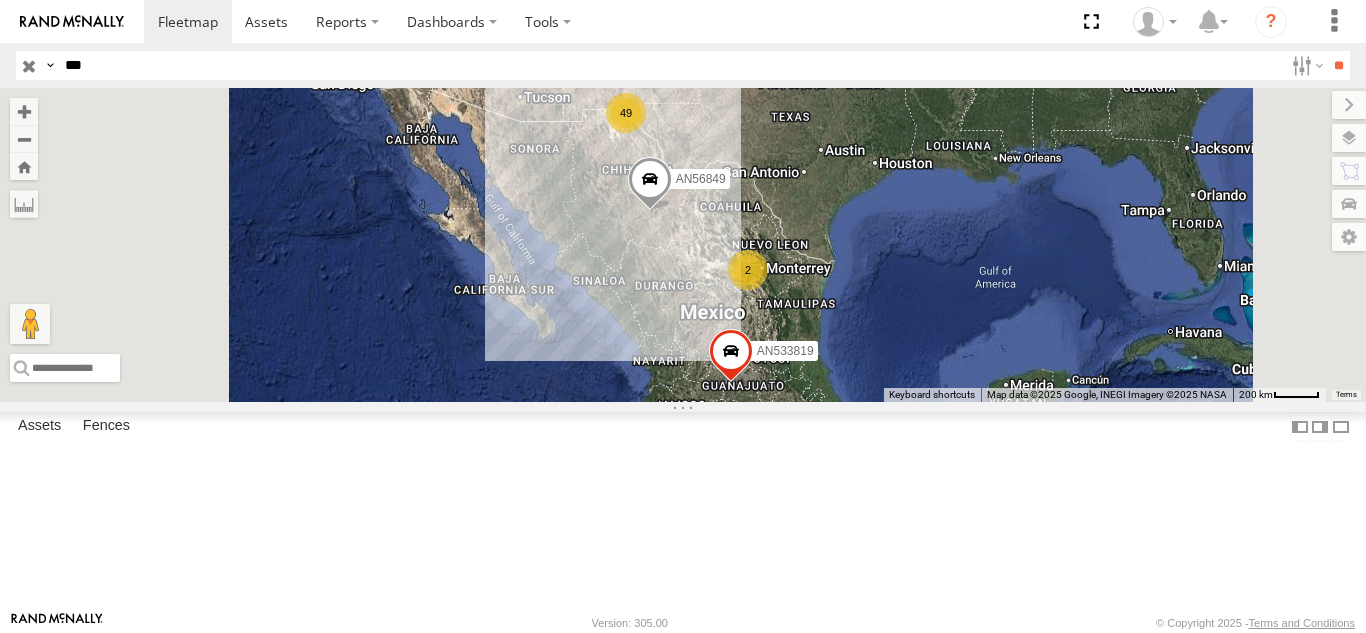 scroll, scrollTop: 1275, scrollLeft: 0, axis: vertical 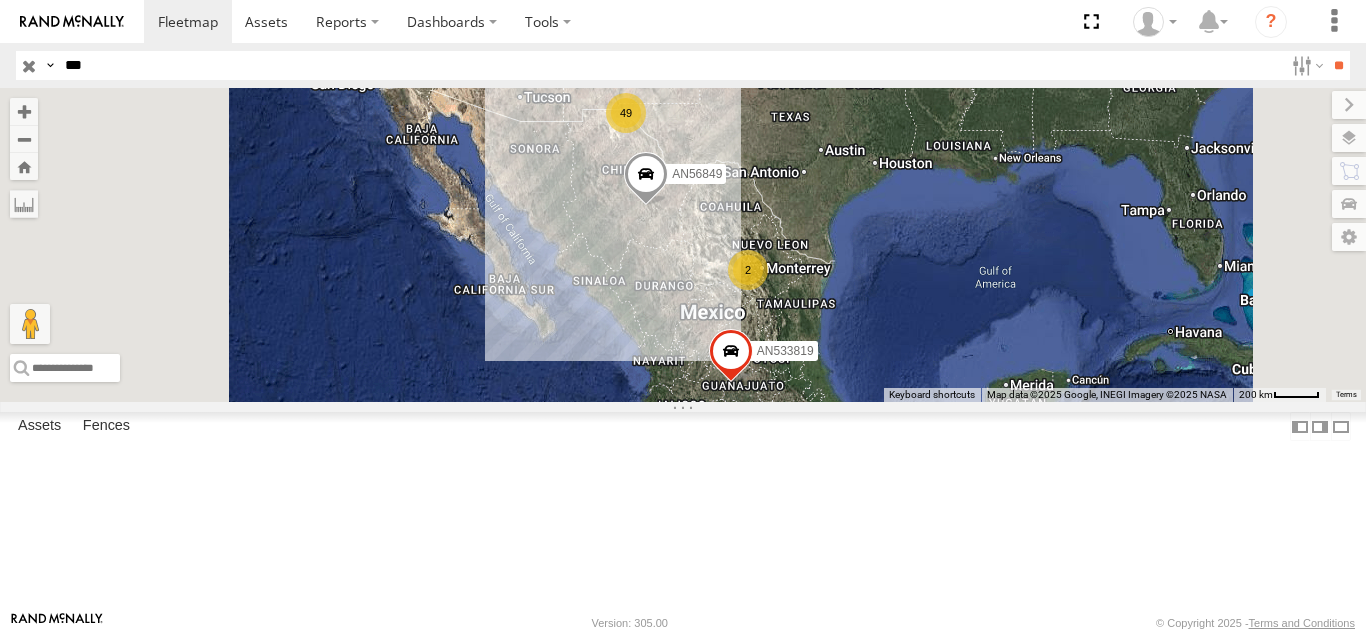 click on "***" at bounding box center (670, 65) 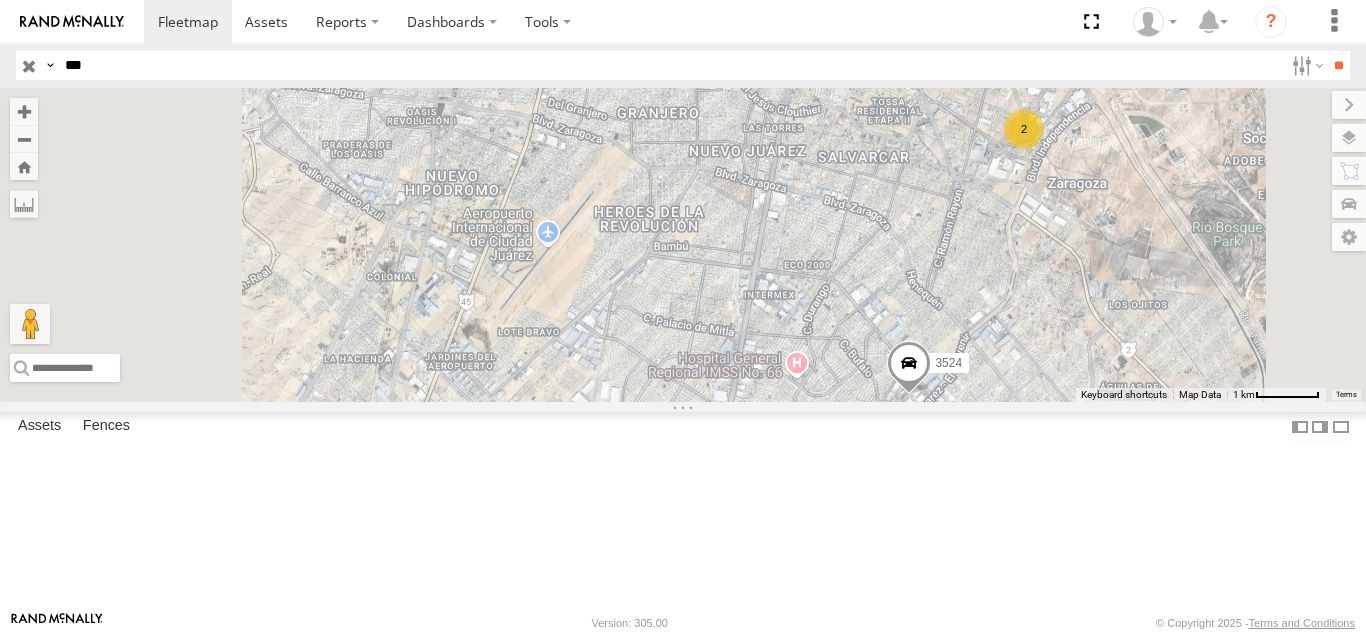 click on "726
FOXCONN" at bounding box center [0, 0] 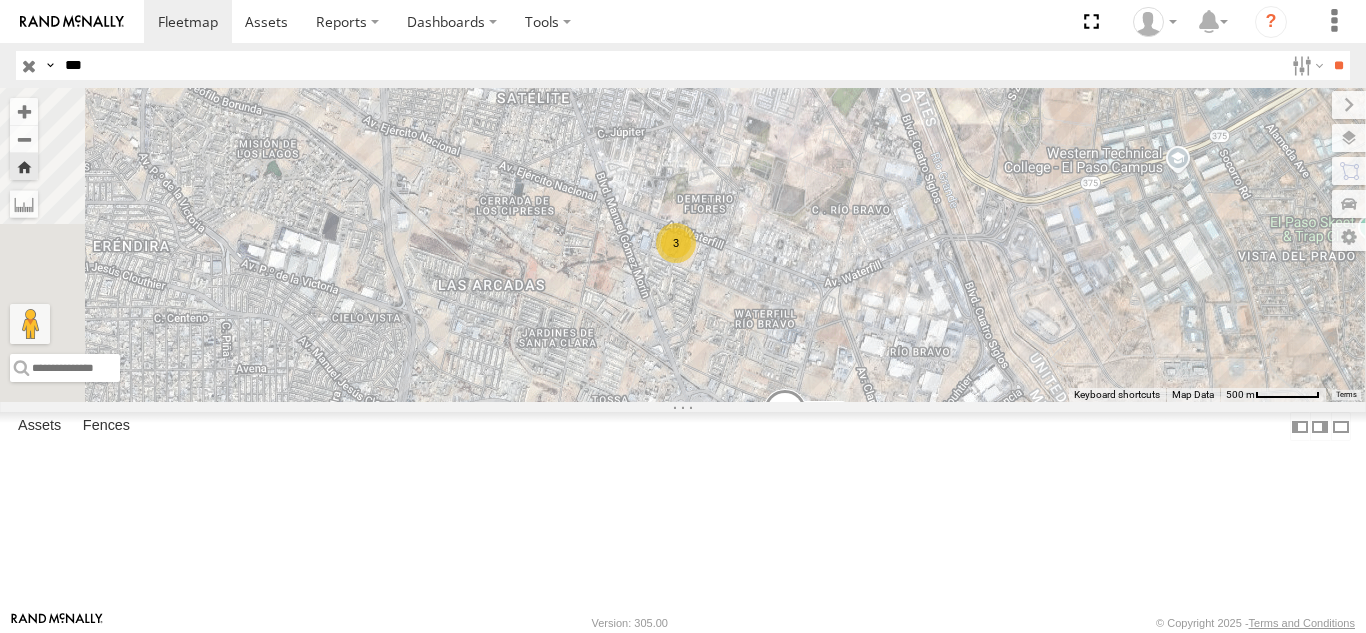 click on "***" at bounding box center [670, 65] 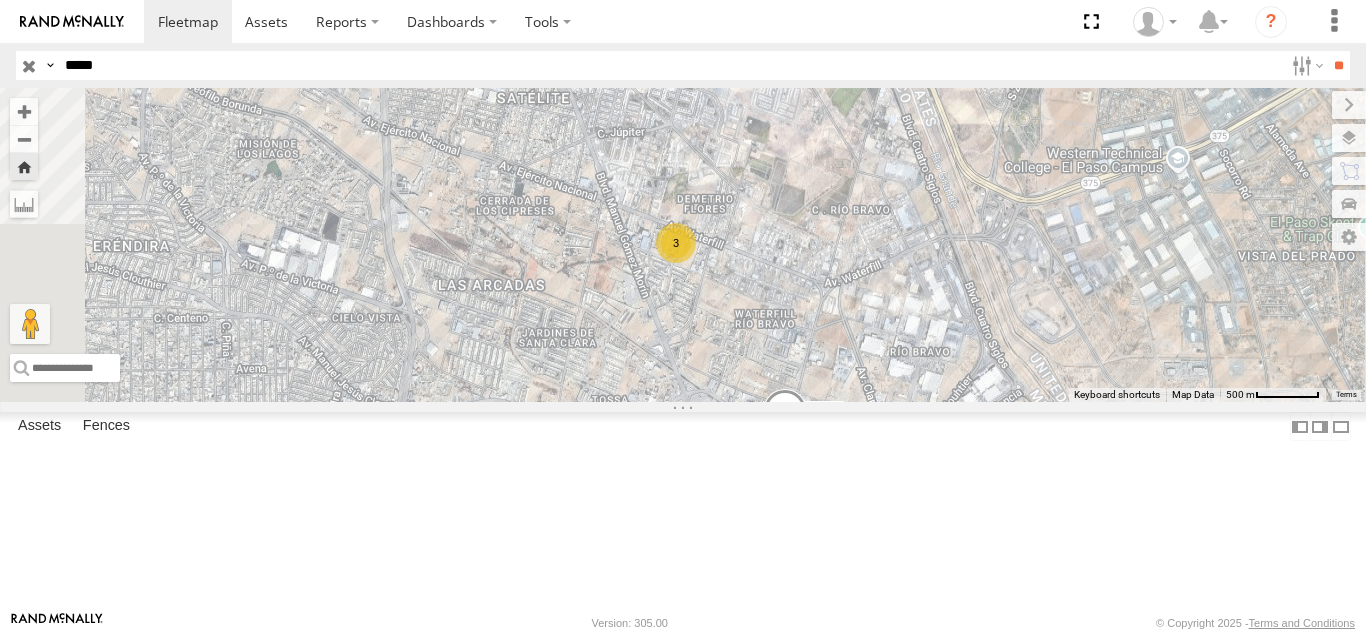 click on "**" at bounding box center (1338, 65) 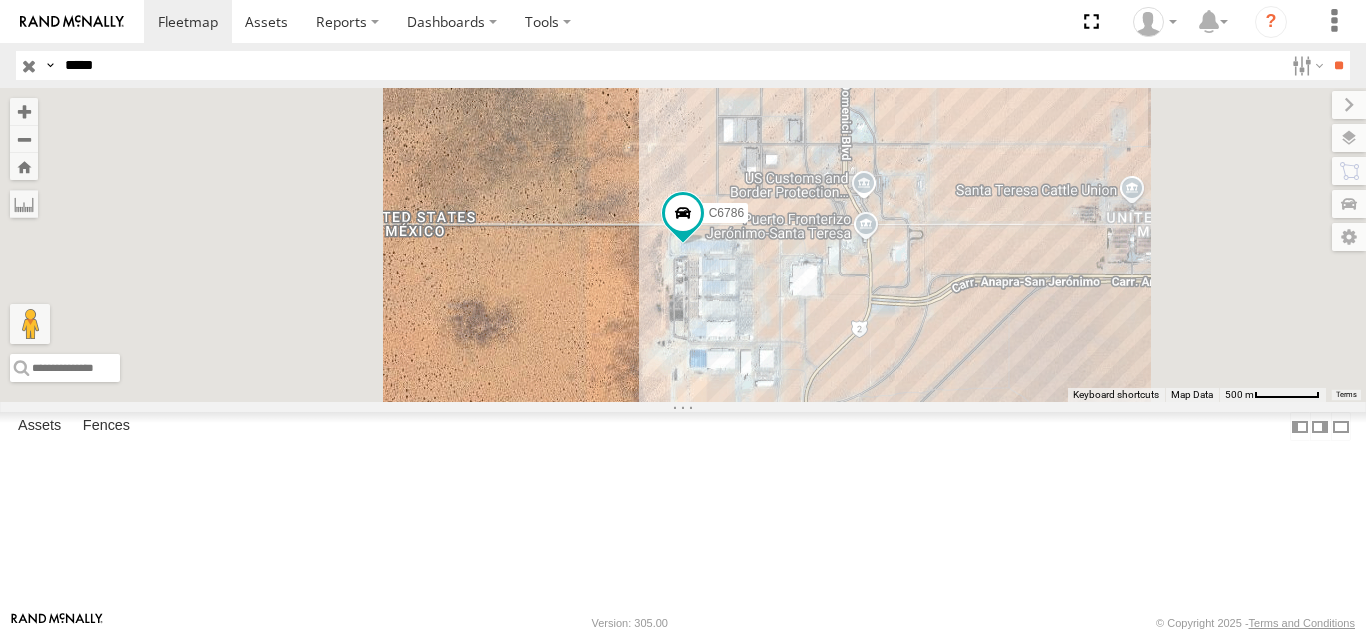 click on "FOXCONN" at bounding box center (0, 0) 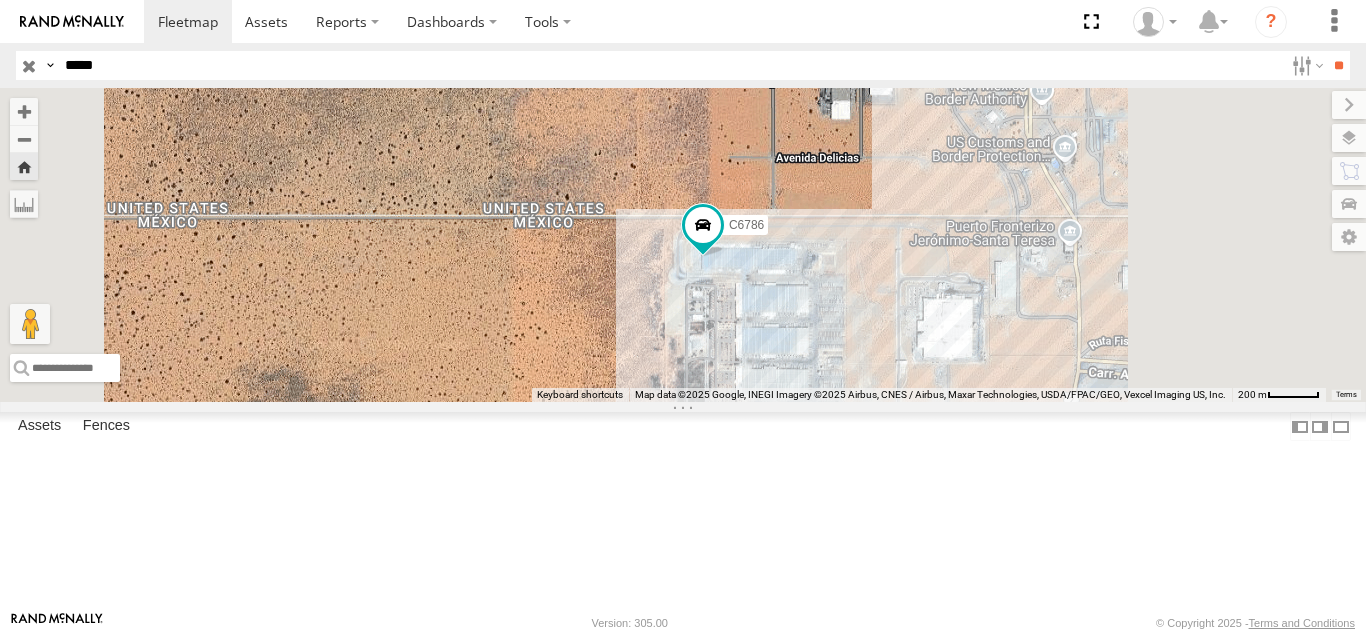 click on "*****" at bounding box center (670, 65) 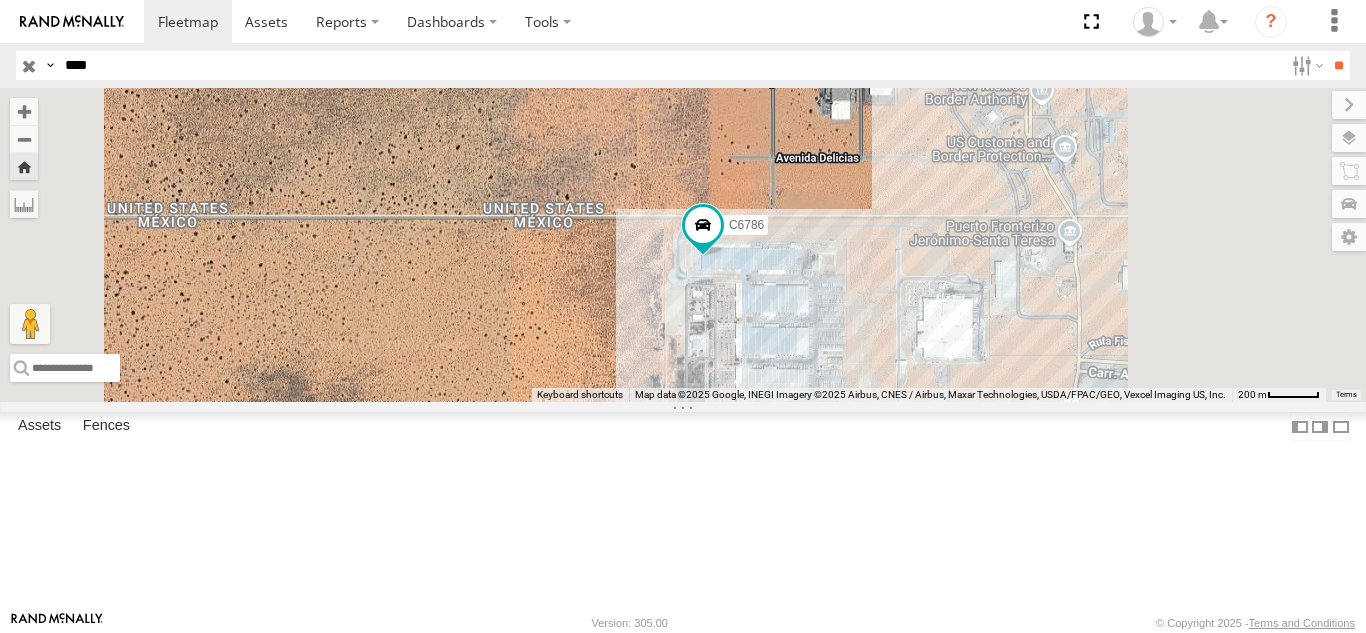 click on "**" at bounding box center (1338, 65) 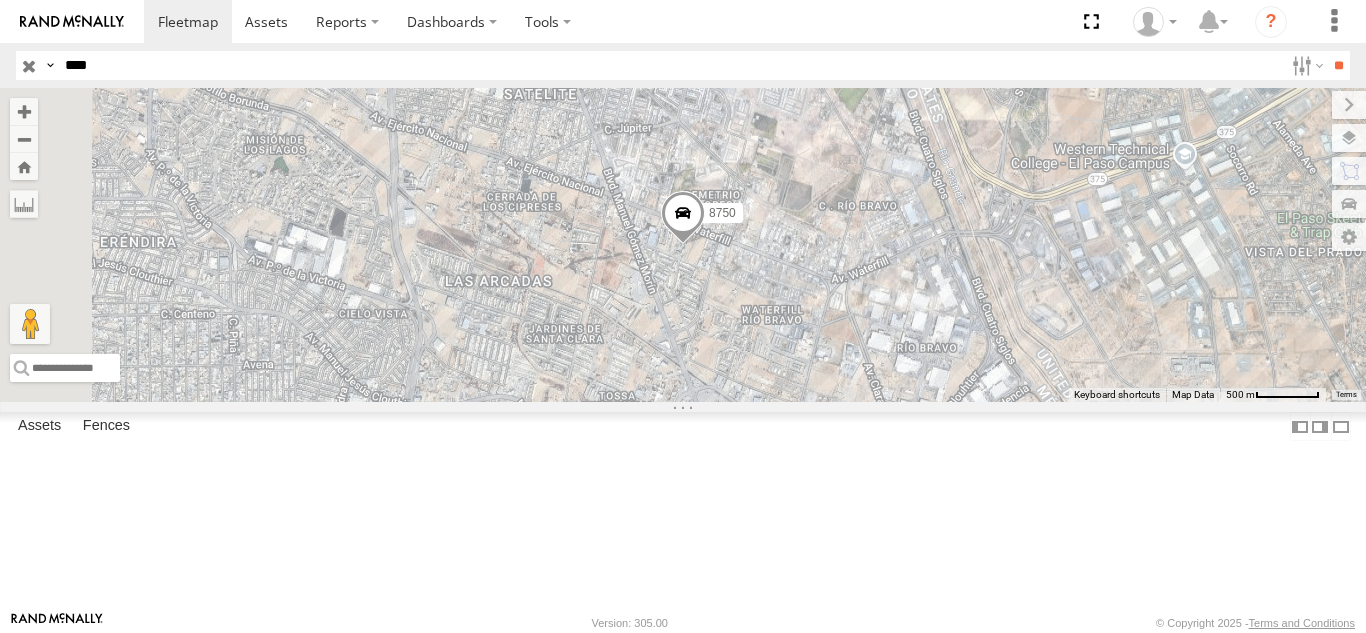 click on "8750" at bounding box center (0, 0) 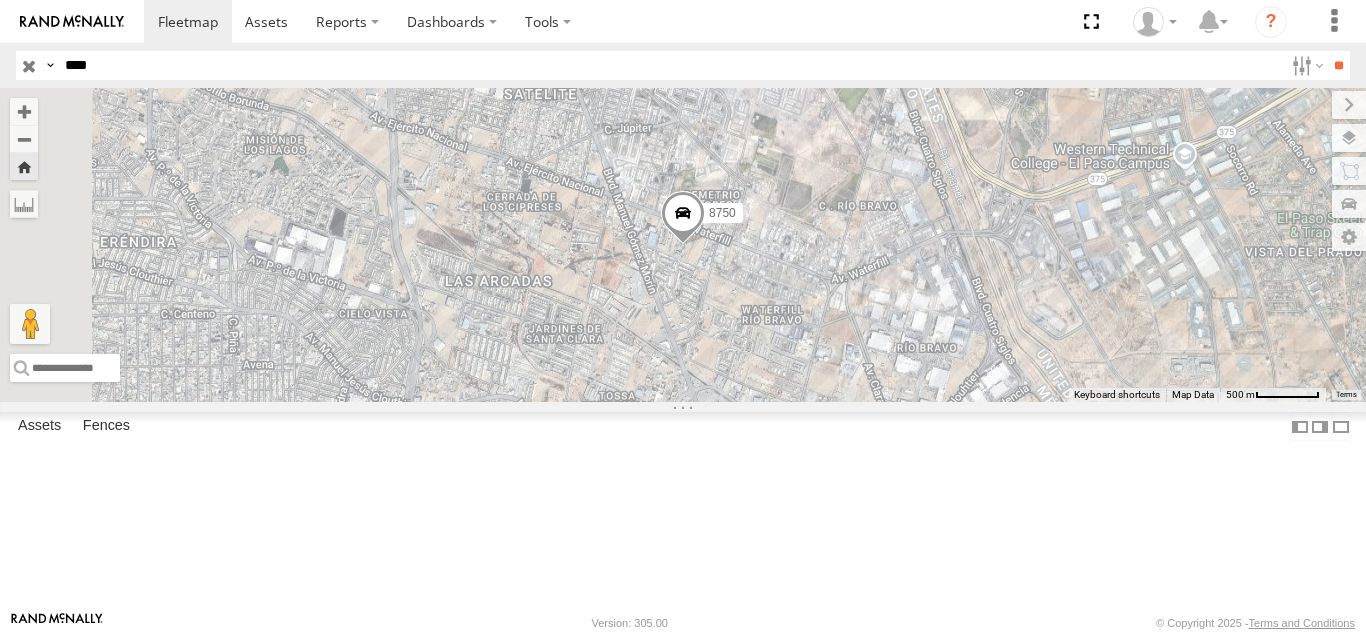click on "****" at bounding box center (670, 65) 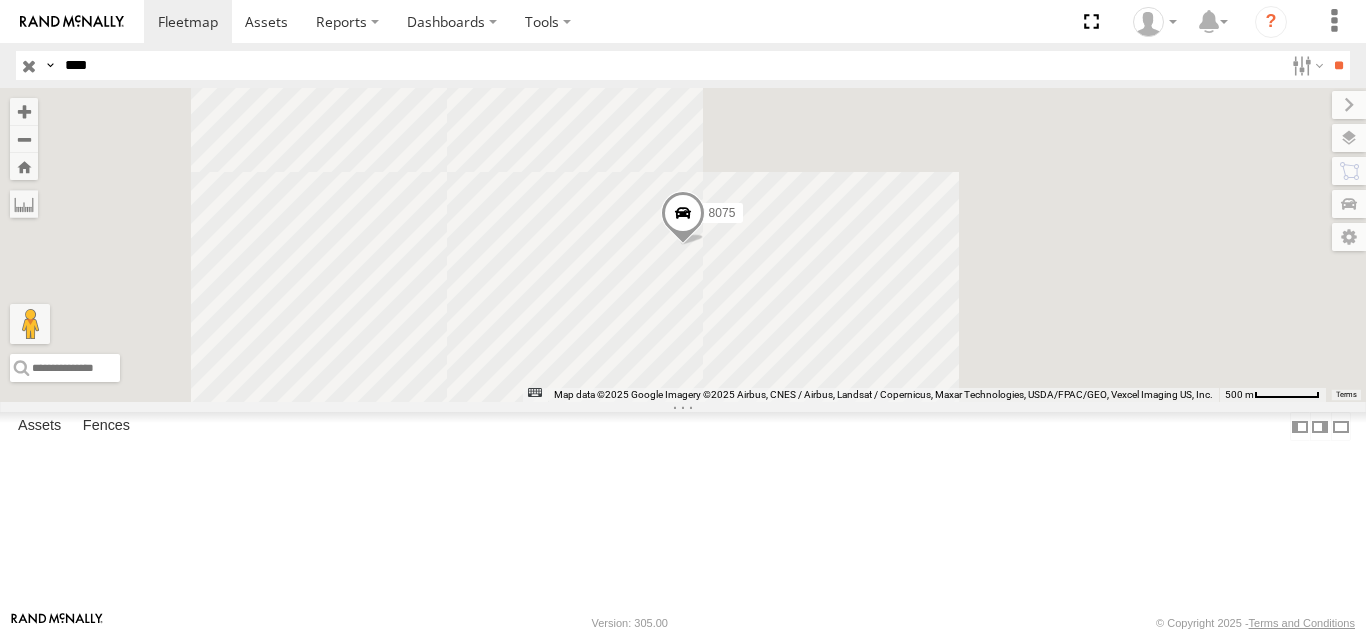 click on "8075" at bounding box center [0, 0] 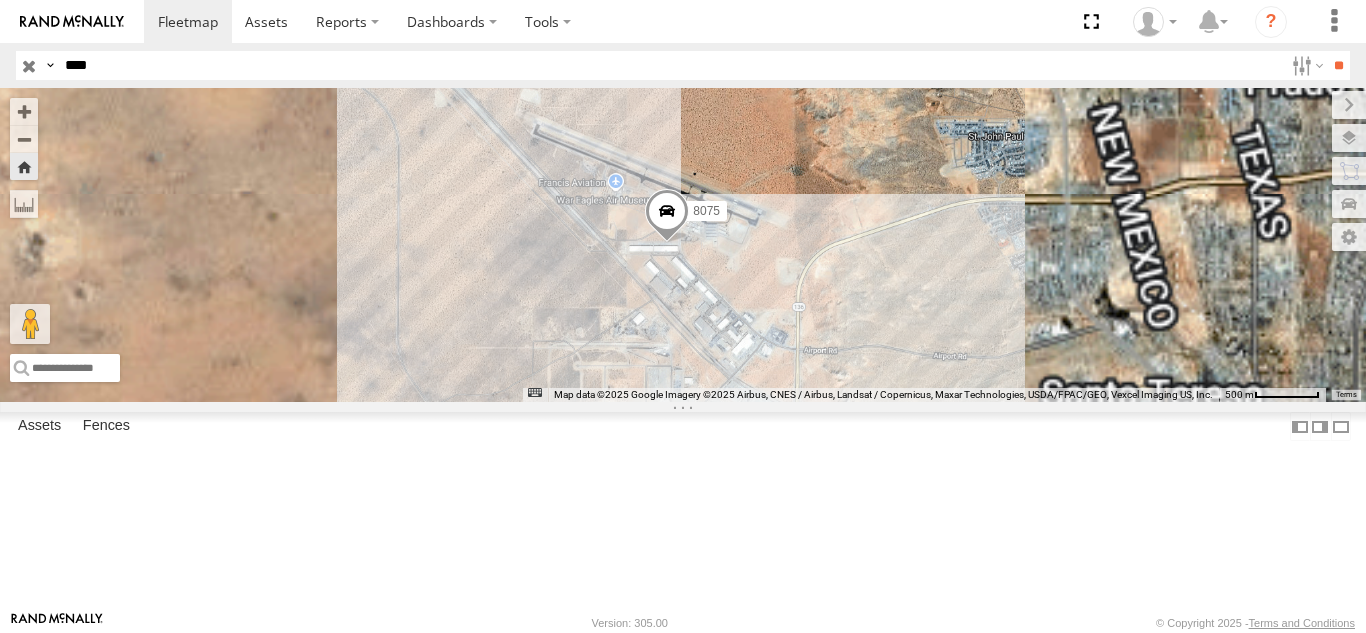 click on "****" at bounding box center (670, 65) 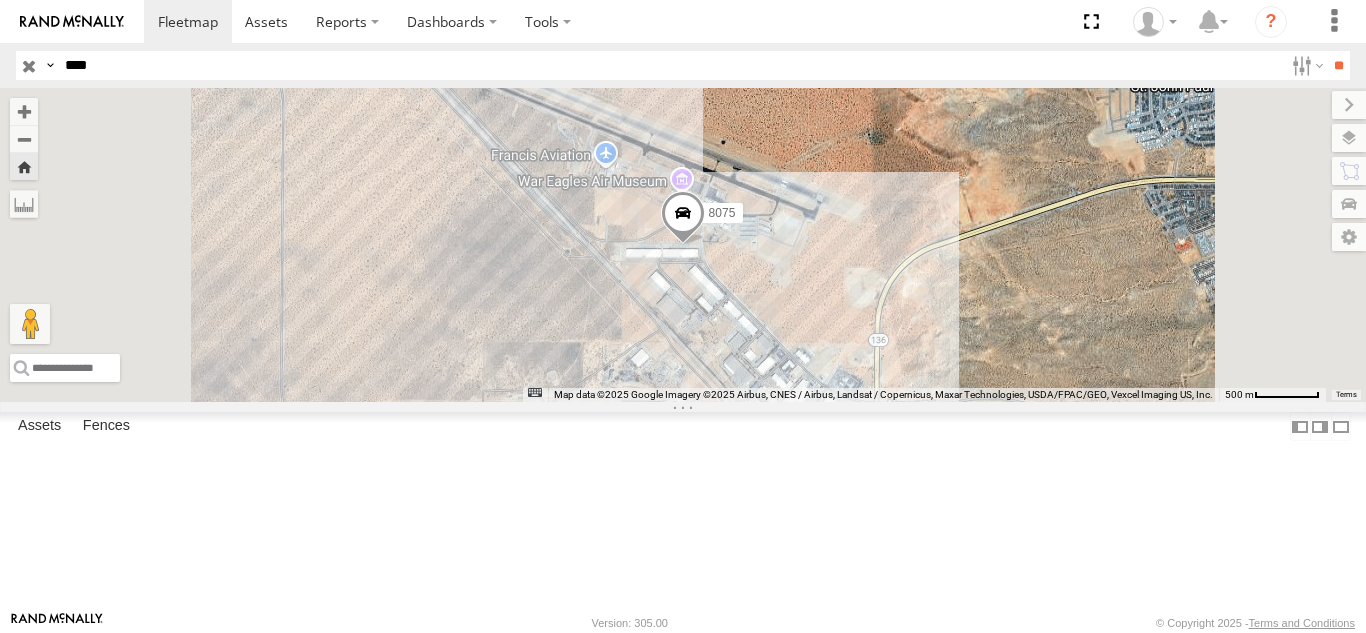 click on "****" at bounding box center [670, 65] 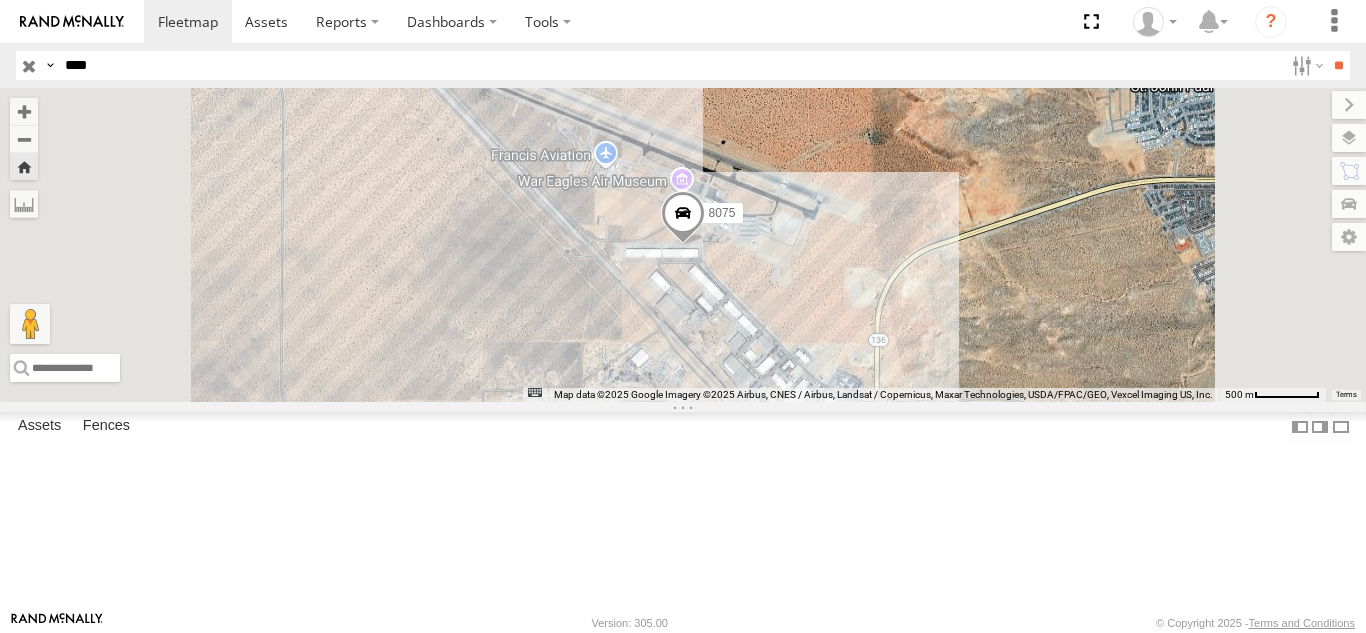 click on "**" at bounding box center [1338, 65] 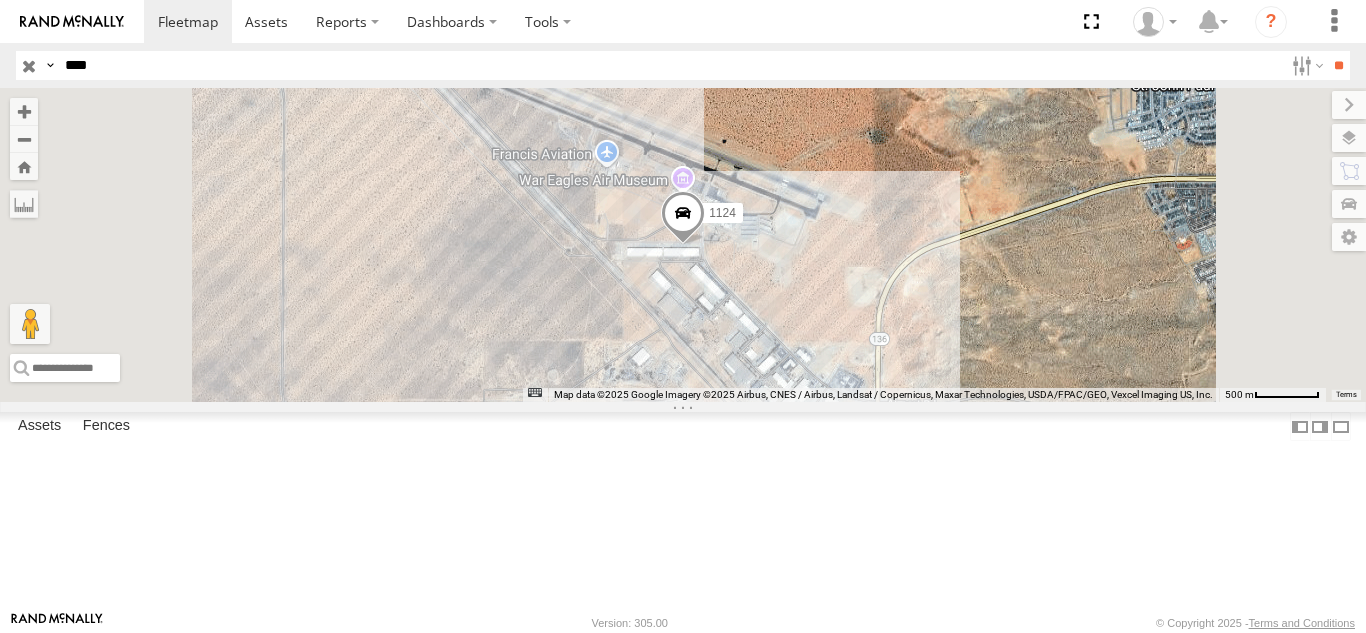 click on "1124" at bounding box center (0, 0) 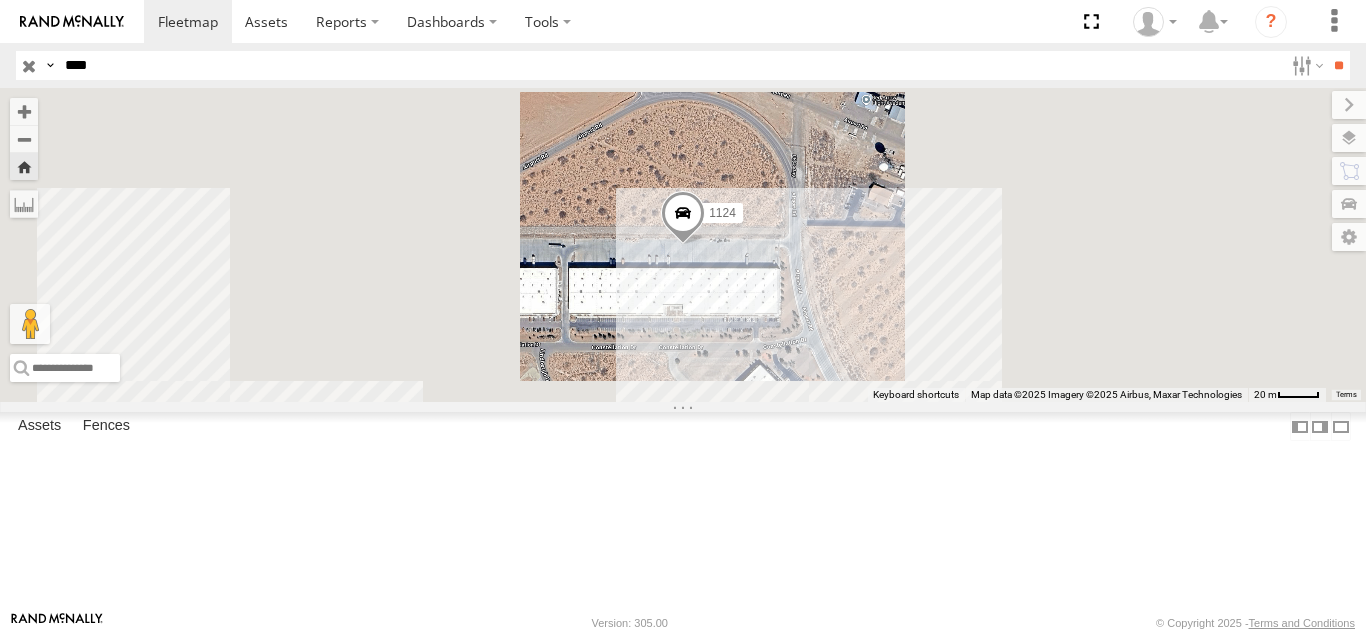click on "****" at bounding box center [670, 65] 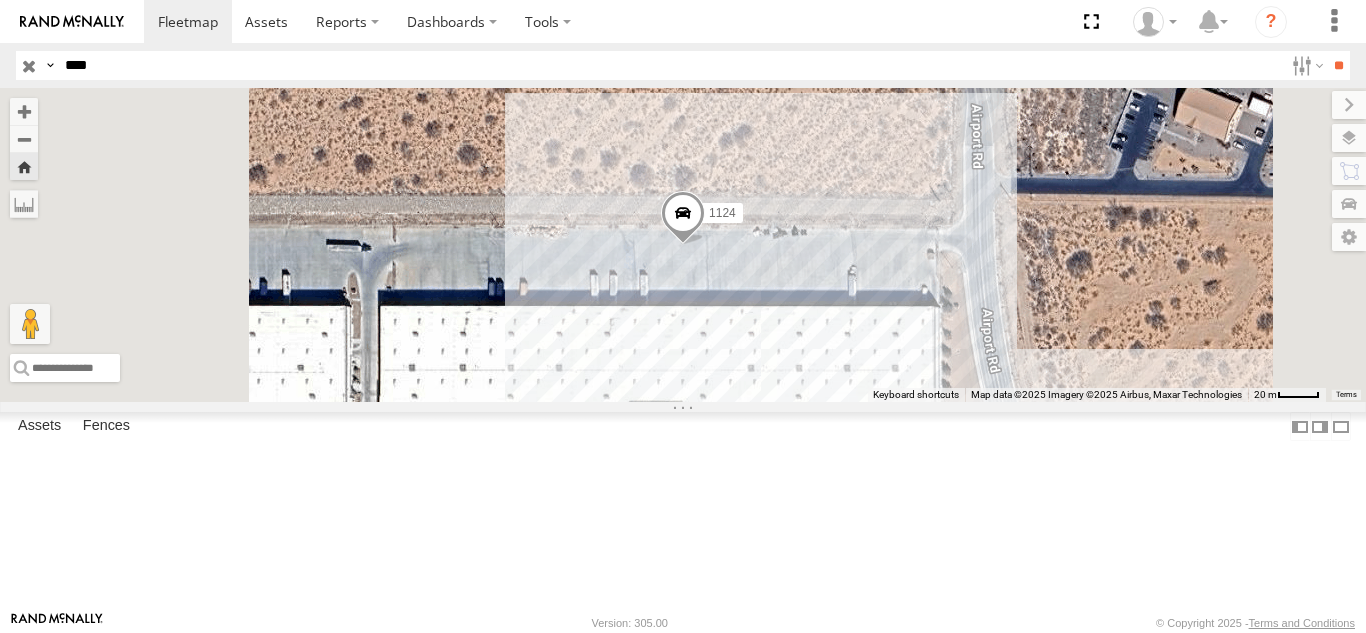 click on "**" at bounding box center (1338, 65) 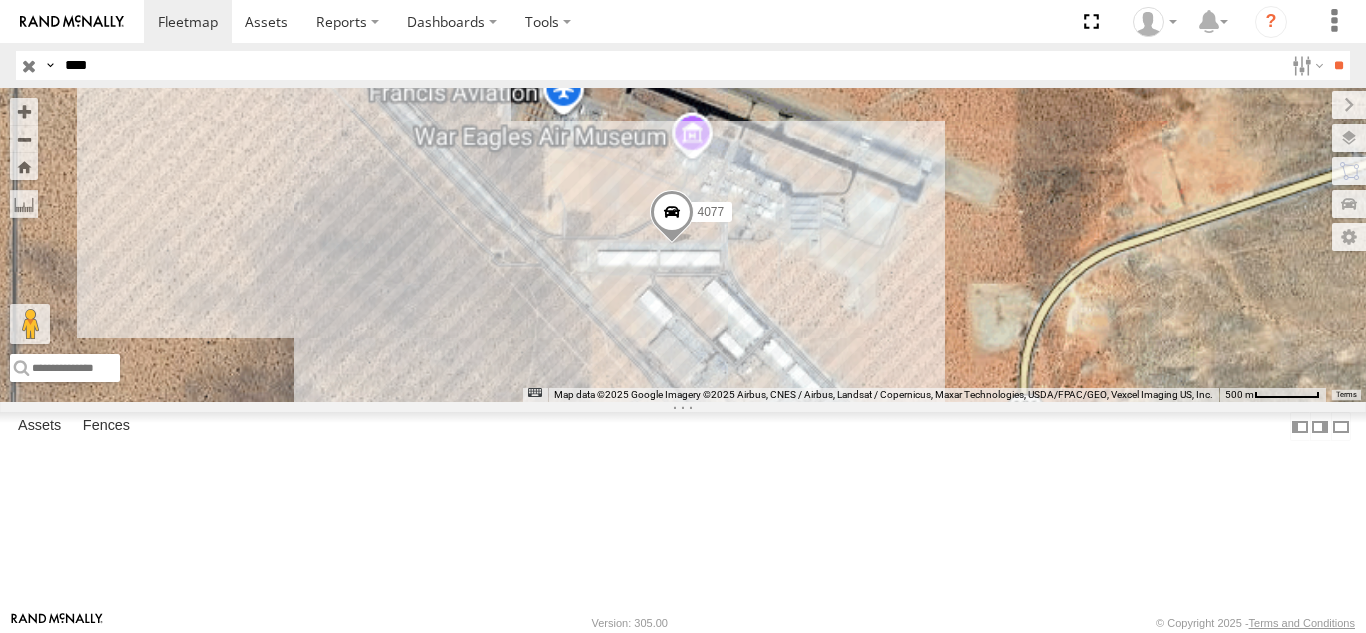 click on "4077" at bounding box center (0, 0) 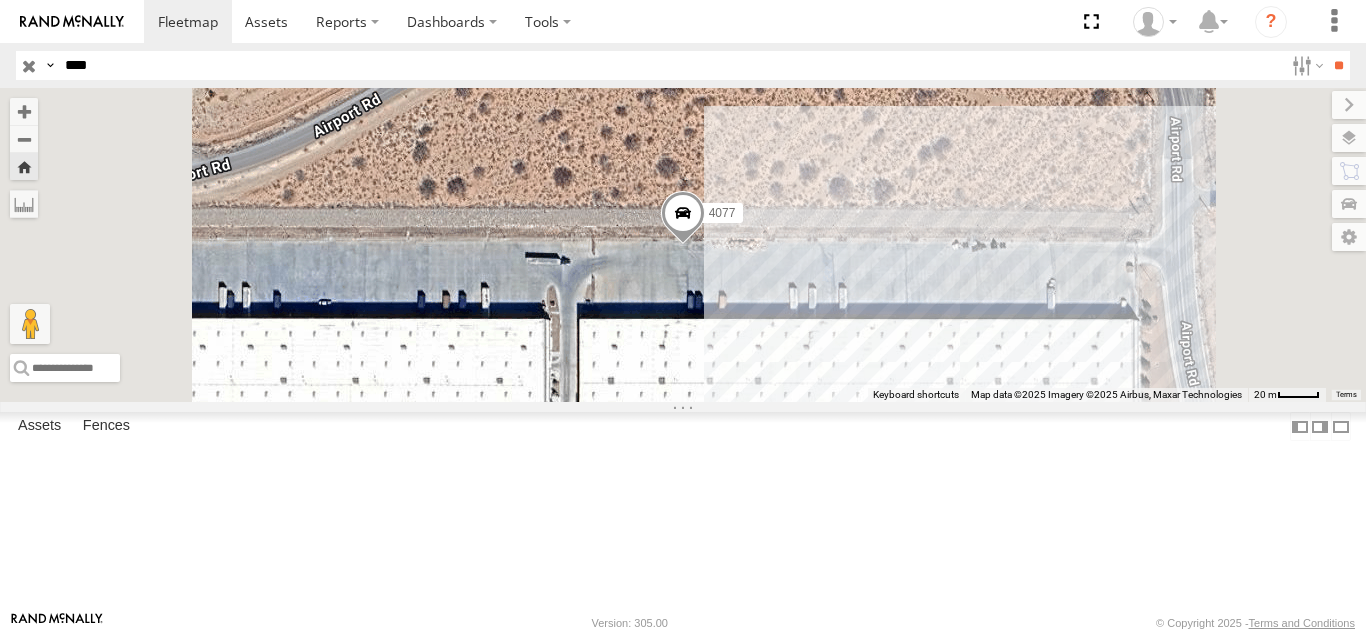 click on "****" at bounding box center (670, 65) 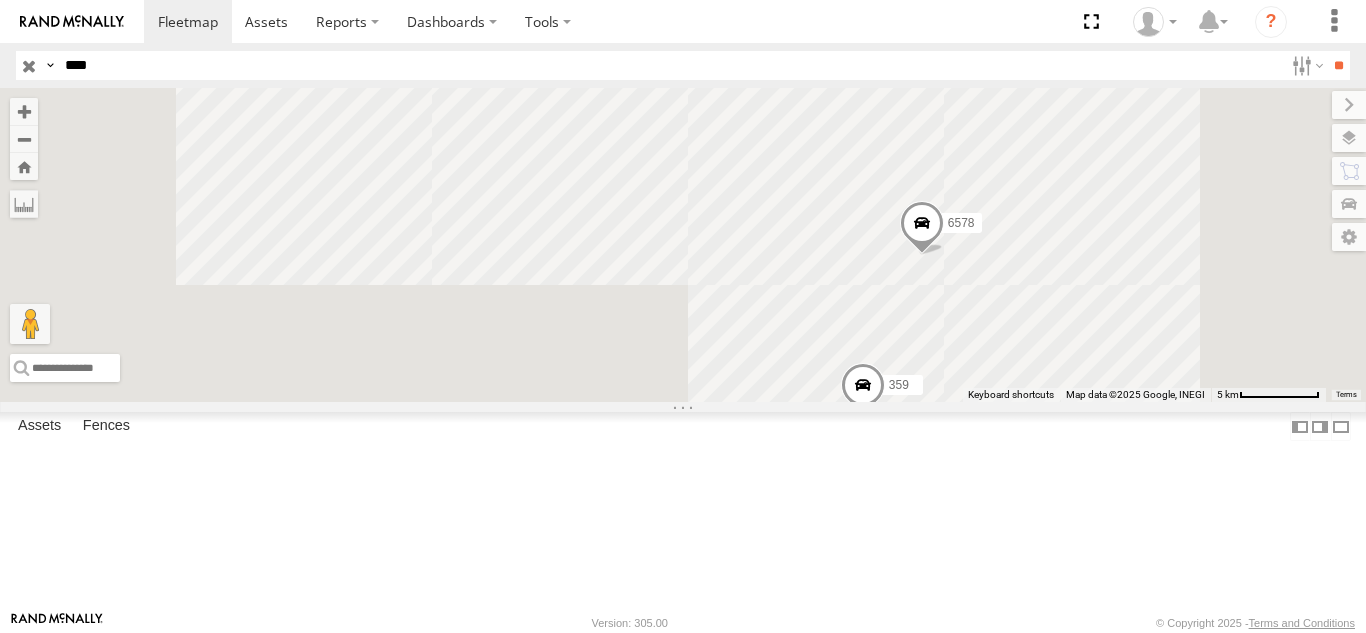 click on "359" at bounding box center [0, 0] 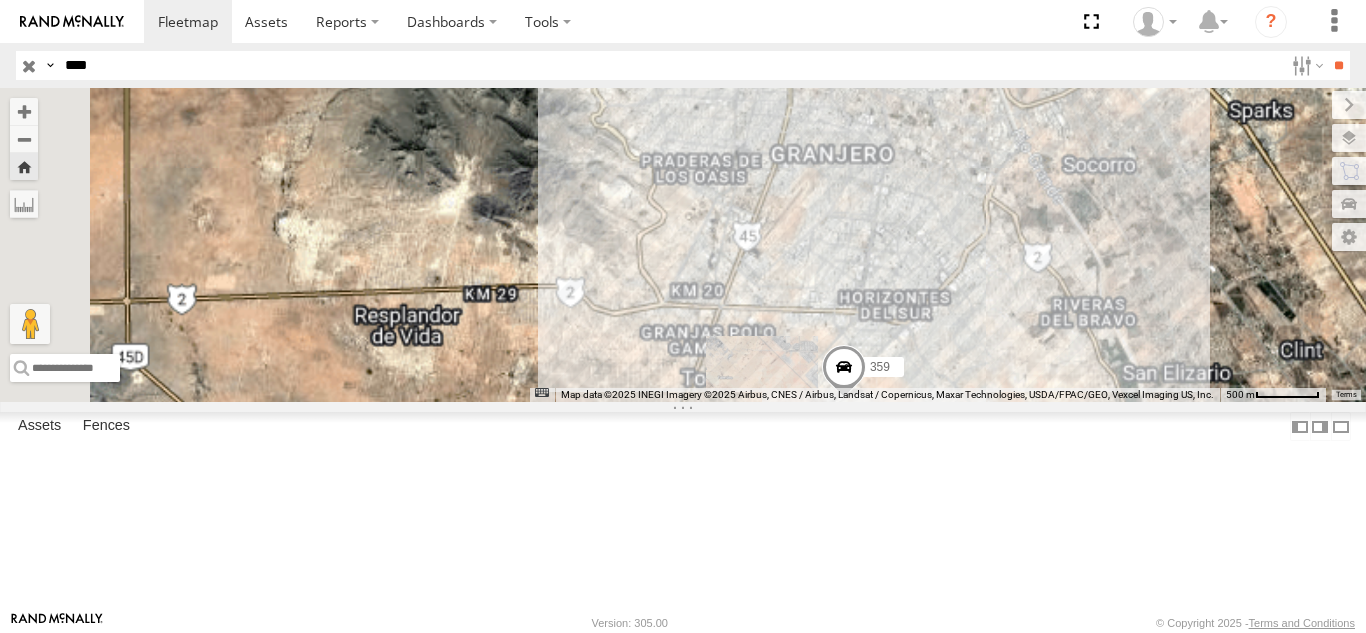click on "7937
FOXCONN" at bounding box center [0, 0] 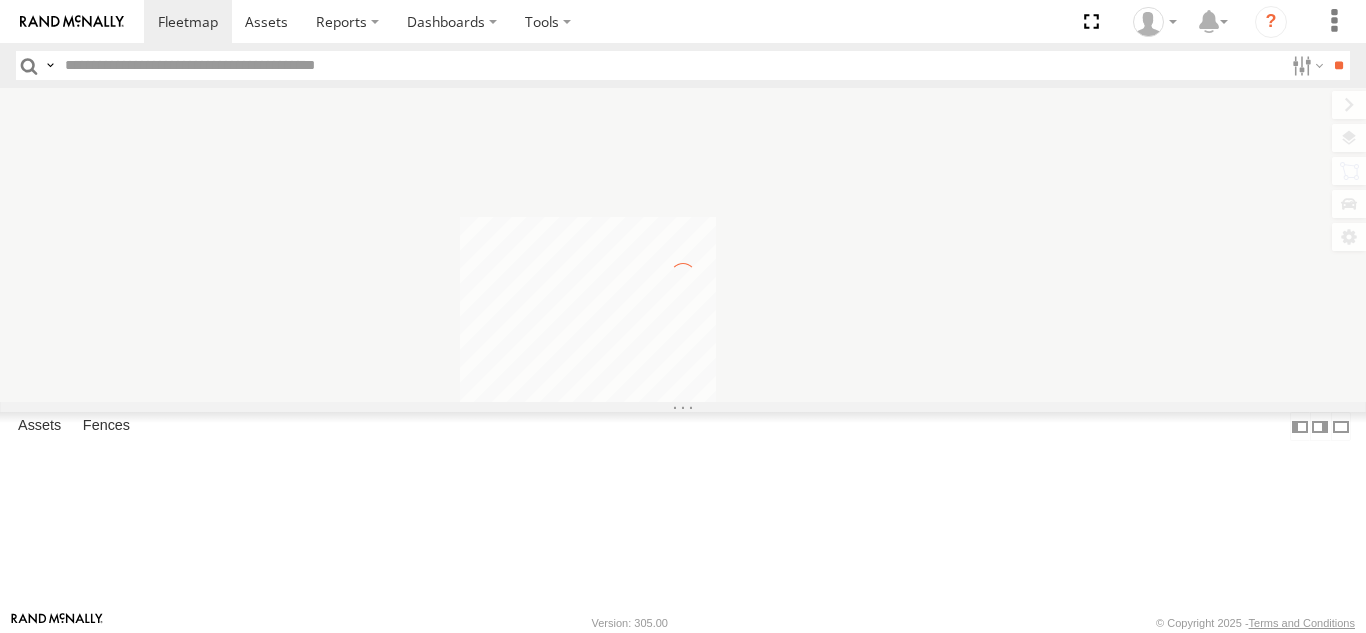 scroll, scrollTop: 0, scrollLeft: 0, axis: both 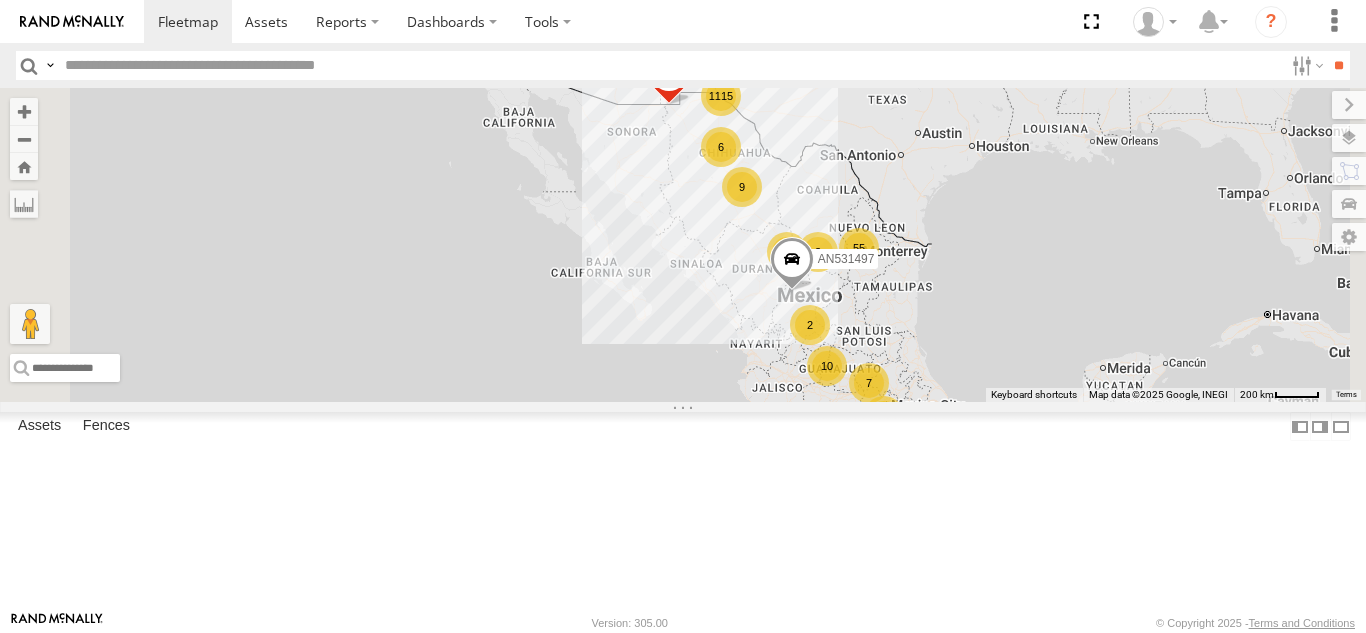 click at bounding box center [670, 65] 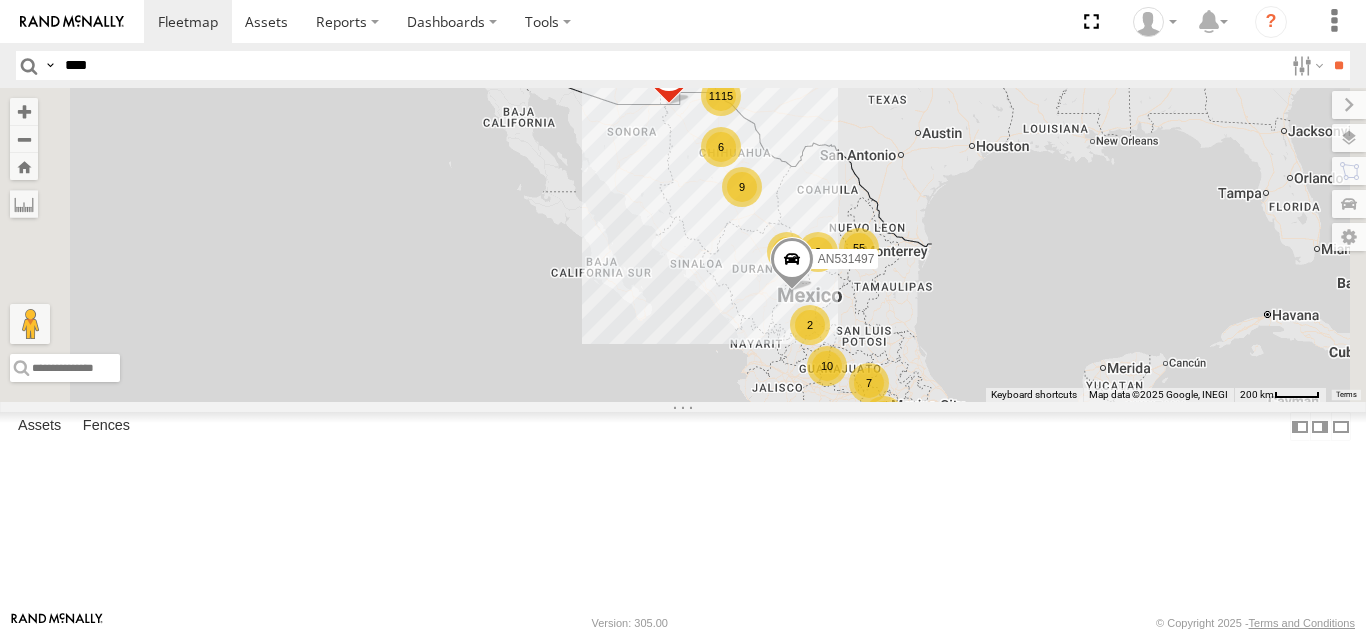 click on "**" at bounding box center (1338, 65) 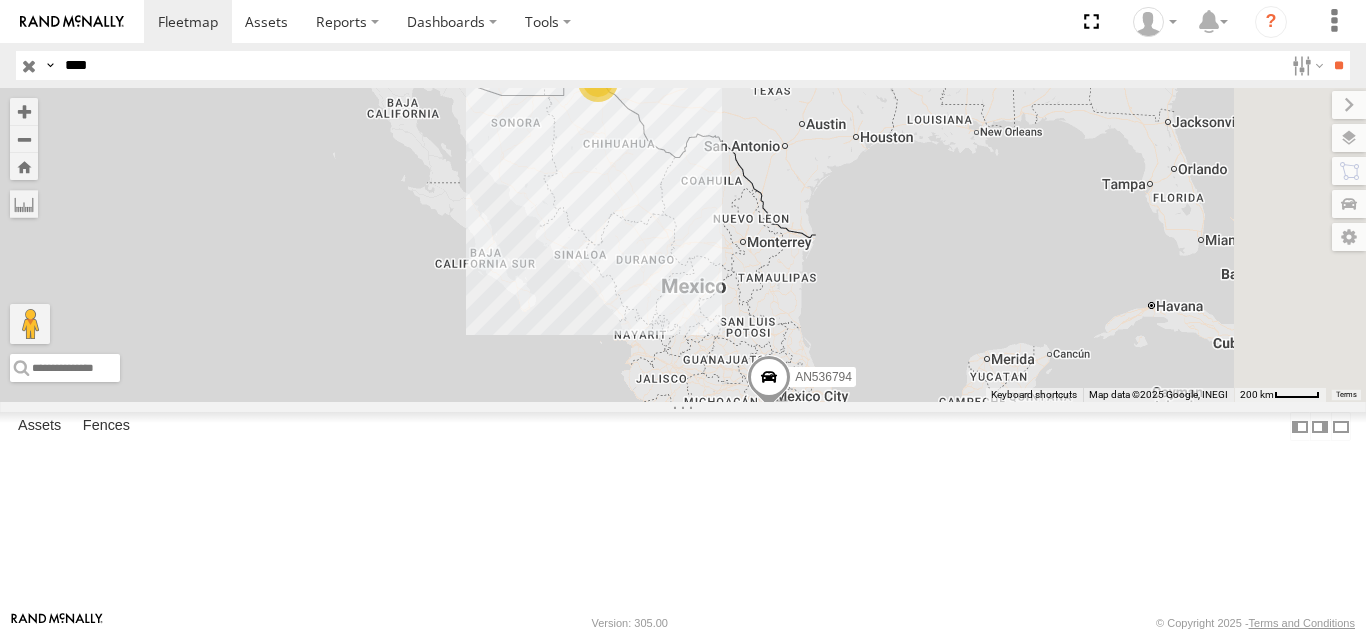 click on "6794" at bounding box center (0, 0) 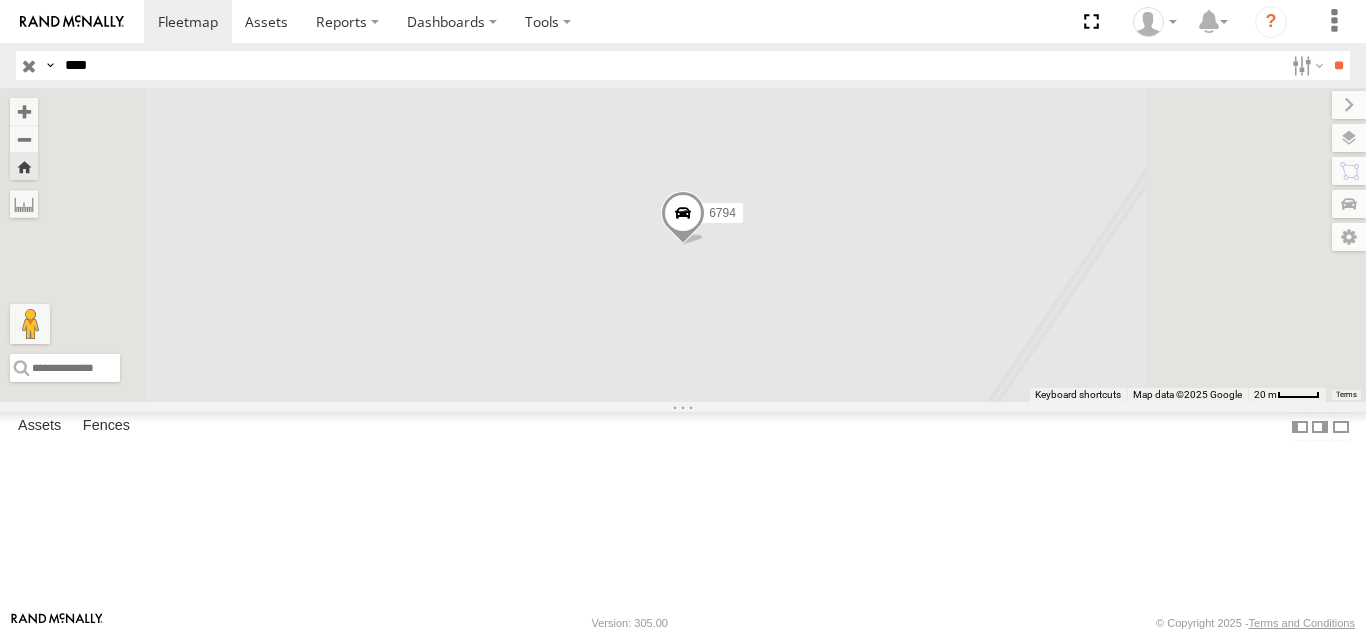 click on "6794" at bounding box center (683, 245) 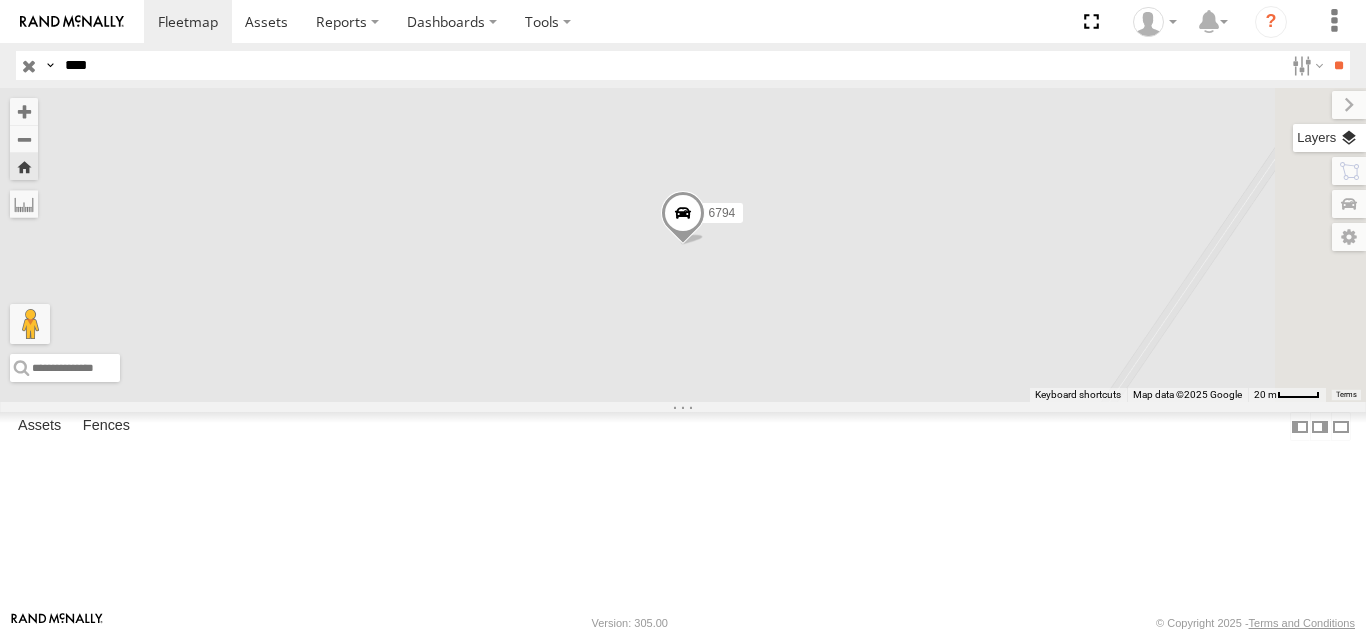 click at bounding box center (1329, 138) 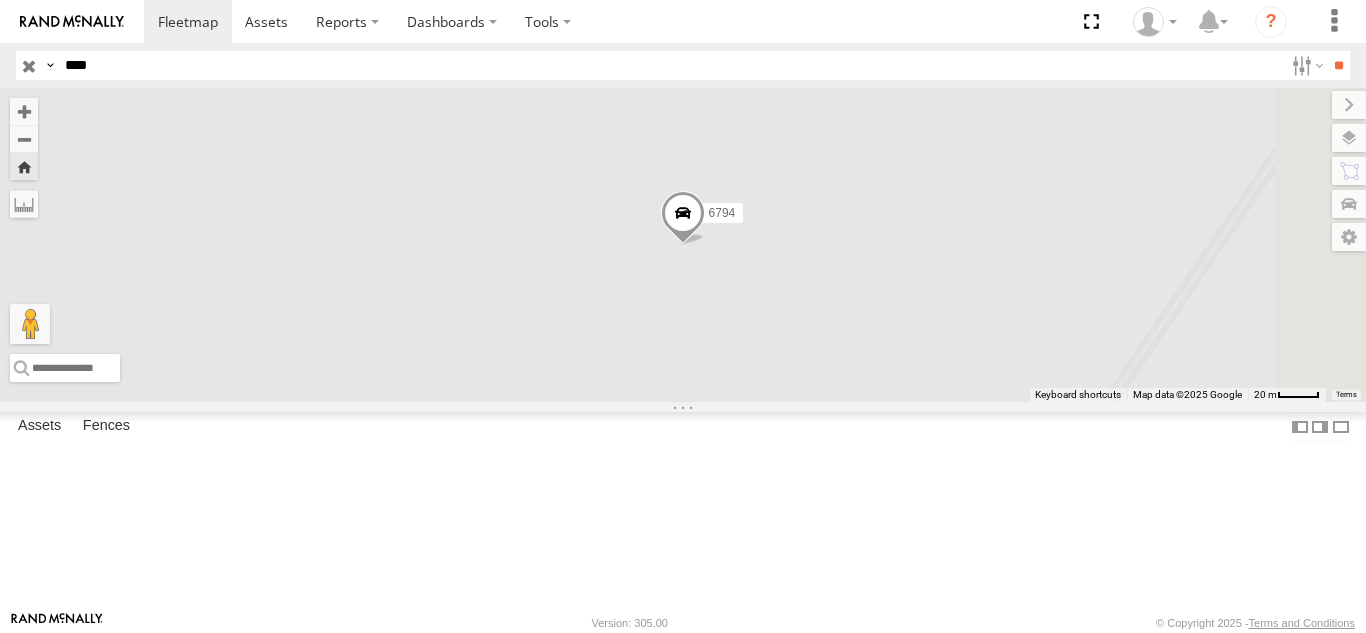 click on "Basemaps" at bounding box center [0, 0] 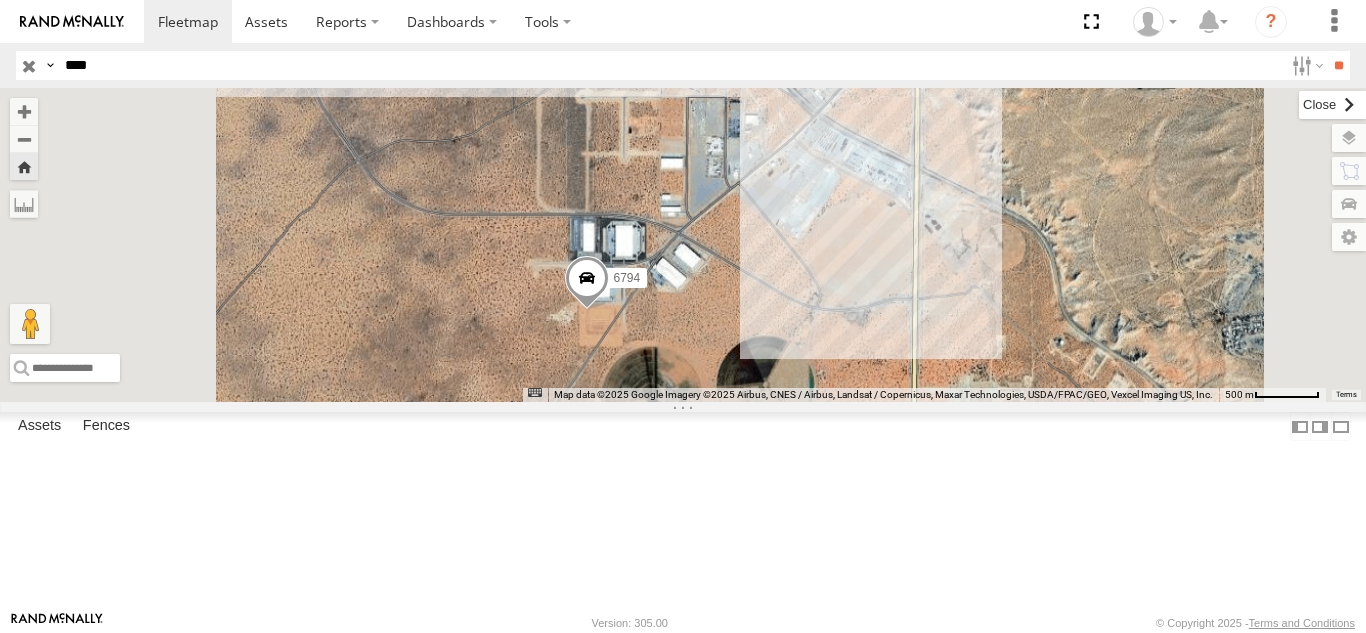 click at bounding box center (1332, 105) 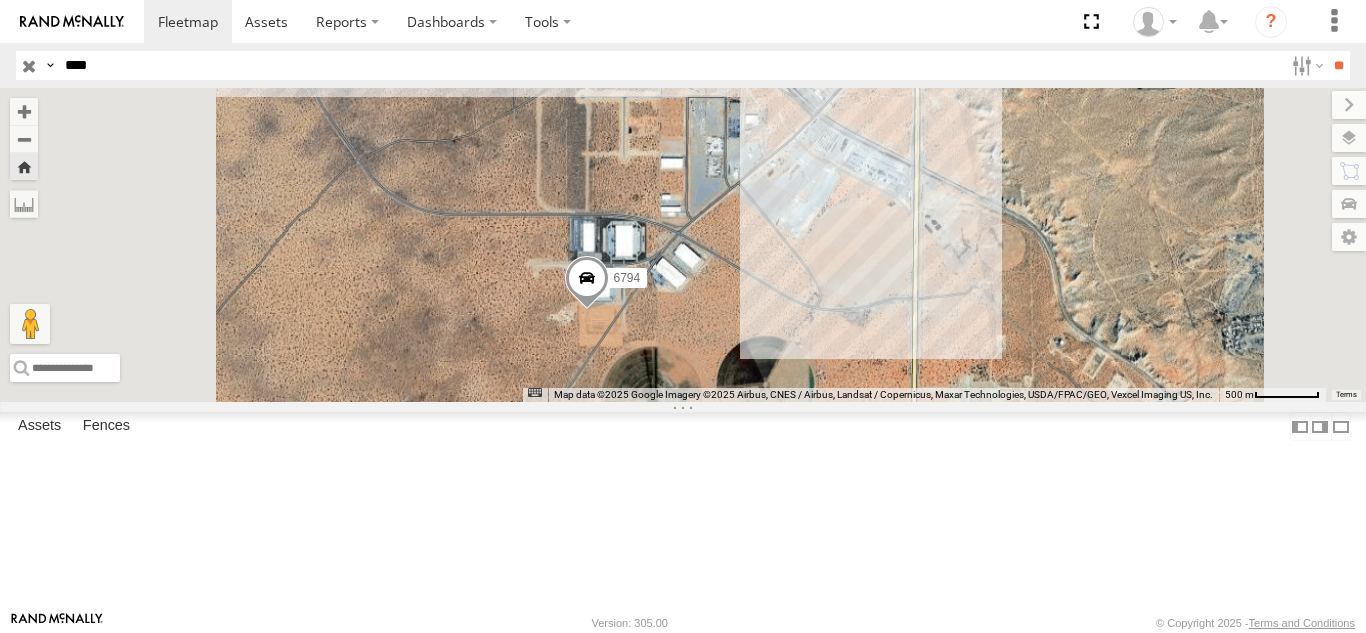 click on "****" at bounding box center (670, 65) 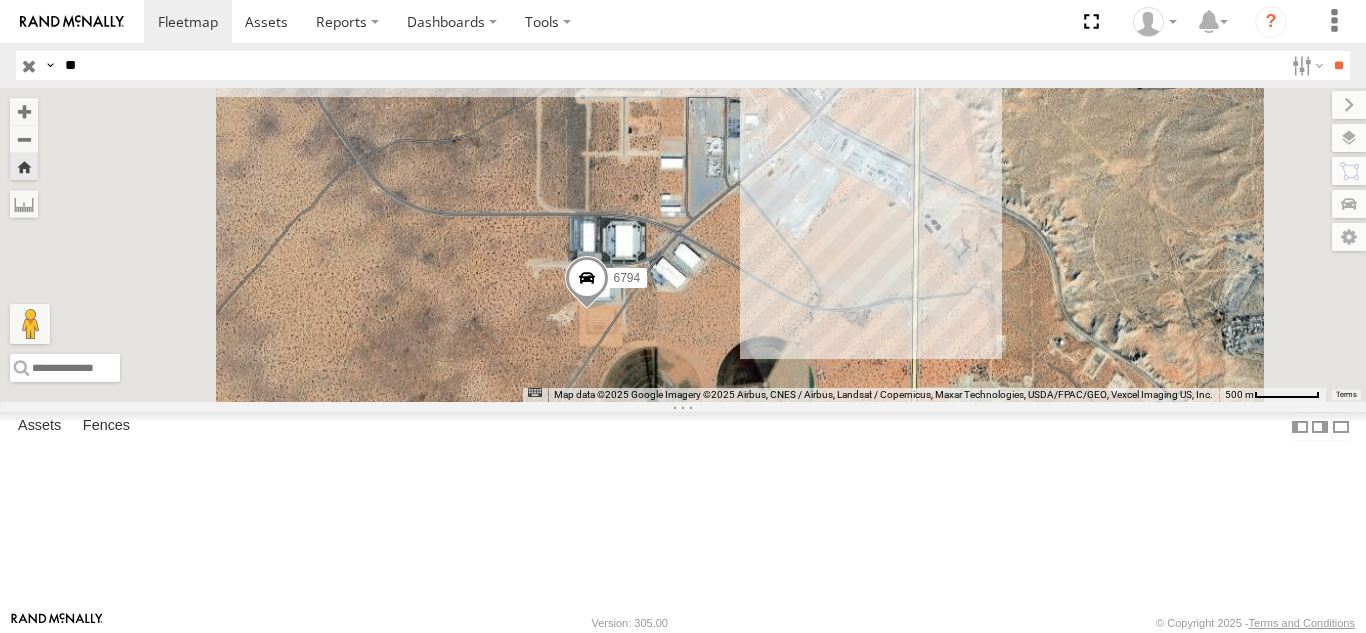 type on "*" 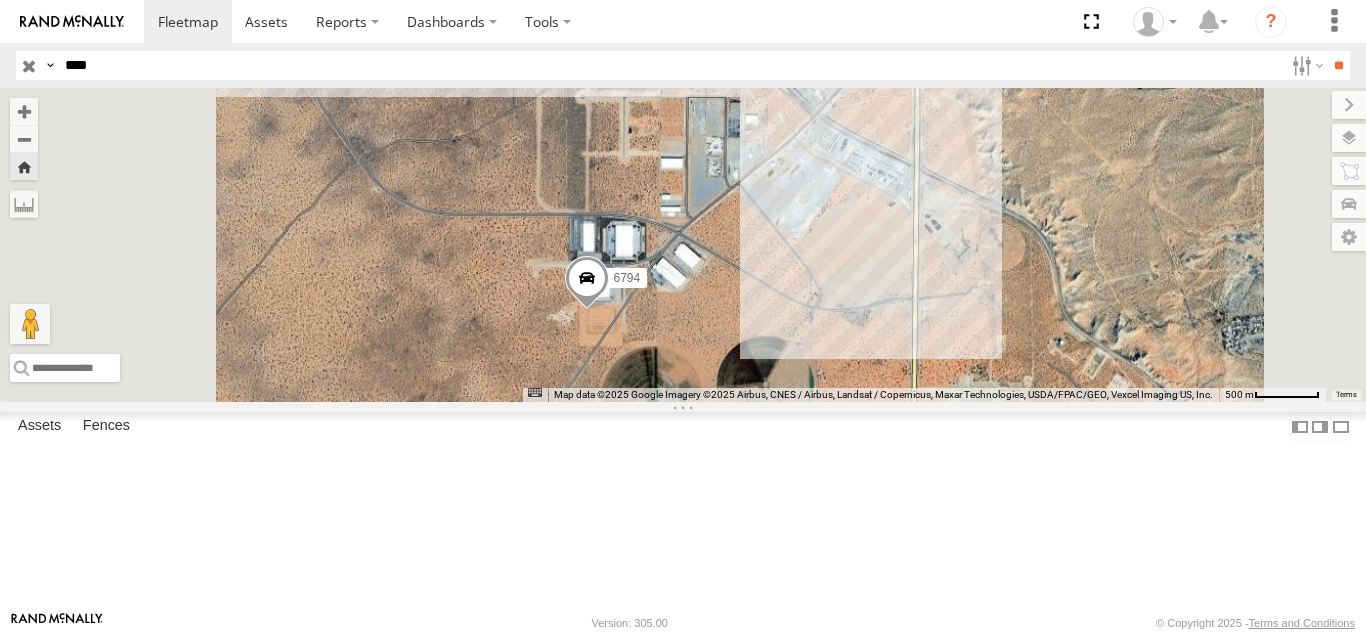 click on "**" at bounding box center (1338, 65) 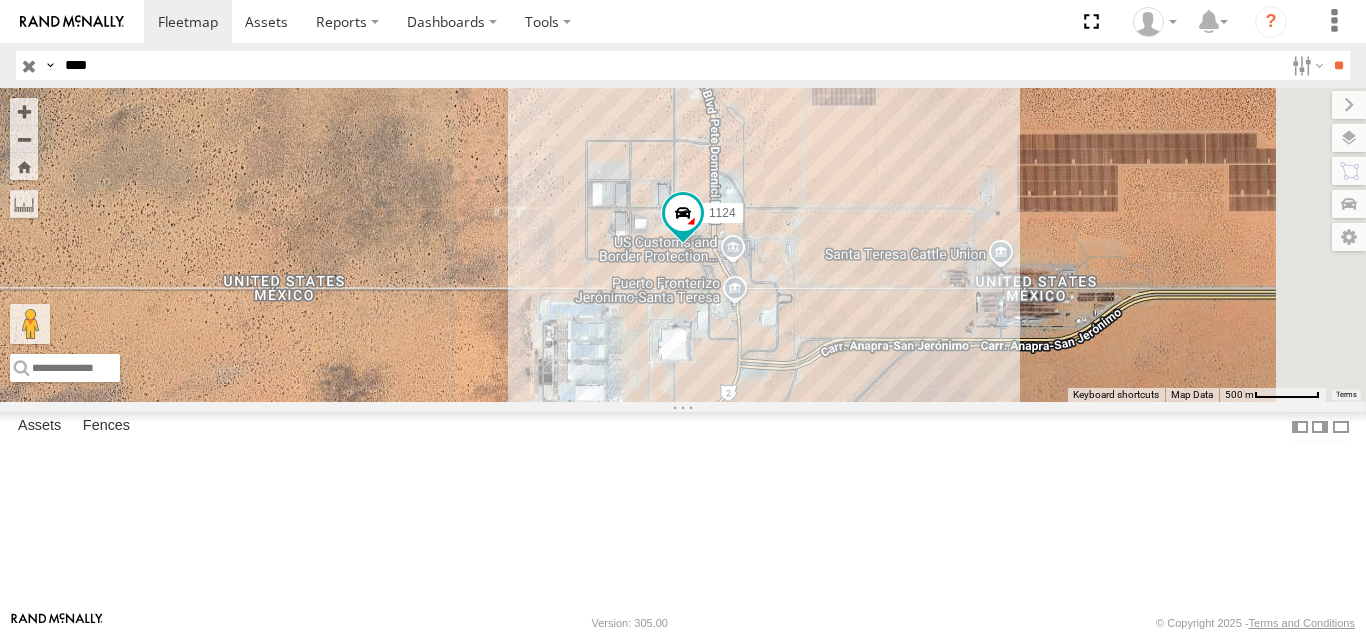 click on "1124" at bounding box center (0, 0) 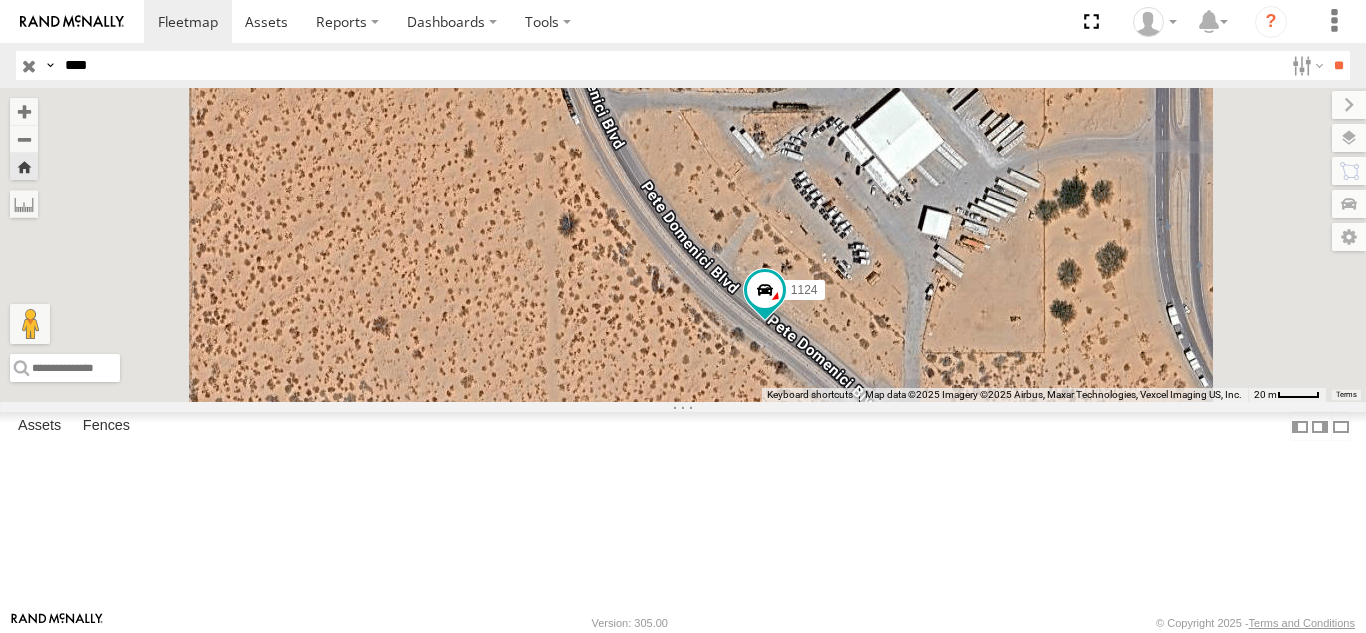 click on "****" at bounding box center (670, 65) 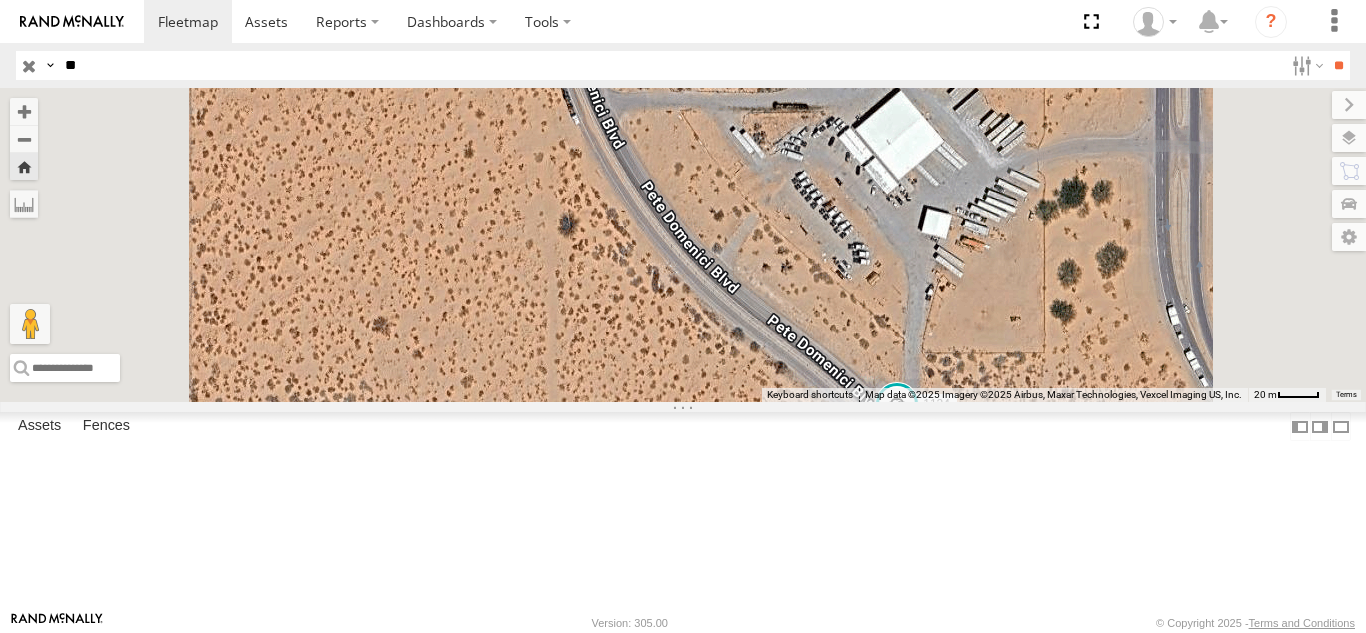type on "*" 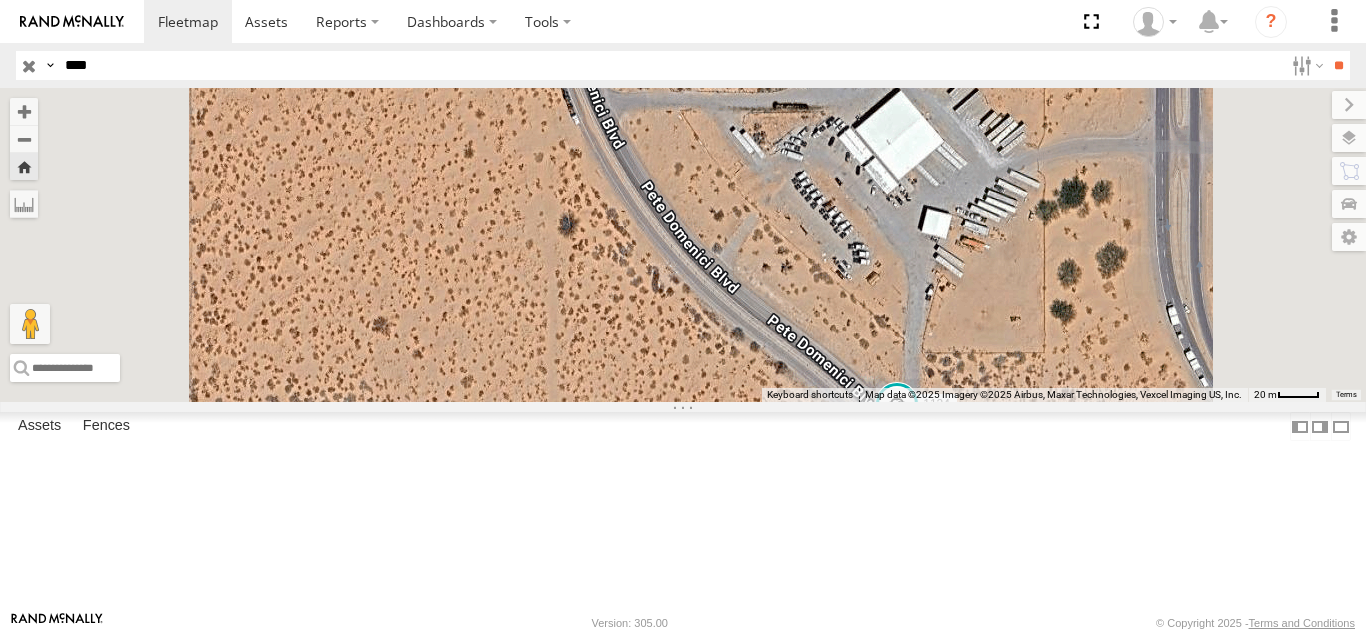 click on "**" at bounding box center [1338, 65] 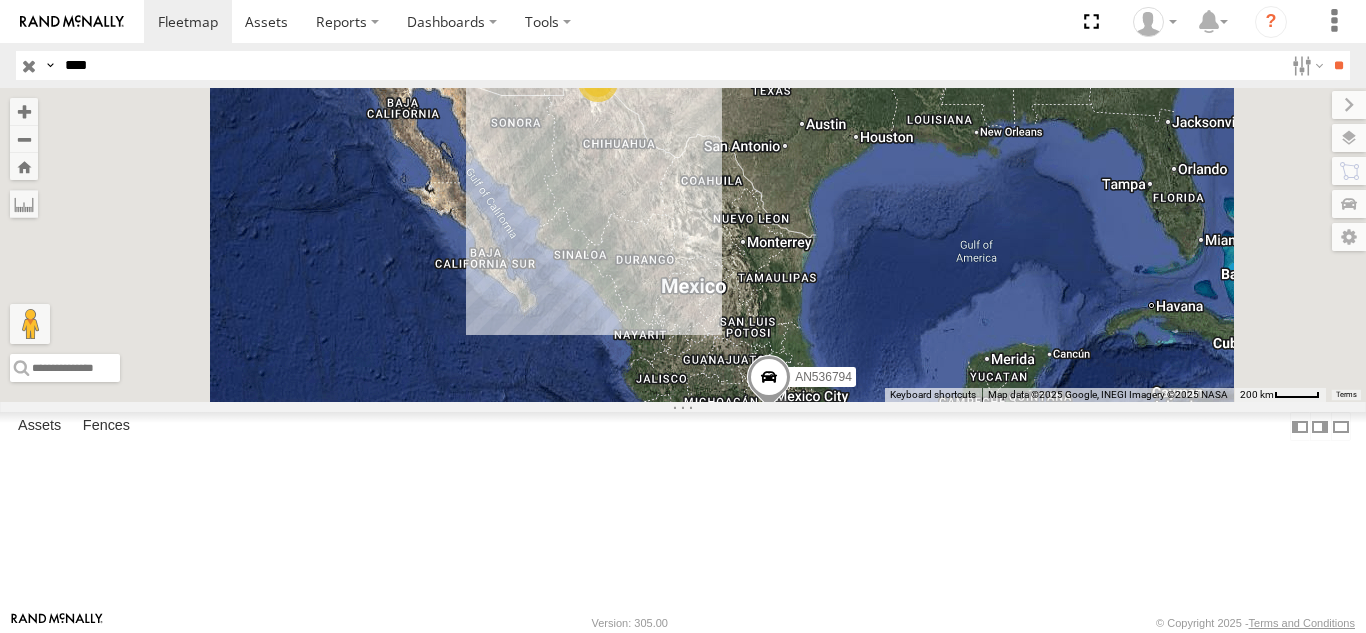 click on "6794
FOXCONN" at bounding box center [0, 0] 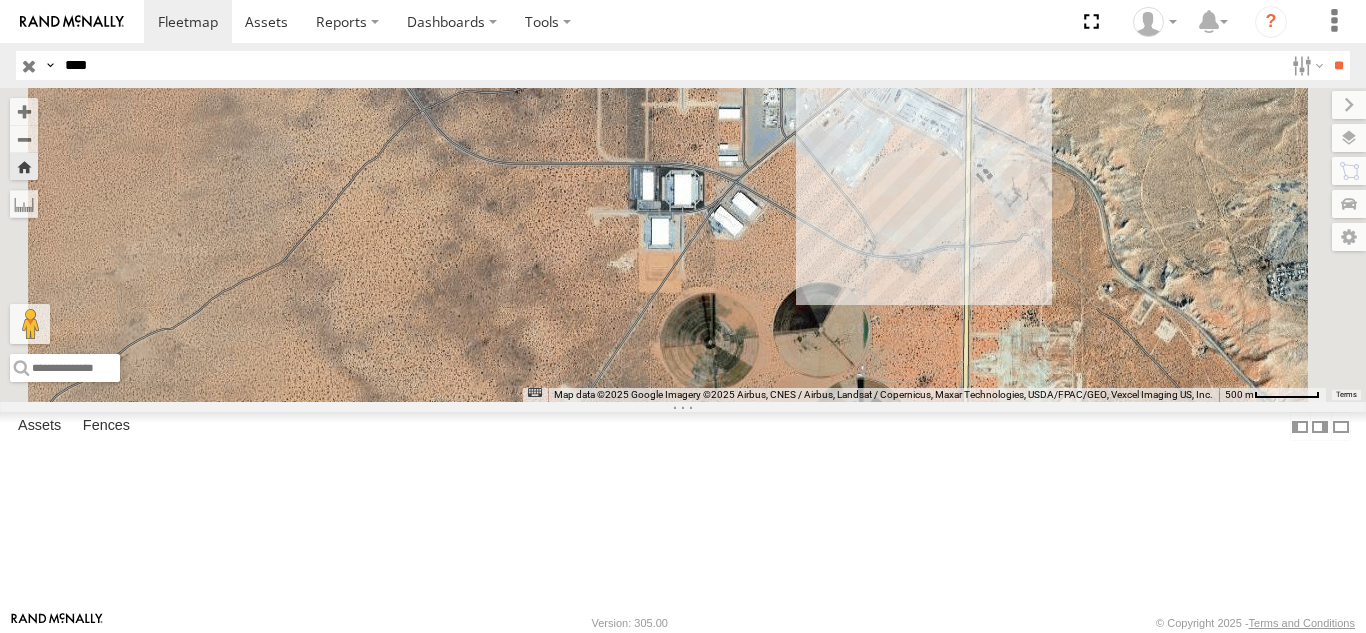 click on "6794" at bounding box center [0, 0] 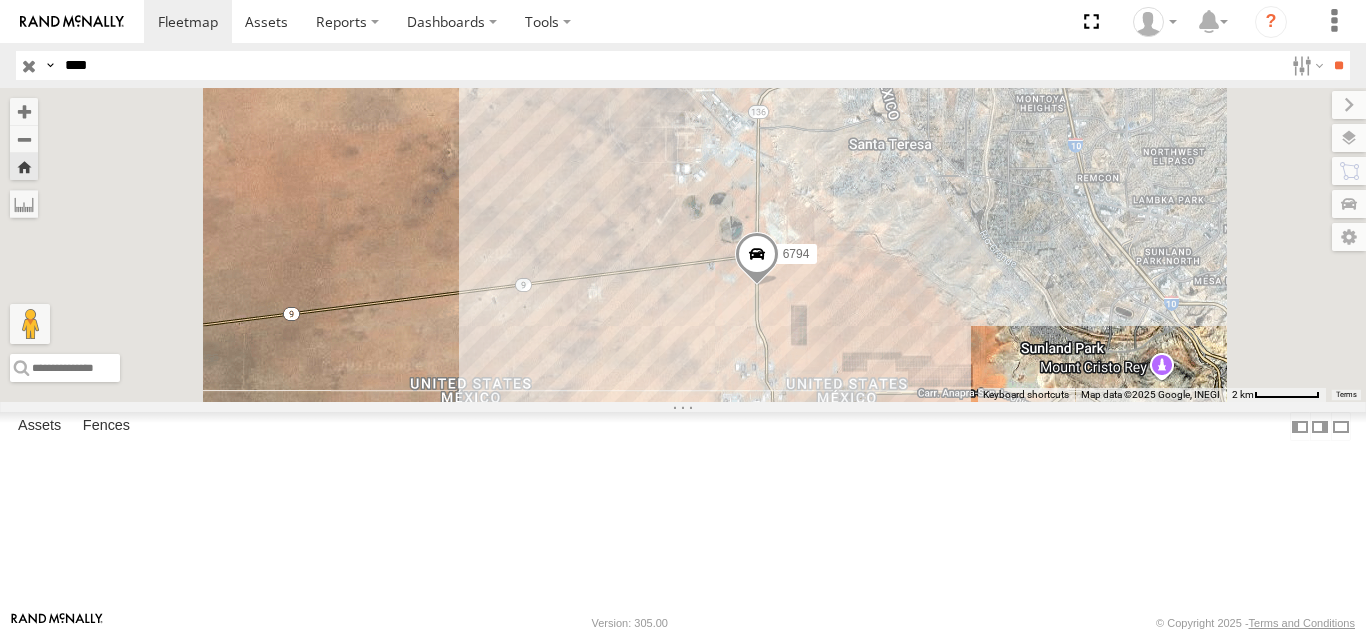 click on "6794" at bounding box center (683, 245) 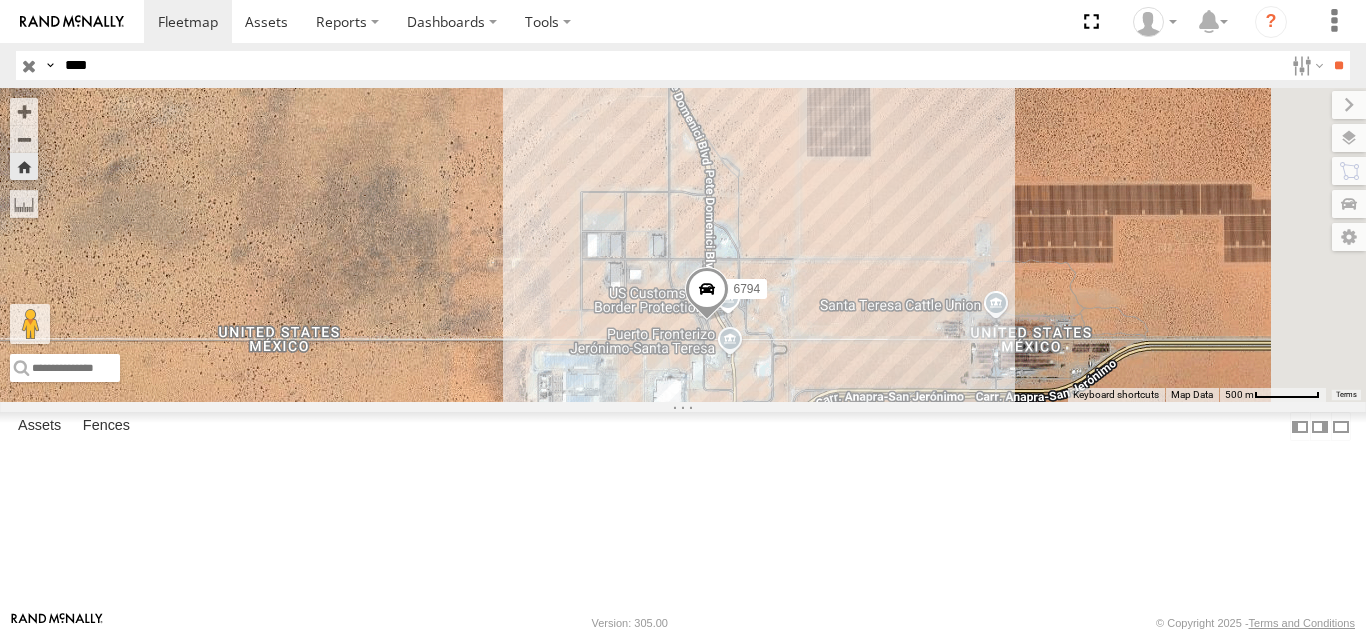 click on "FOXCONN" at bounding box center [0, 0] 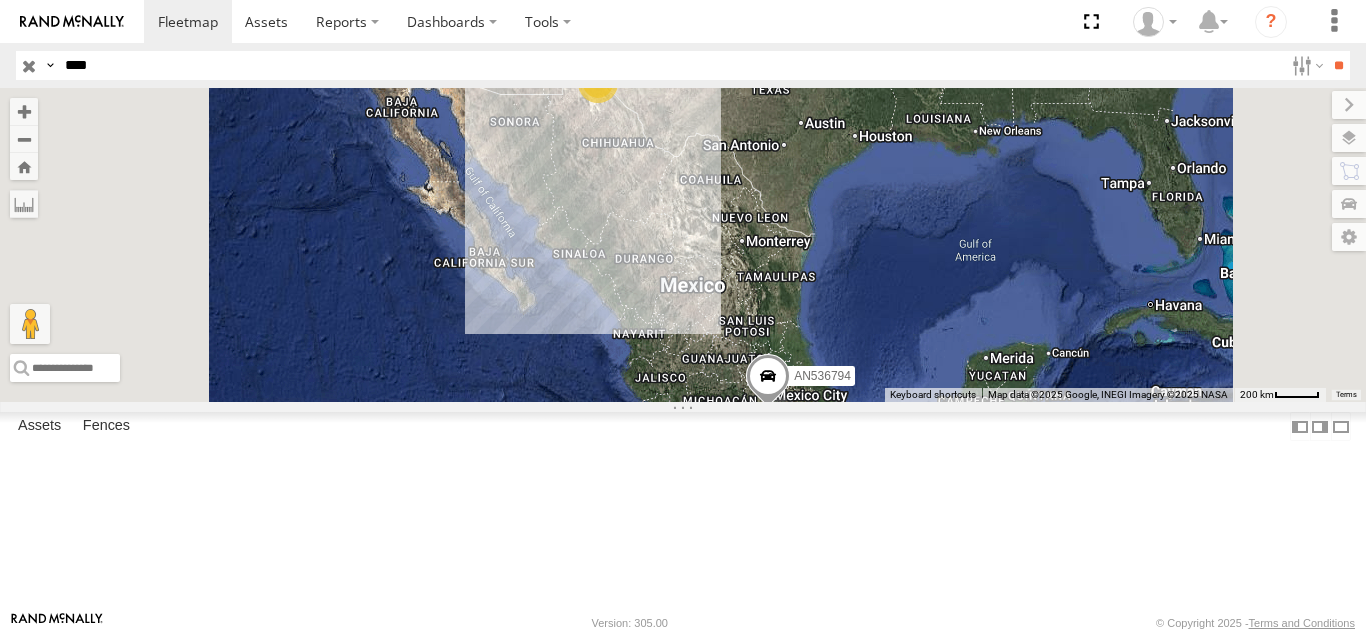 click on "6794" at bounding box center (0, 0) 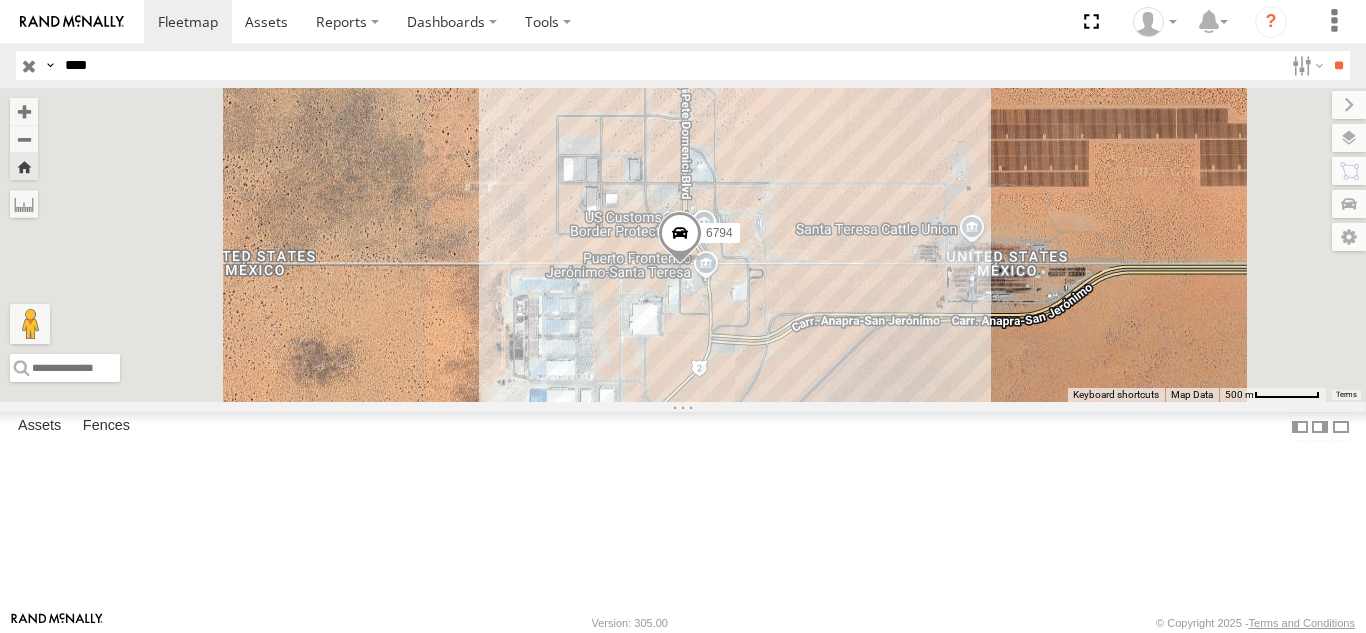 click on "6794" at bounding box center [0, 0] 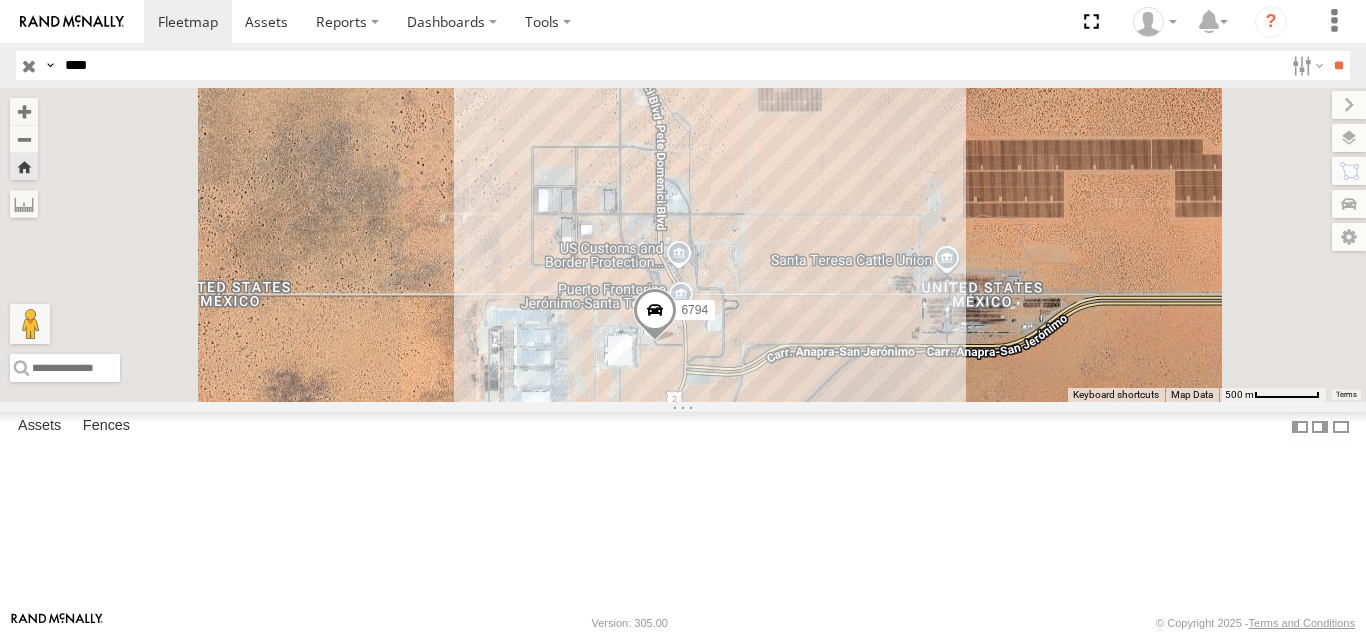 click on "6794" at bounding box center (0, 0) 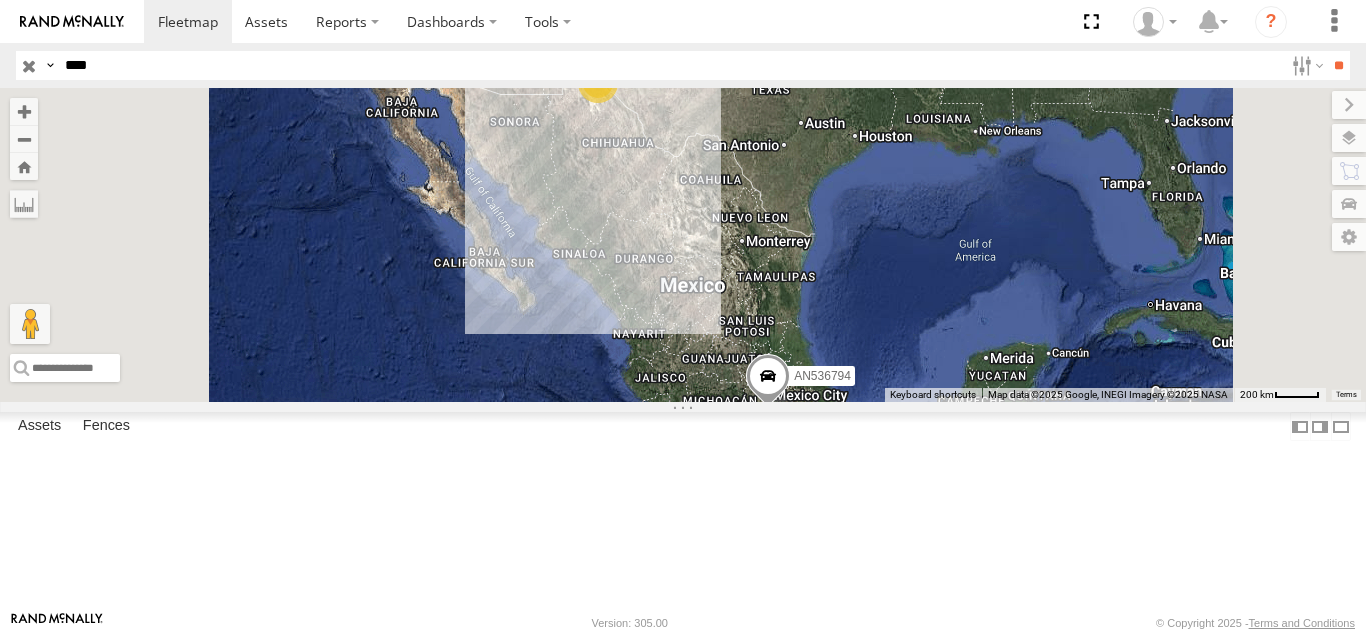 click on "****" at bounding box center (670, 65) 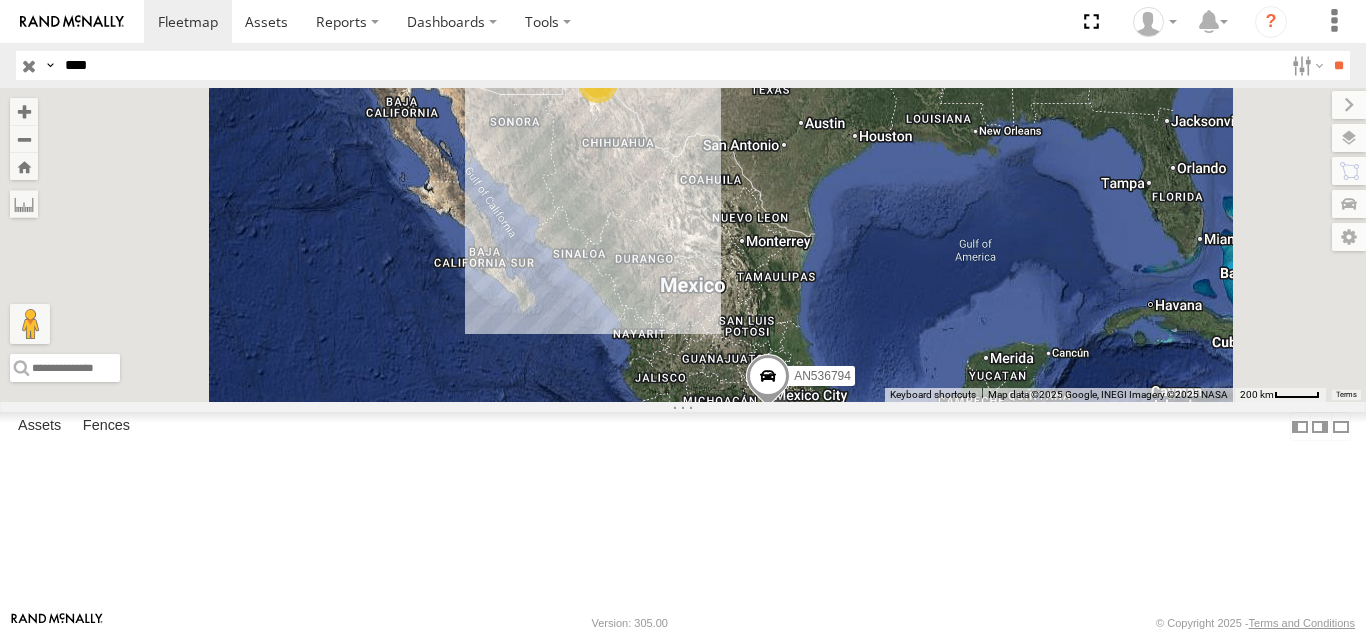 click on "**" at bounding box center [1338, 65] 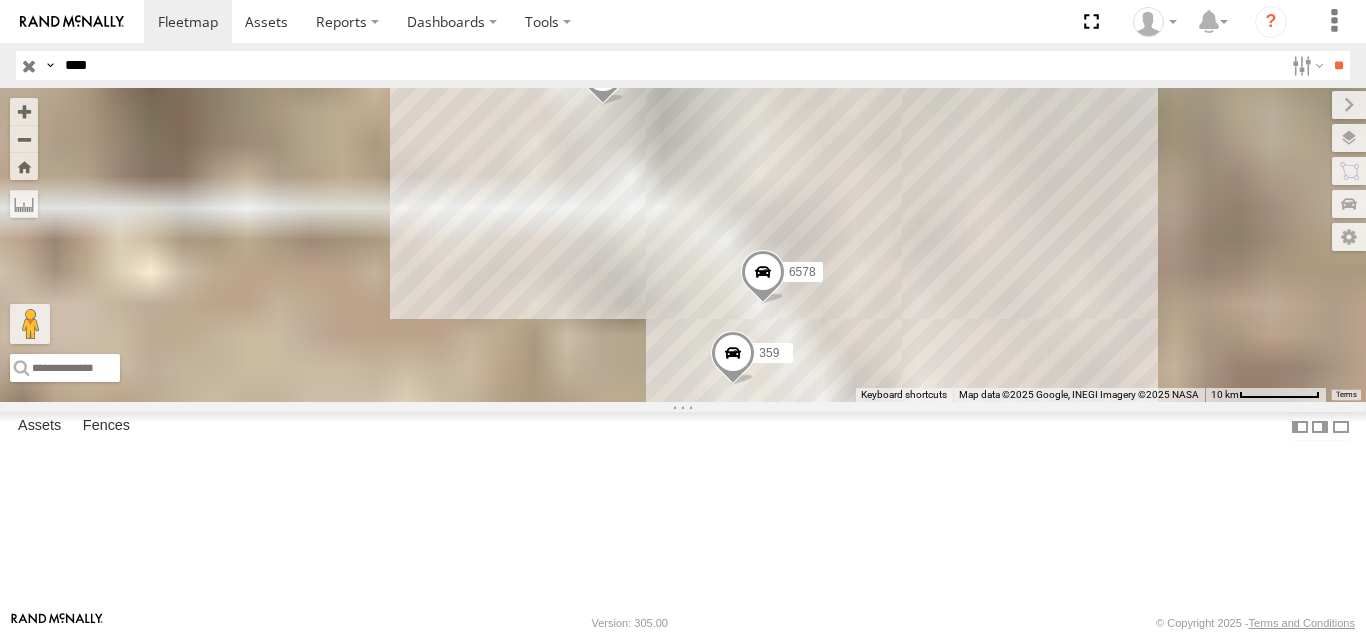 click on "FLEXTRANSFER" at bounding box center [0, 0] 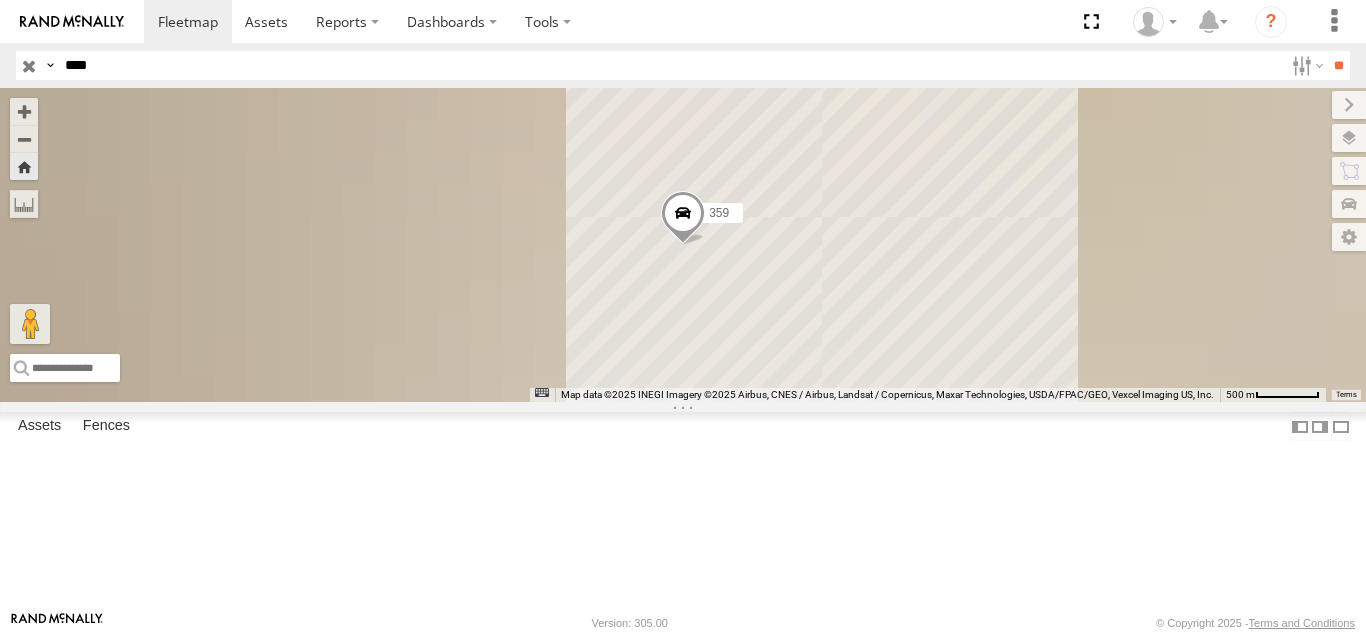 click on "7937
FOXCONN" at bounding box center [0, 0] 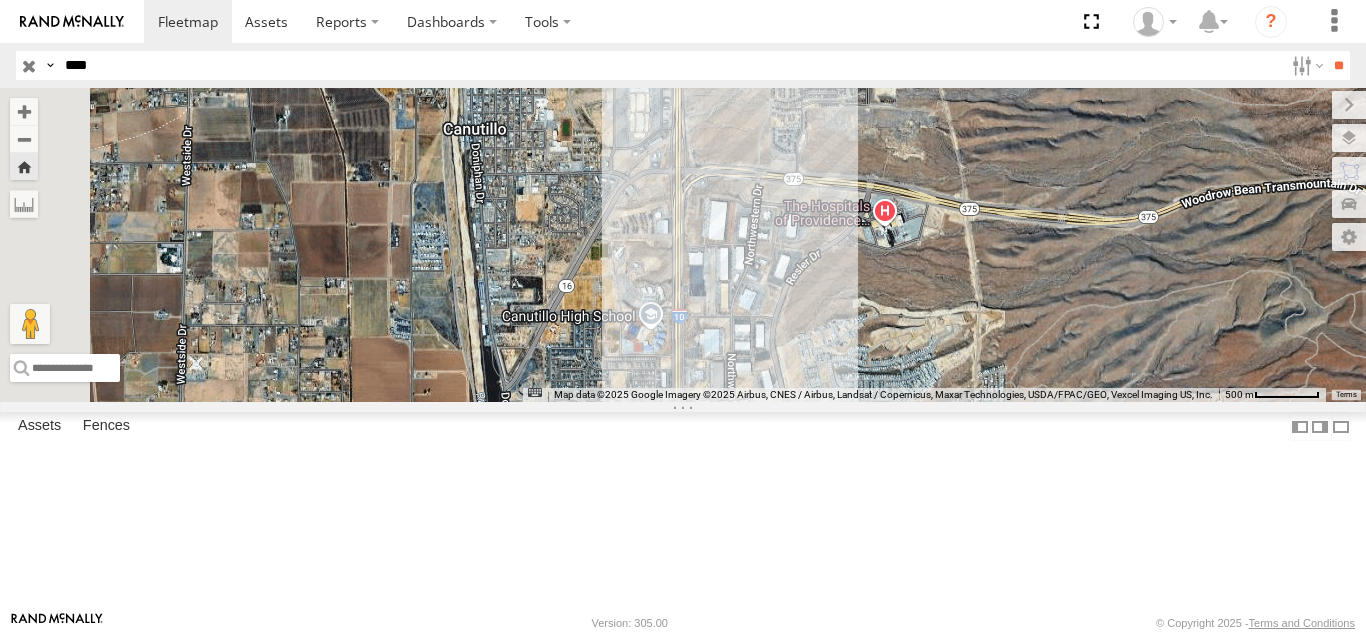 click on "****" at bounding box center [670, 65] 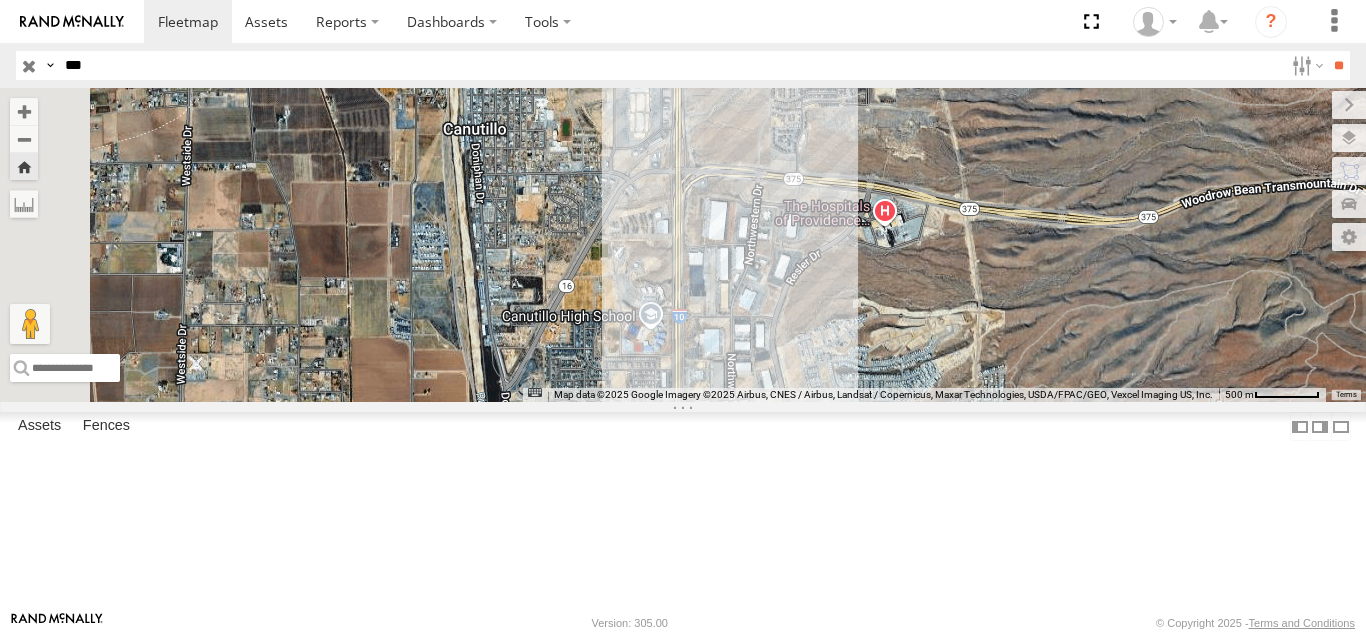 click on "**" at bounding box center (1338, 65) 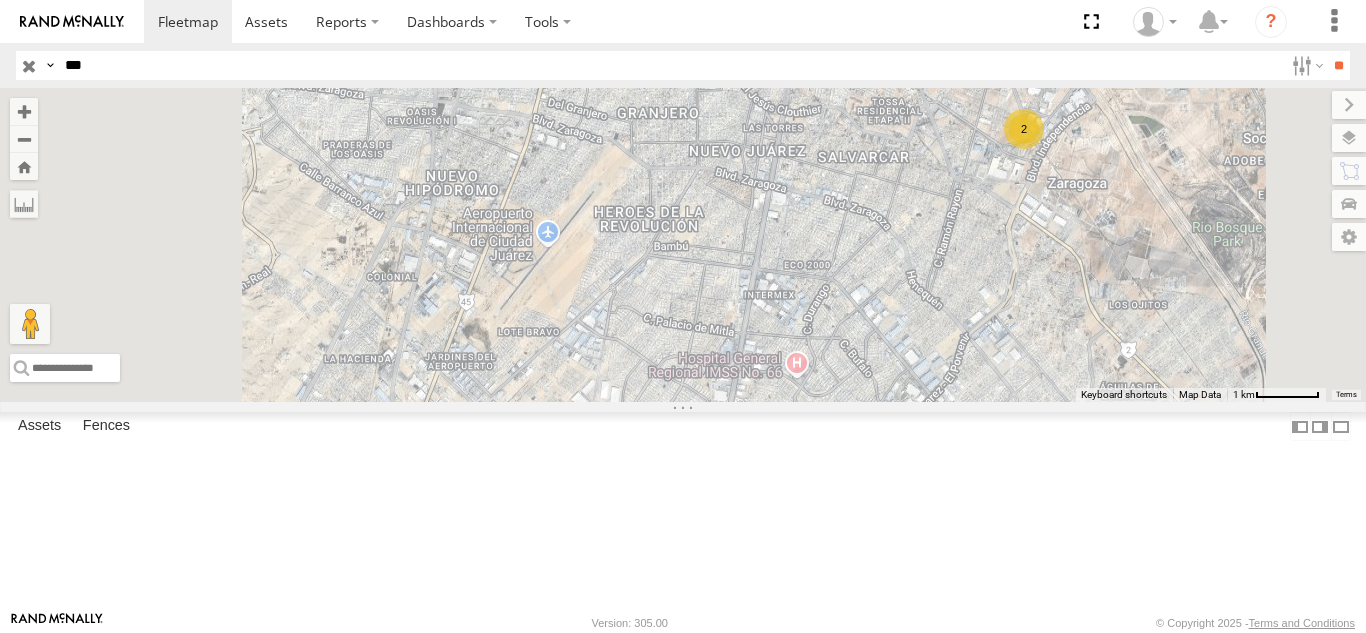 click on "726" at bounding box center [0, 0] 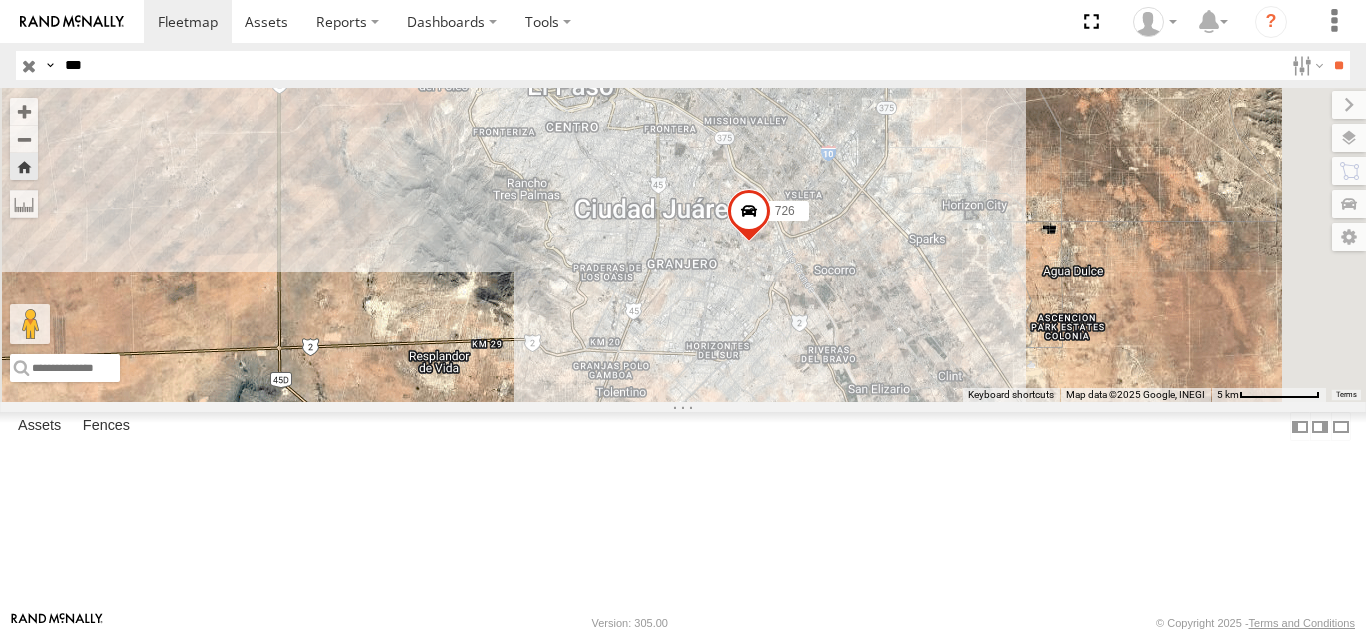 drag, startPoint x: 934, startPoint y: 341, endPoint x: 956, endPoint y: 381, distance: 45.65085 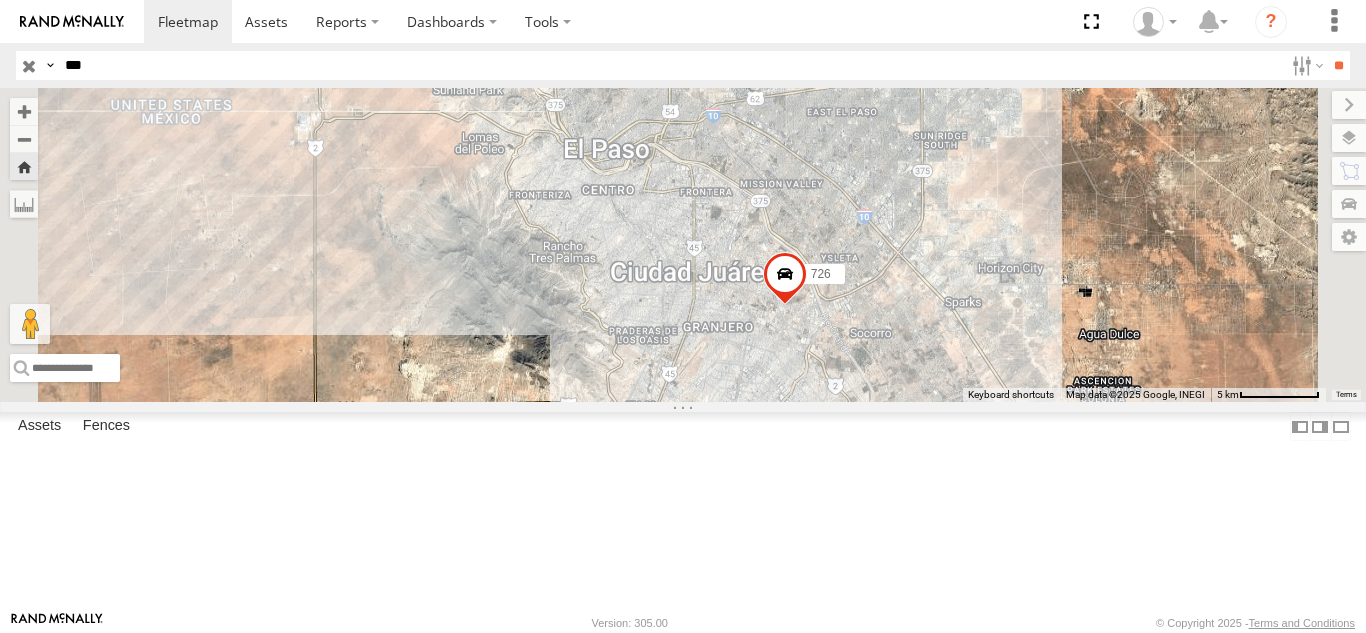 click on "Search Query
Asset ID
Asset Label
Registration
Manufacturer
Model
VIN
Job ID IP" at bounding box center [683, 65] 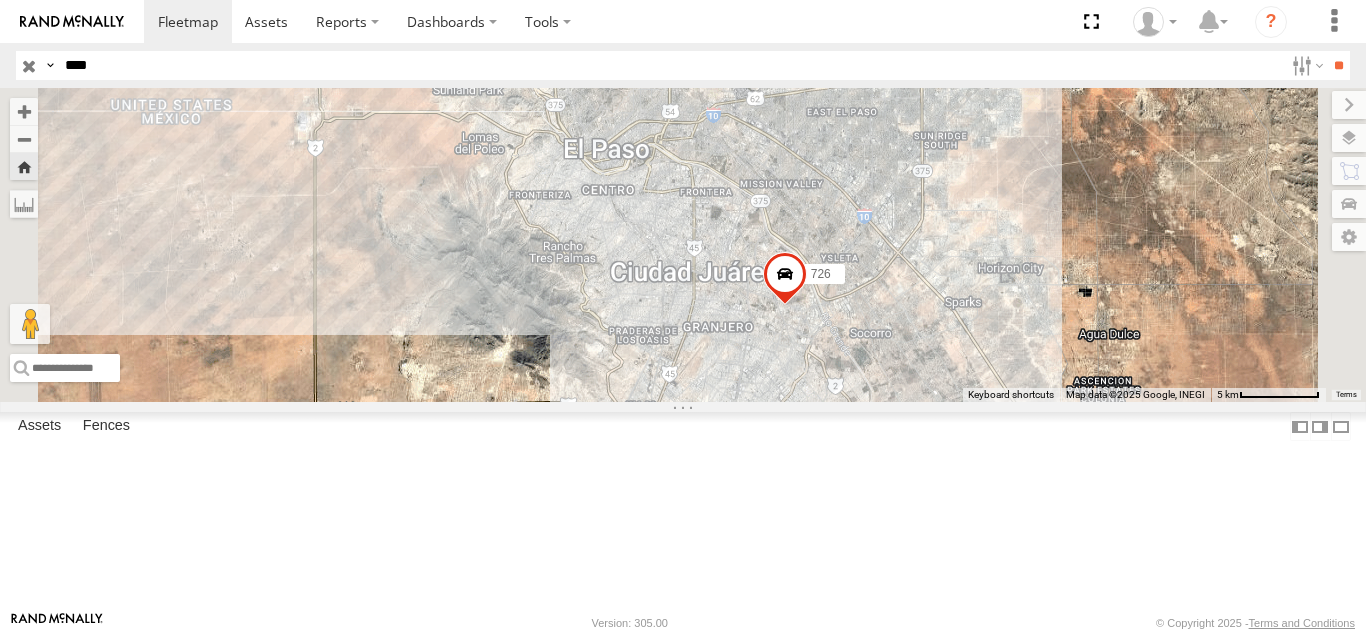 click on "**" at bounding box center [1338, 65] 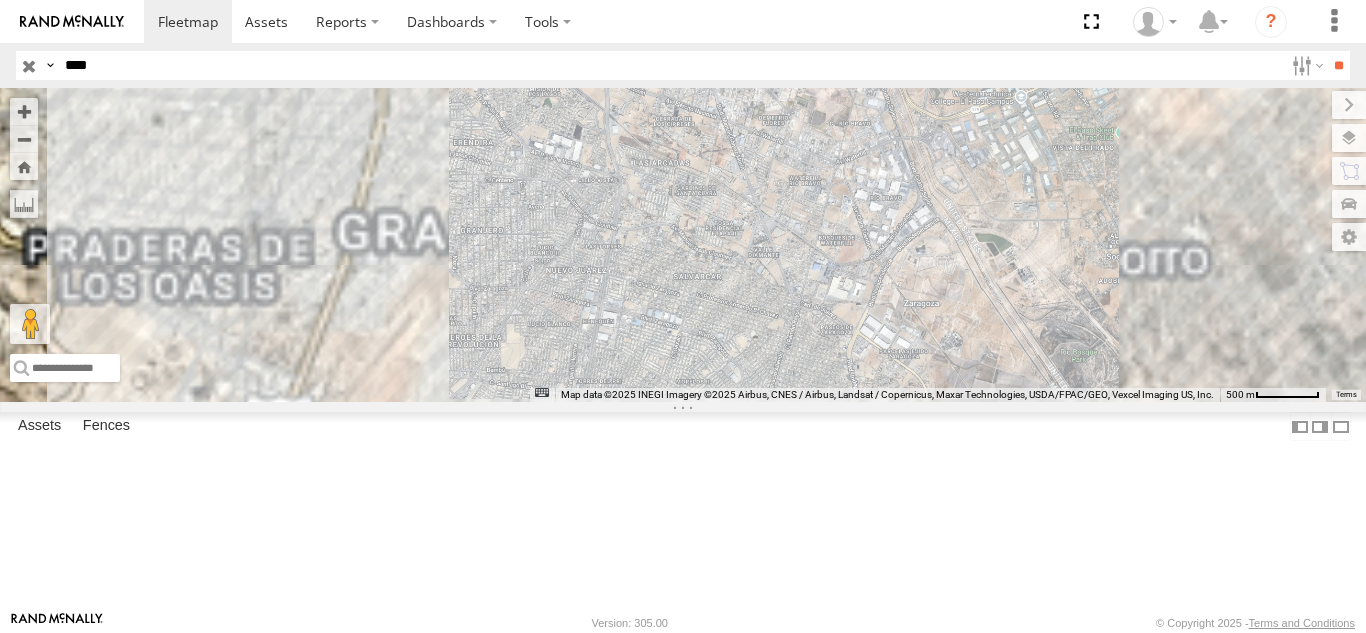 click on "5723" at bounding box center [0, 0] 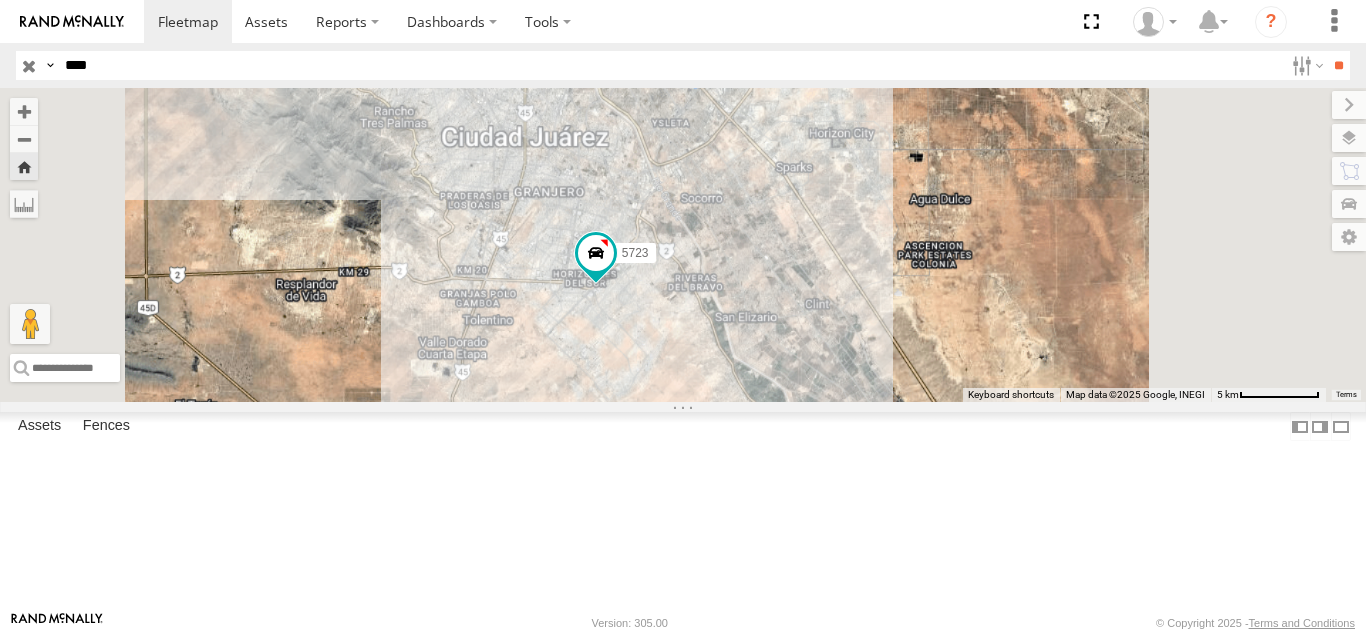 drag, startPoint x: 778, startPoint y: 419, endPoint x: 839, endPoint y: 431, distance: 62.169125 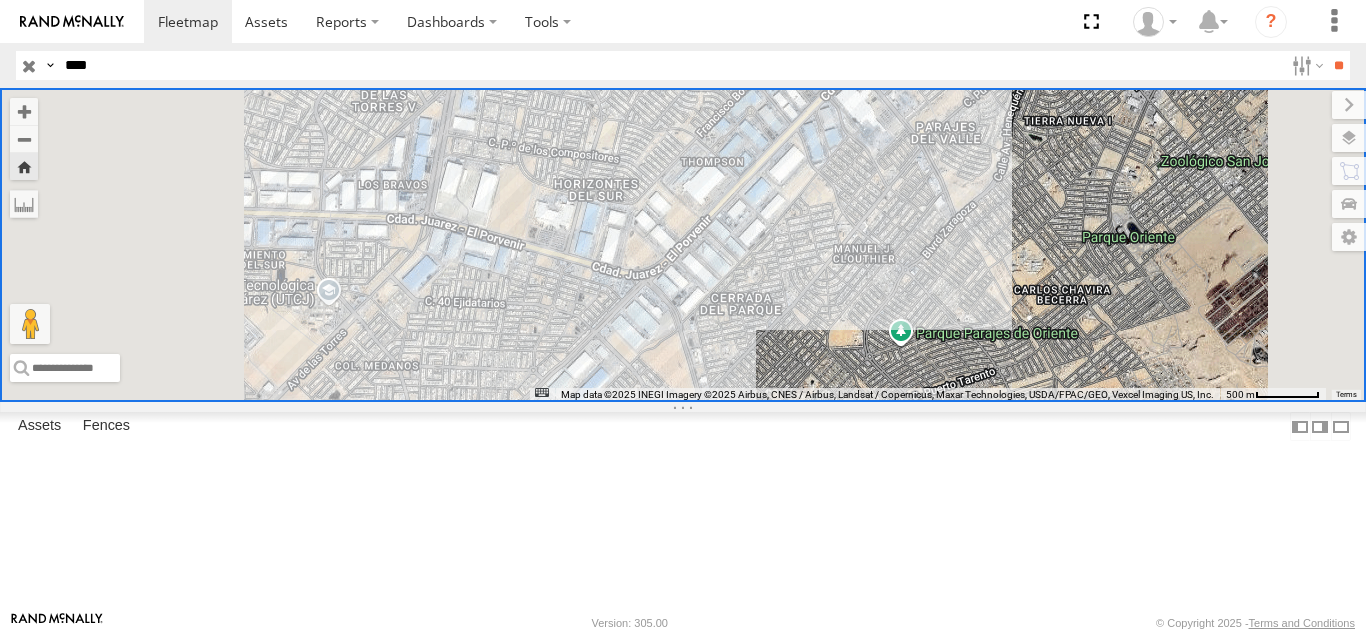 click on "****" at bounding box center (670, 65) 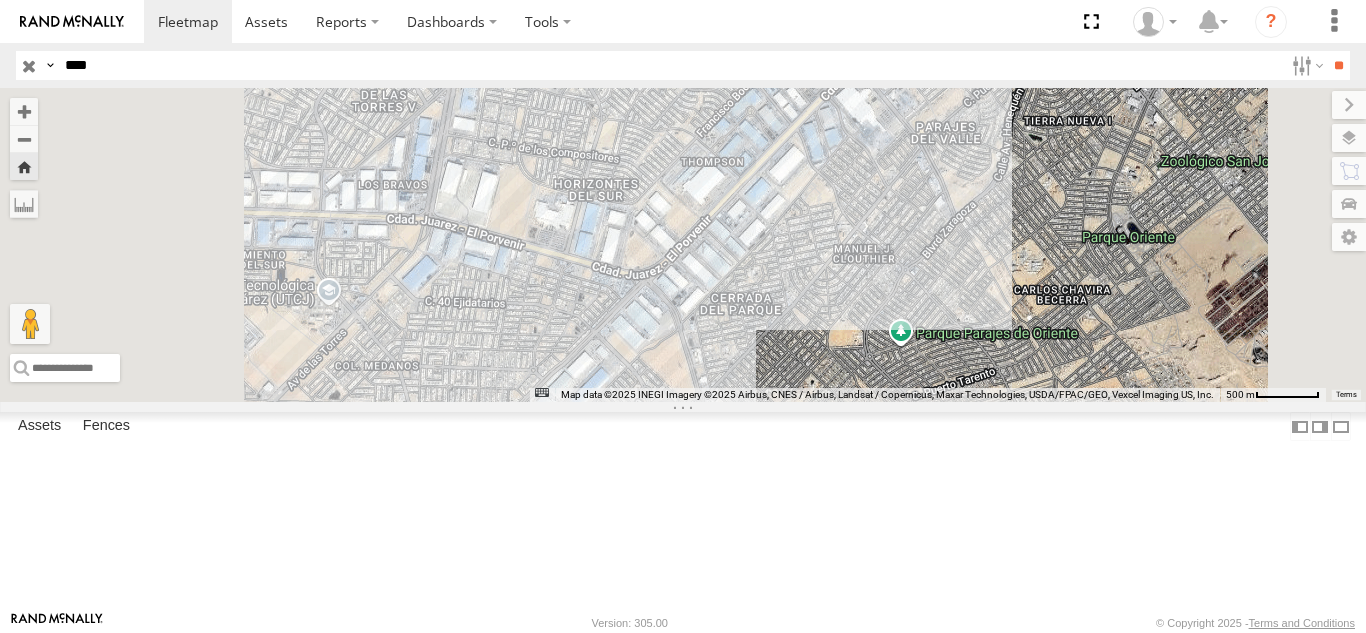 click on "****" at bounding box center (670, 65) 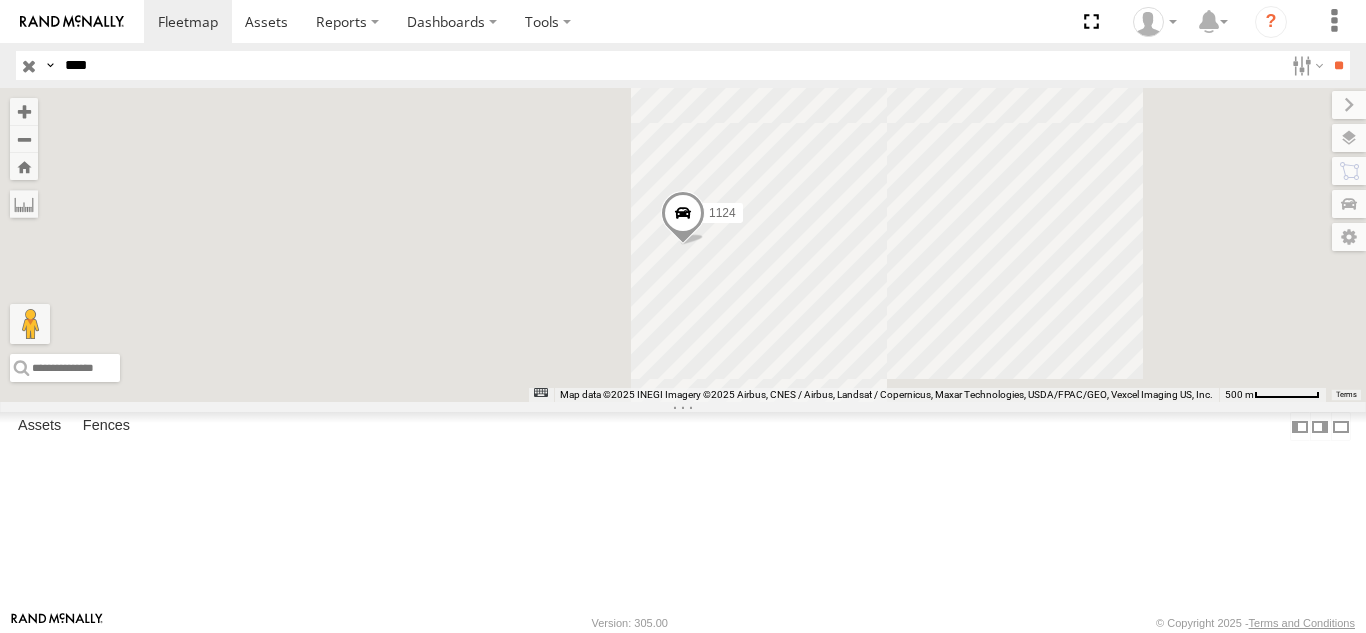 click on "1124" at bounding box center (0, 0) 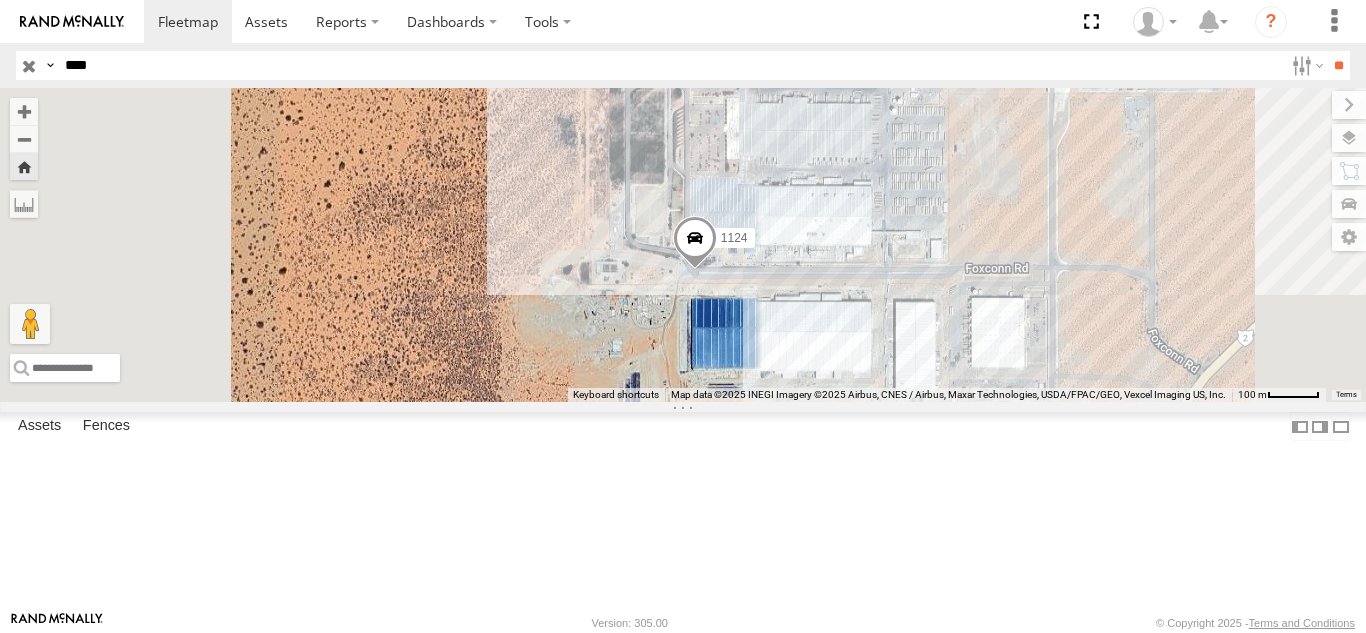 click on "****" at bounding box center (670, 65) 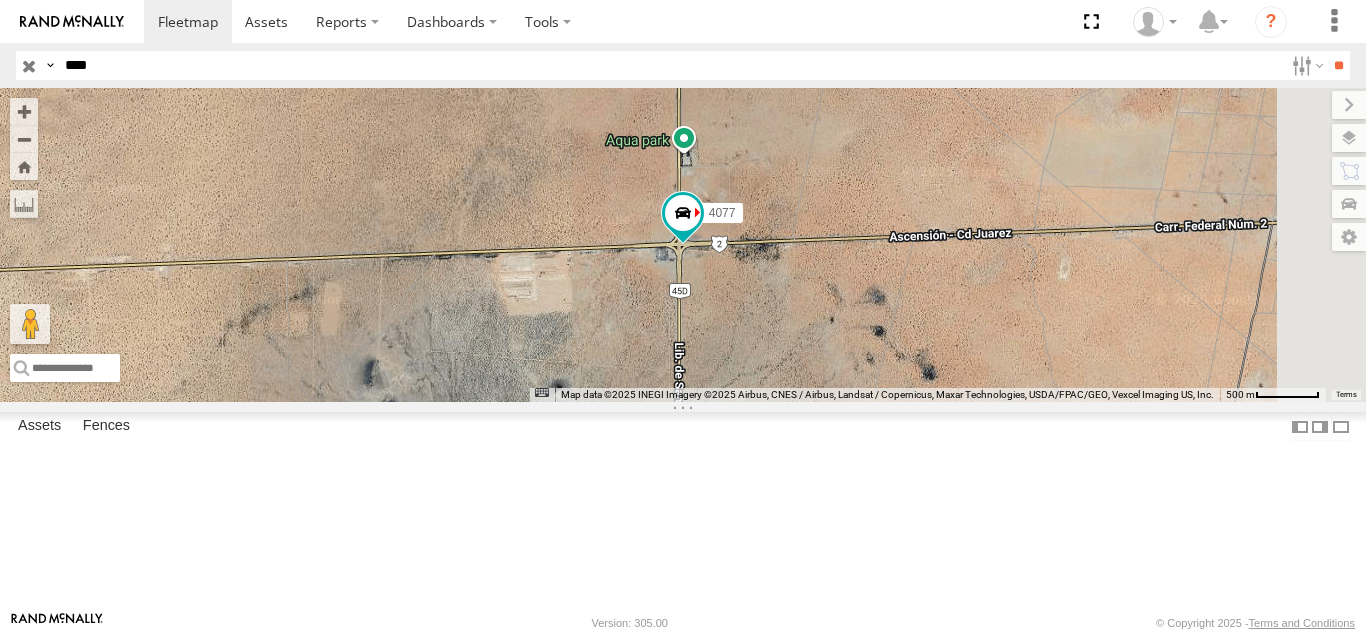 click on "4077" at bounding box center [0, 0] 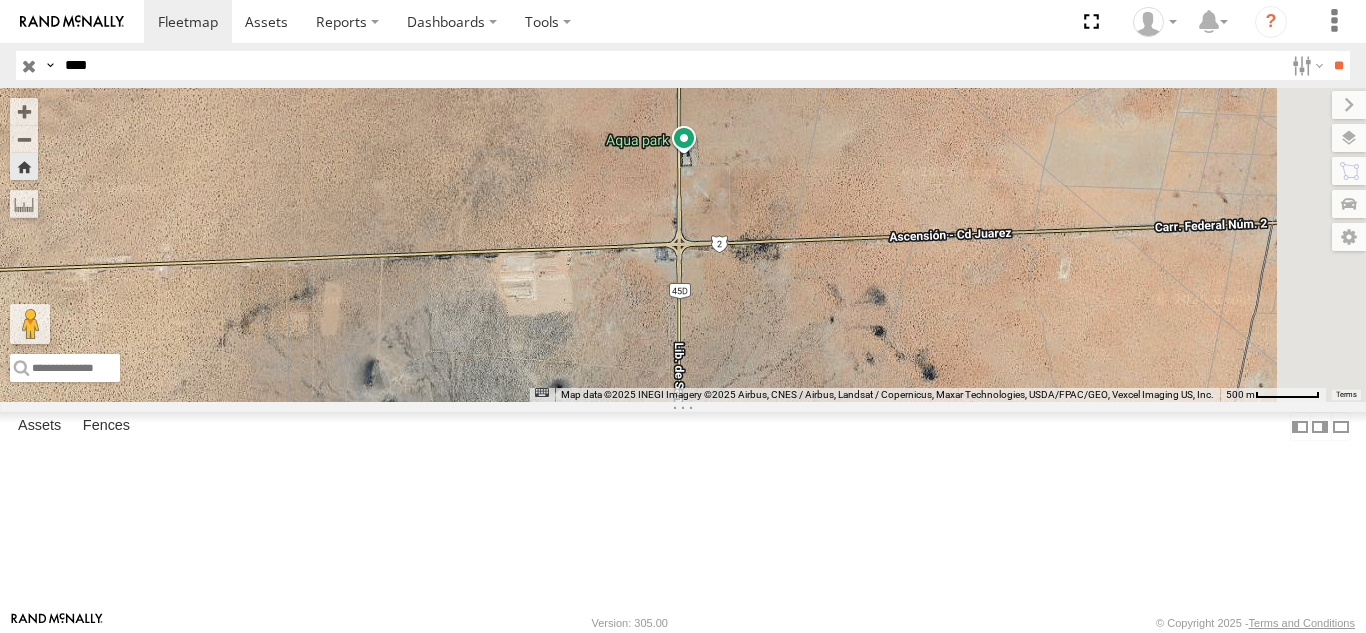 click on "****" at bounding box center [670, 65] 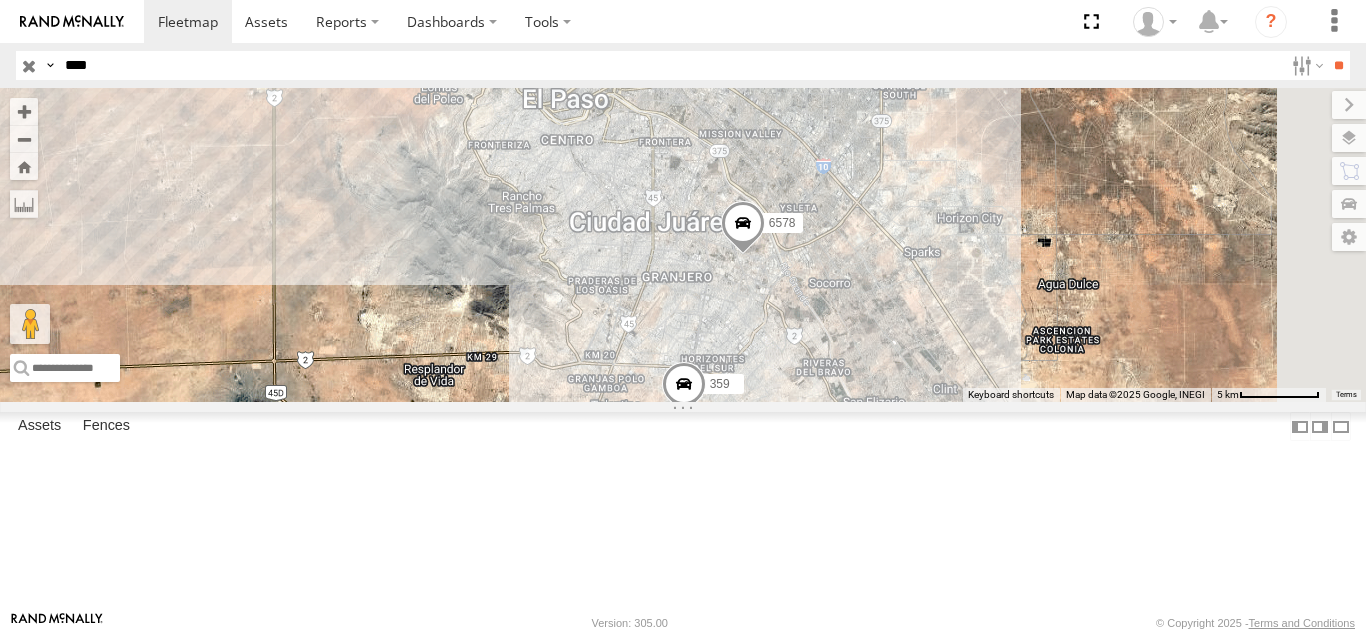 click on "7937
FOXCONN" at bounding box center (0, 0) 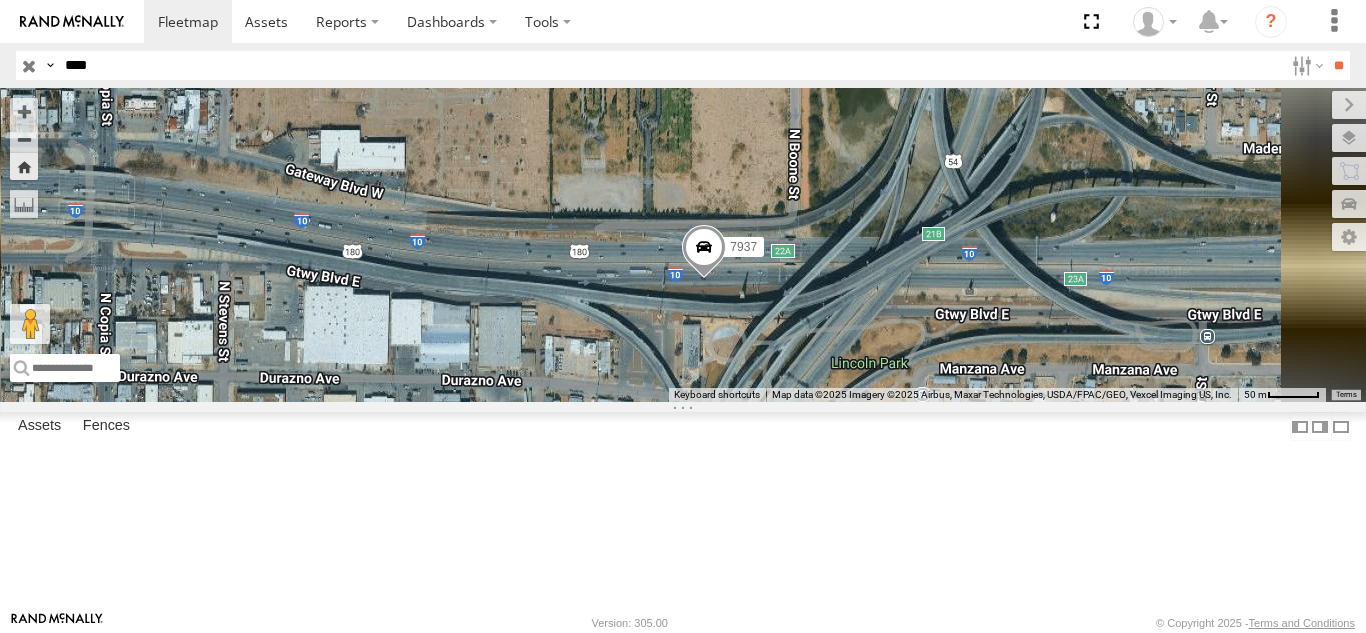 click on "Search Query
Asset ID
Asset Label
Registration
Manufacturer
Model
VIN
Job ID IP" at bounding box center [683, 65] 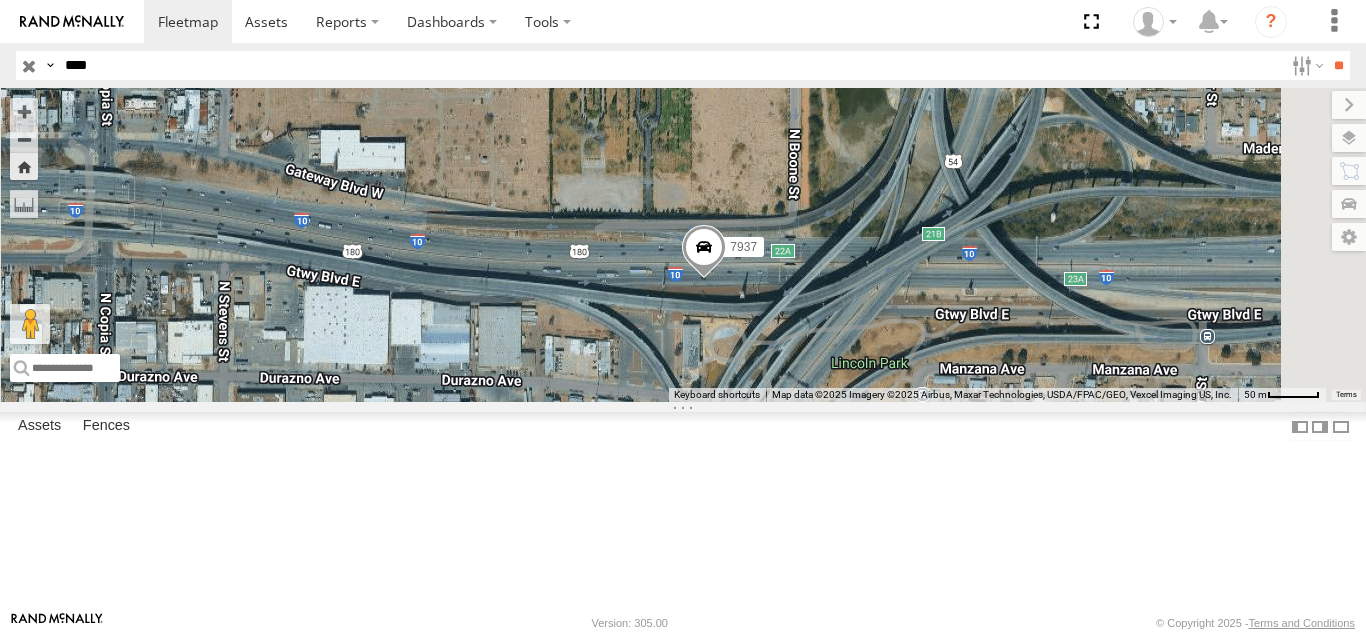 click on "Search Query
Asset ID
Asset Label
Registration
Manufacturer
Model
VIN
Job ID IP" at bounding box center [683, 65] 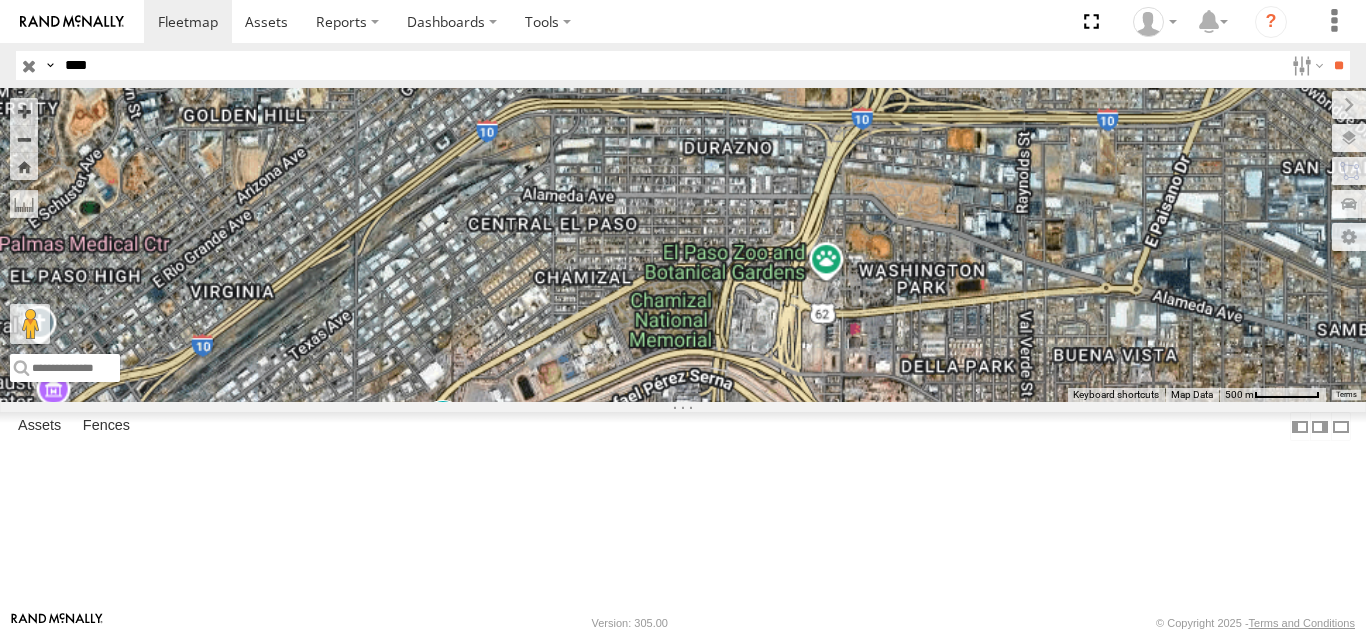 click on "FLEX NORTE" at bounding box center [0, 0] 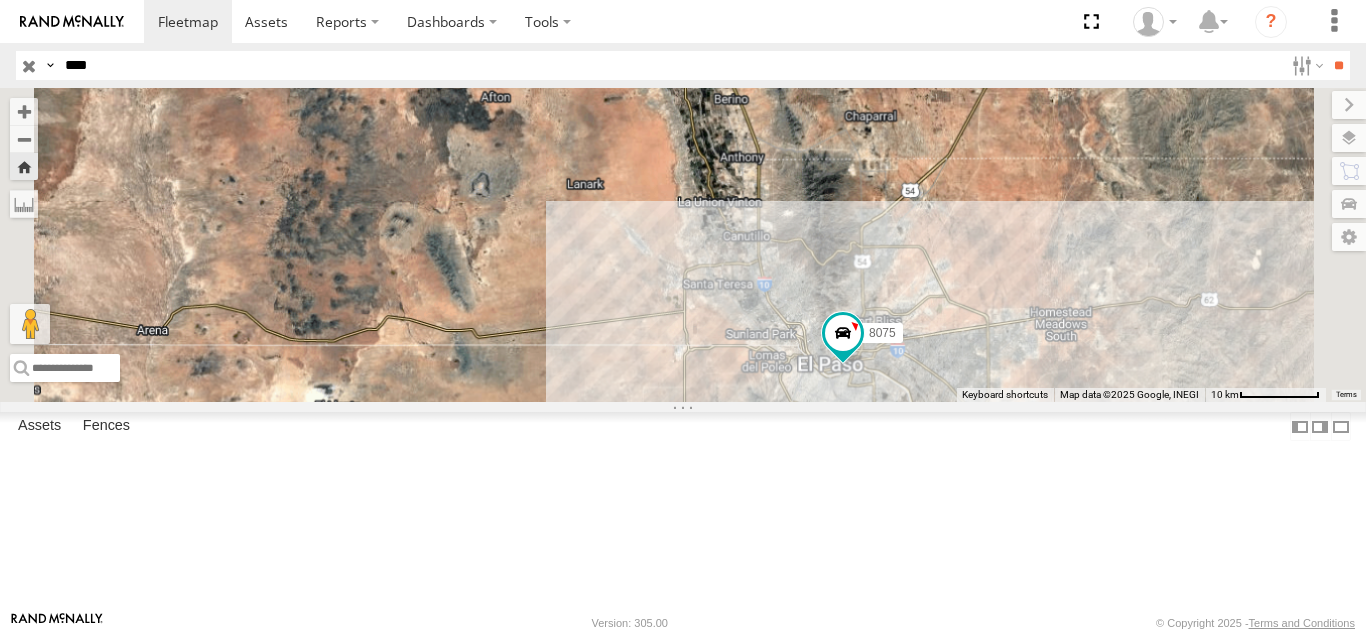 drag, startPoint x: 1135, startPoint y: 511, endPoint x: 1072, endPoint y: 487, distance: 67.41662 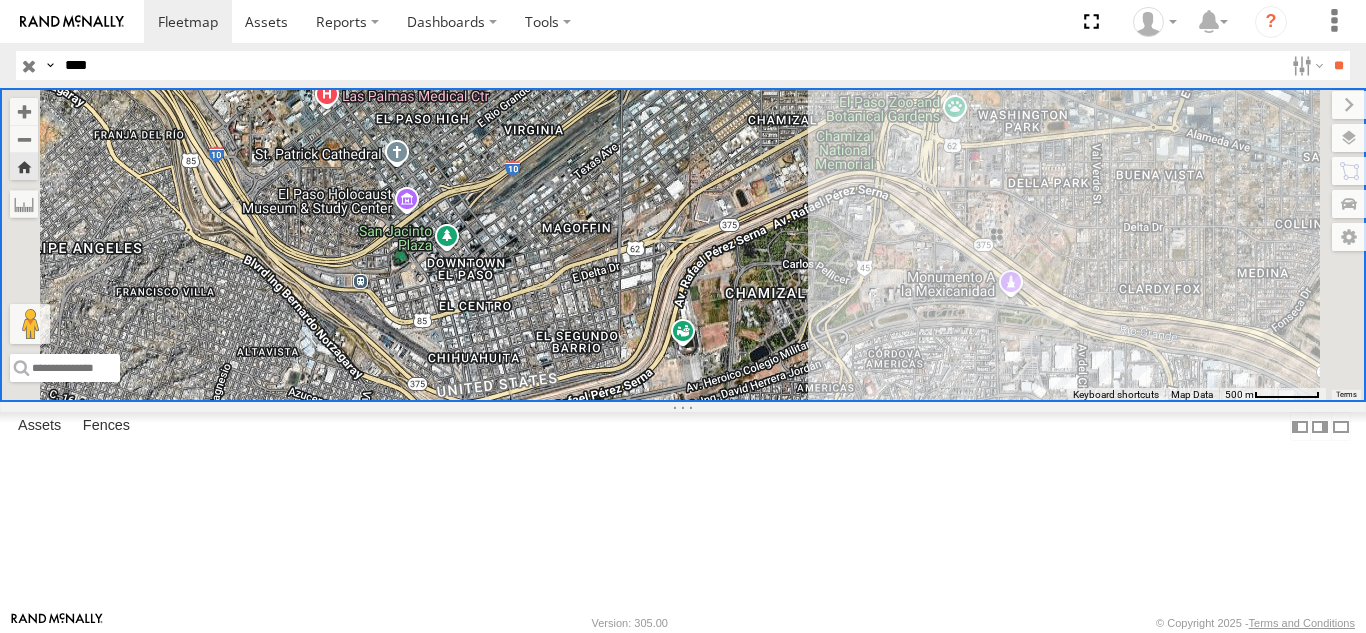 click on "8075
FLEX NORTE" at bounding box center (0, 0) 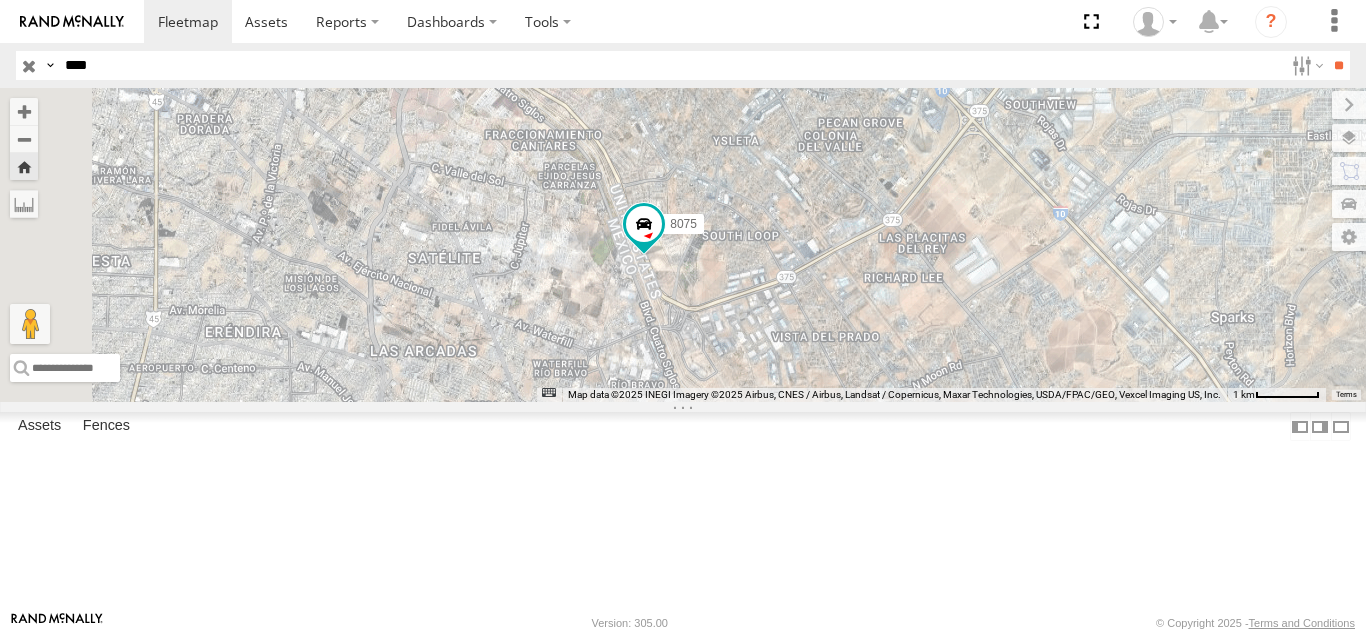 click on "****" at bounding box center [670, 65] 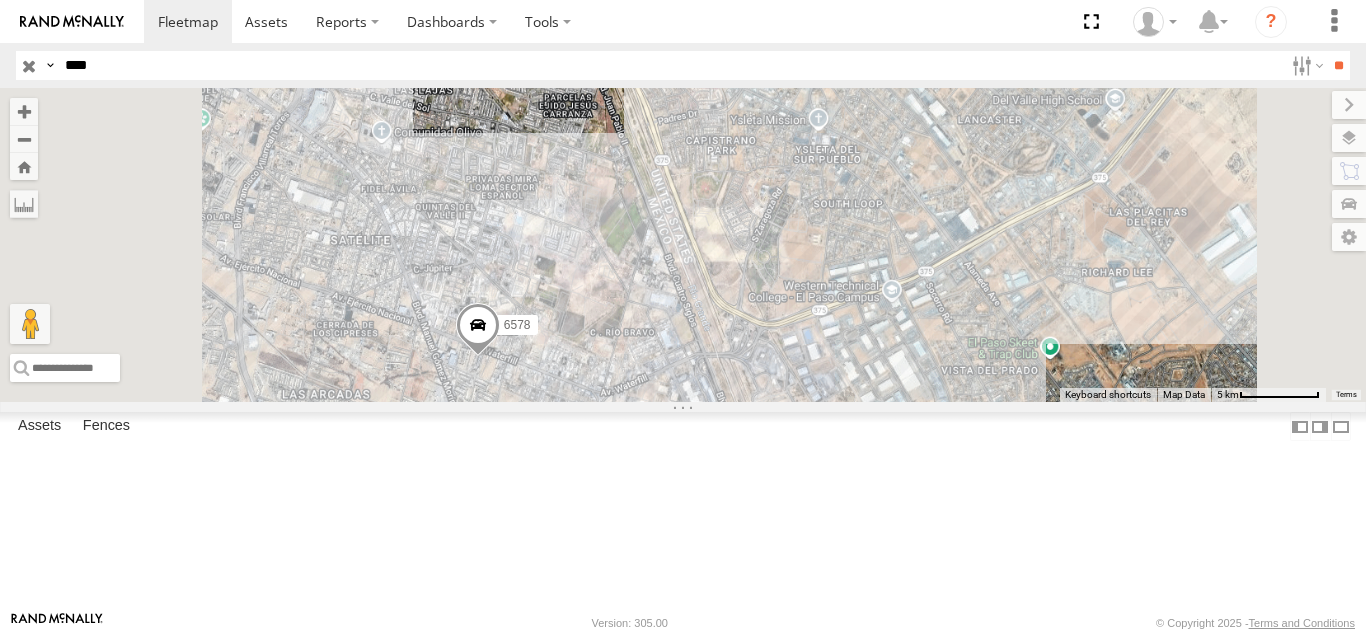click on "FLEXTRANSFER" at bounding box center (0, 0) 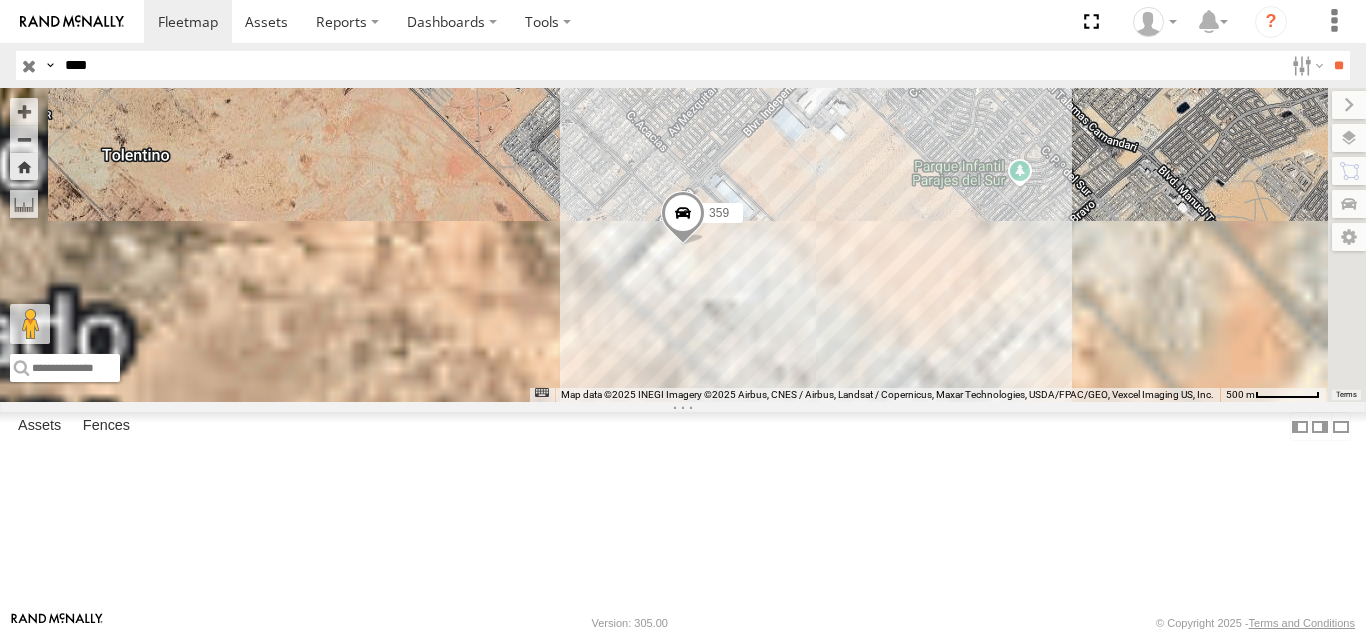 click on "7937
FOXCONN" at bounding box center (0, 0) 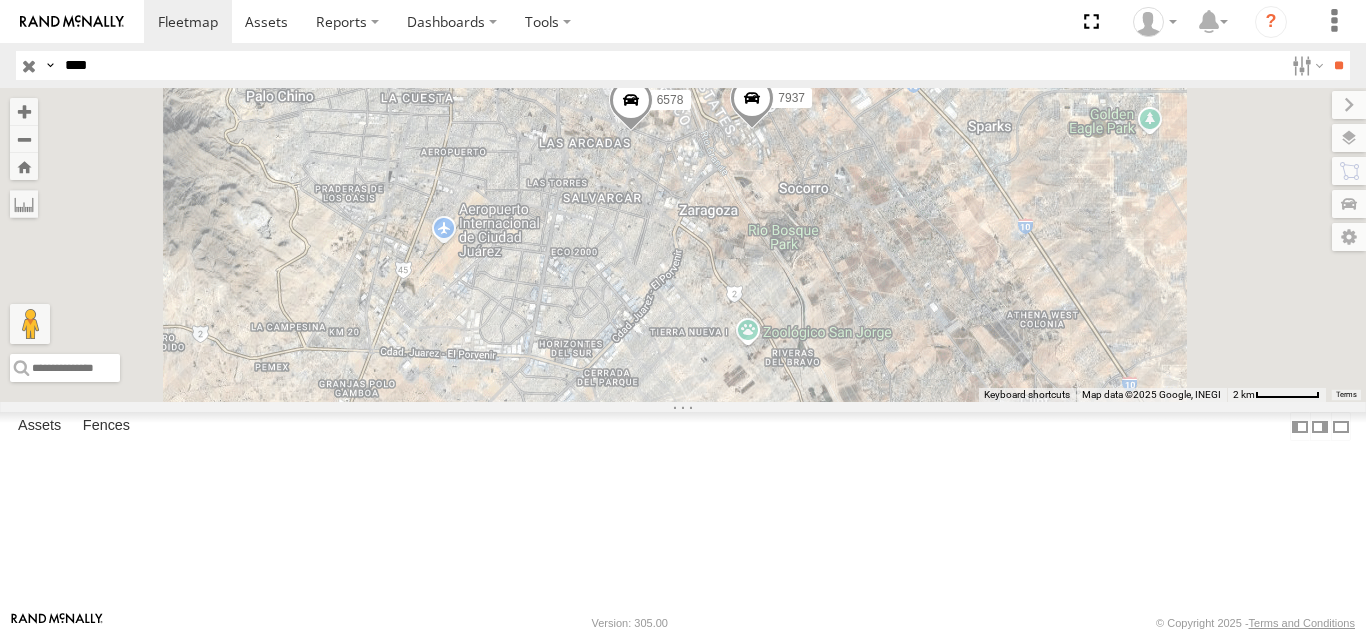 click on "****" at bounding box center [670, 65] 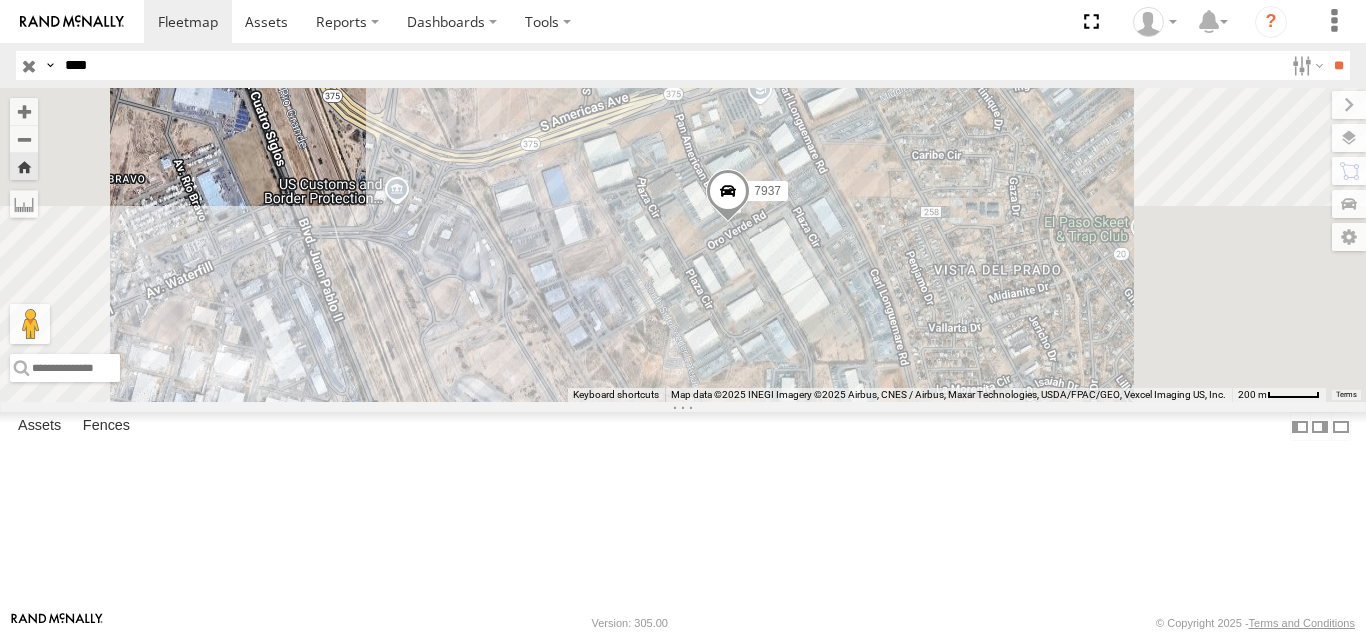 click on "****" at bounding box center (670, 65) 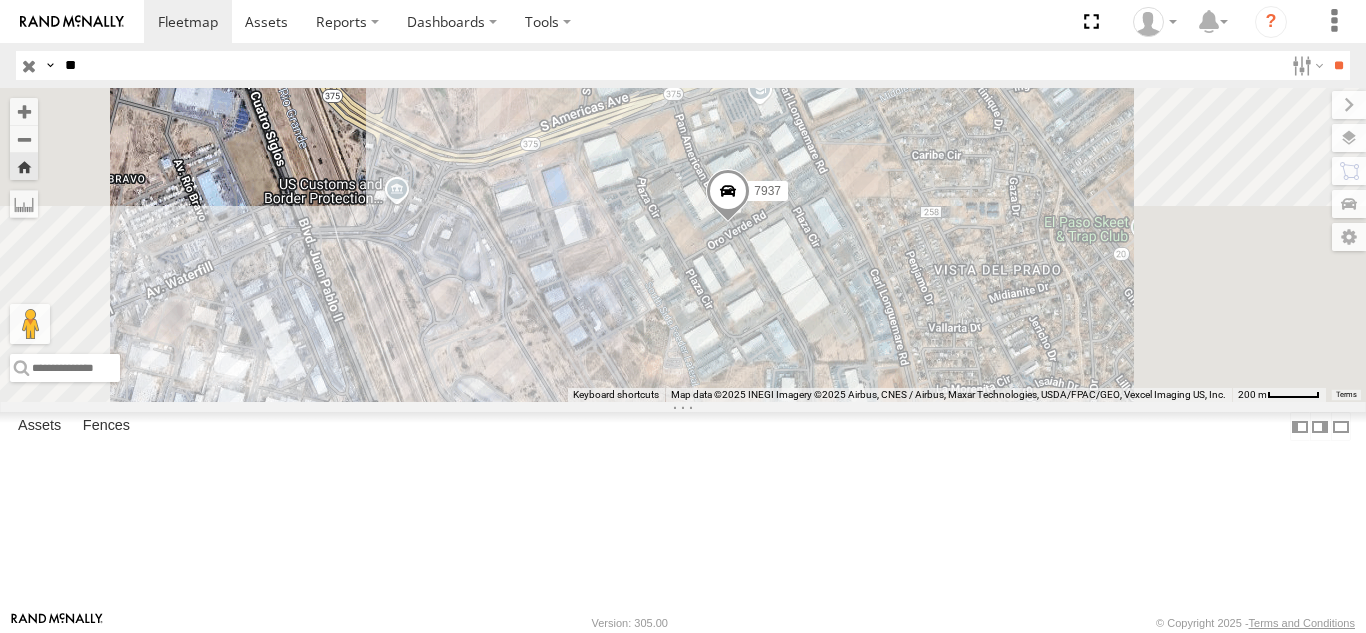type on "*" 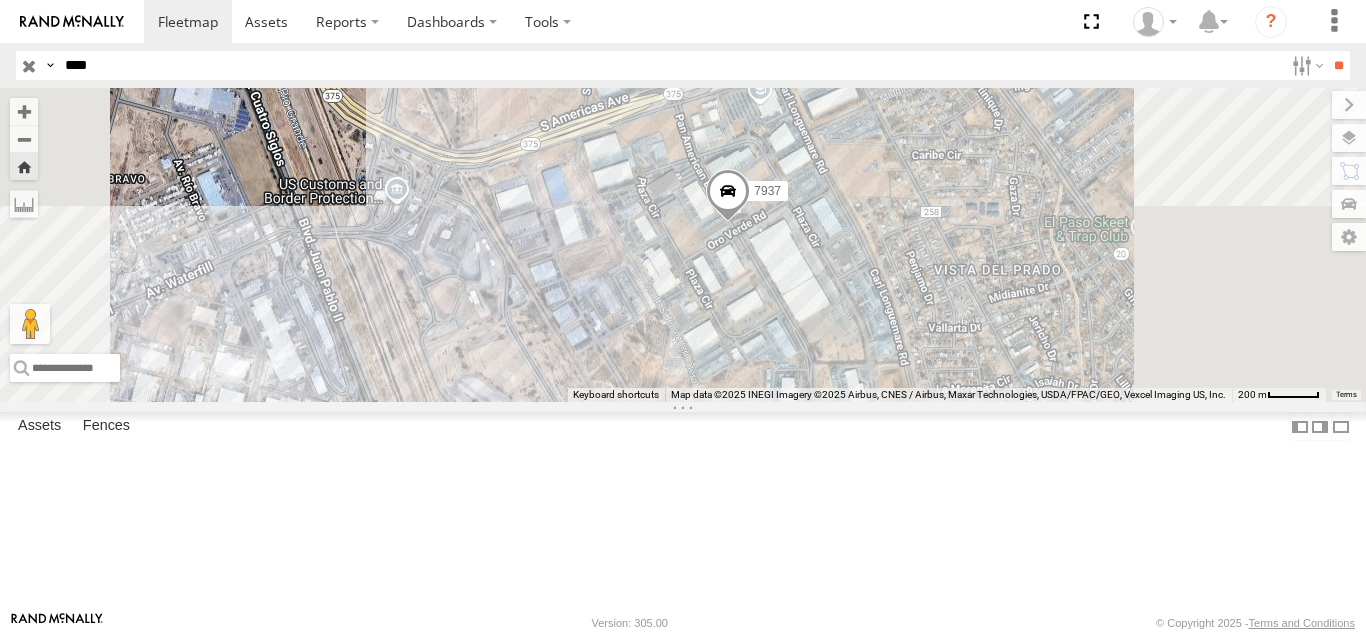 click on "**" at bounding box center [1338, 65] 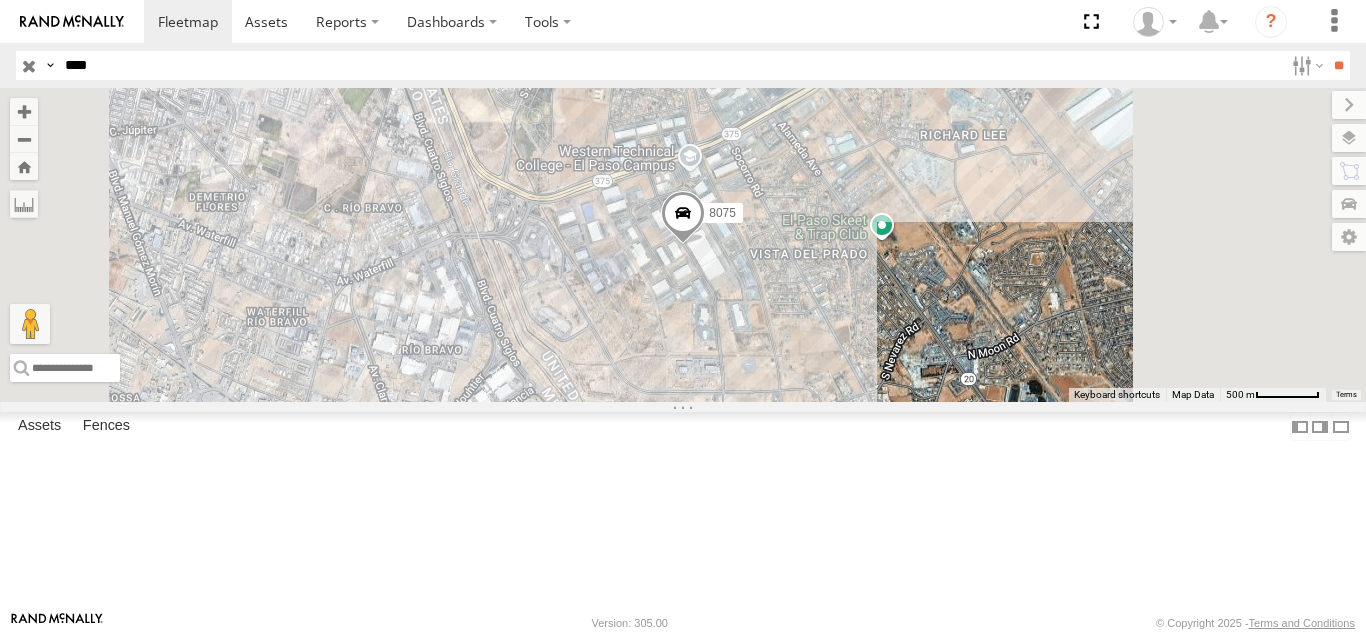 click on "FLEX NORTE" at bounding box center [0, 0] 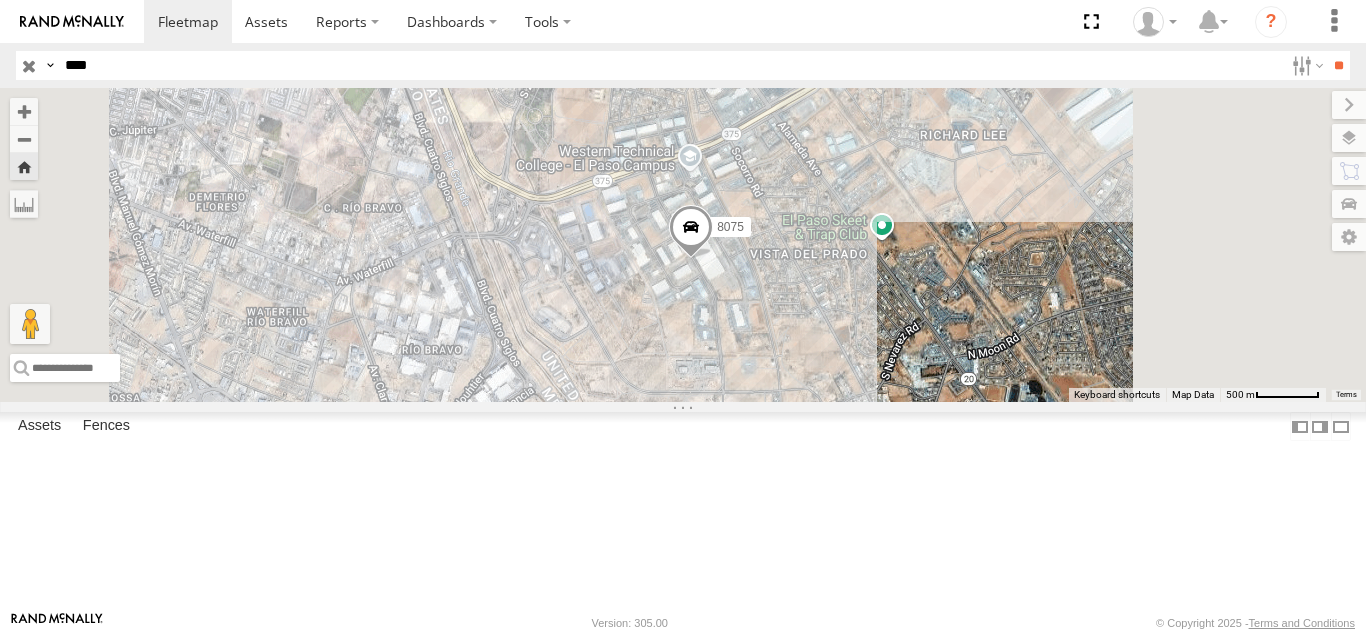 click on "****" at bounding box center (670, 65) 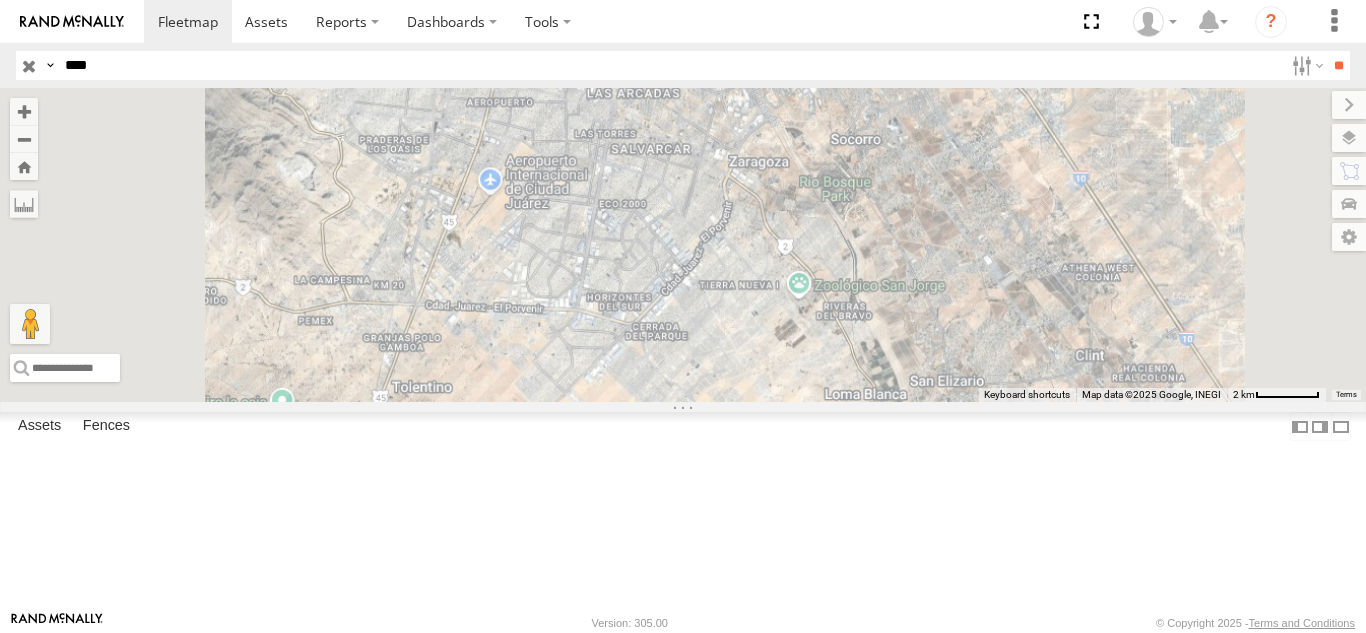 click on "7937" at bounding box center (0, 0) 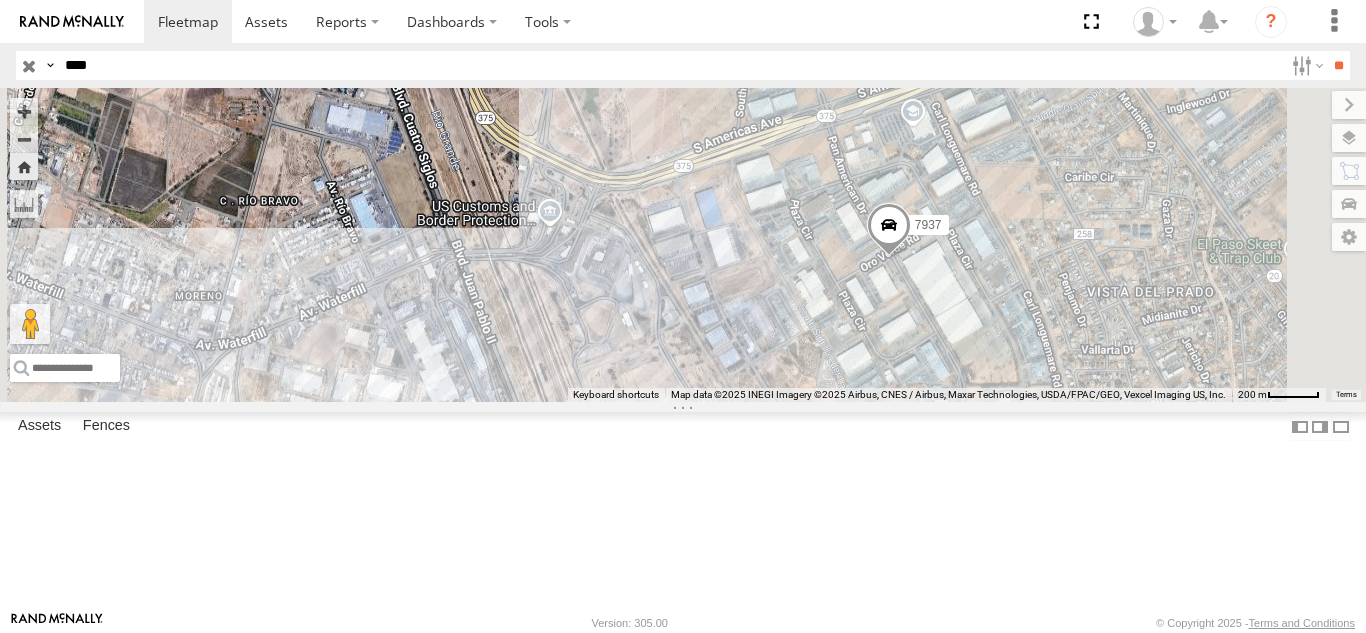 click on "****" at bounding box center [670, 65] 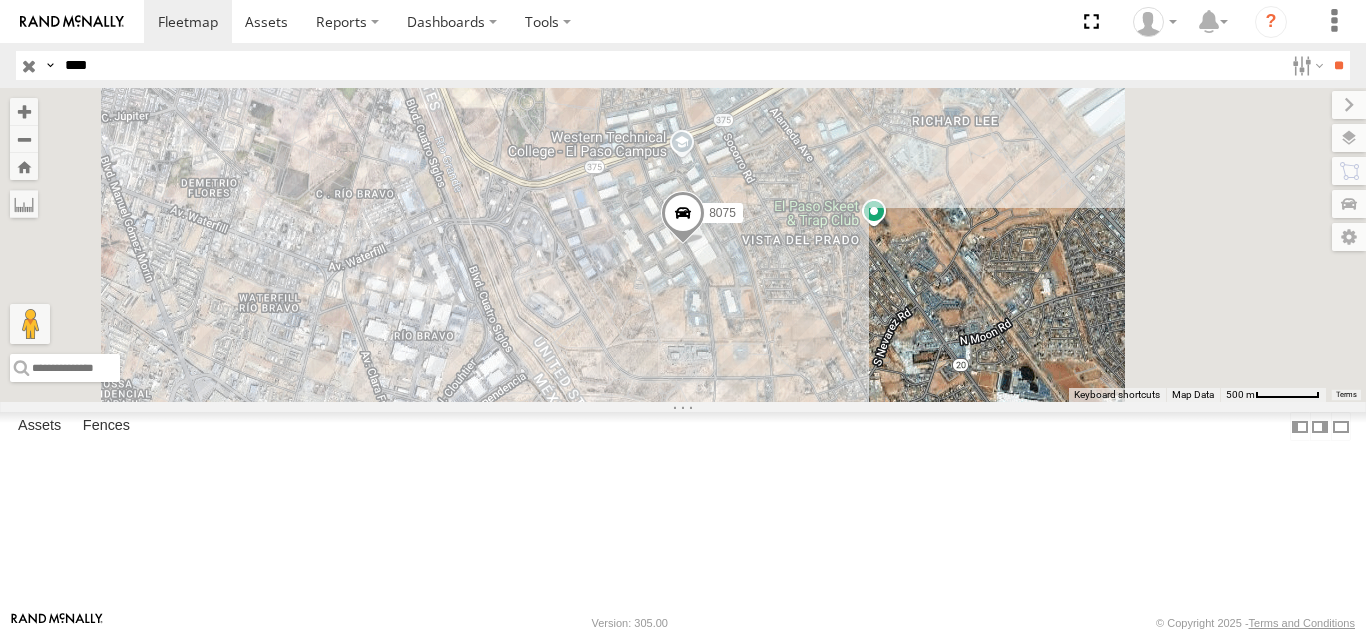 click on "8075" at bounding box center [0, 0] 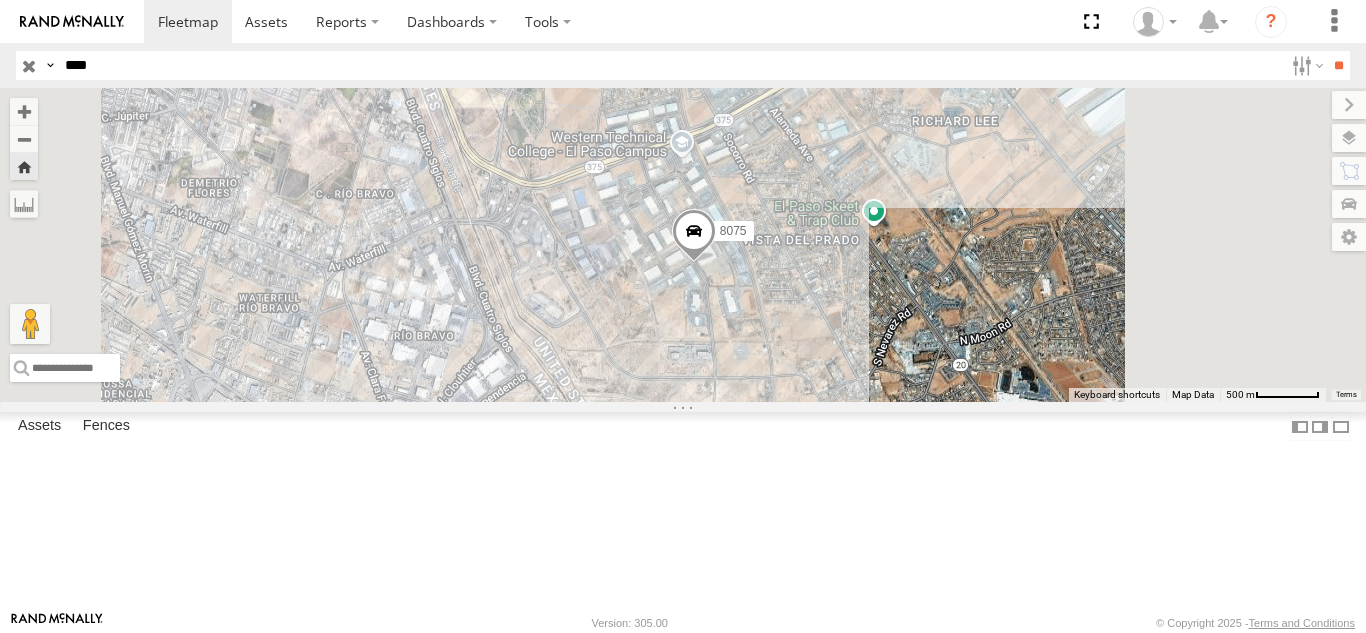 click on "8075" at bounding box center (683, 245) 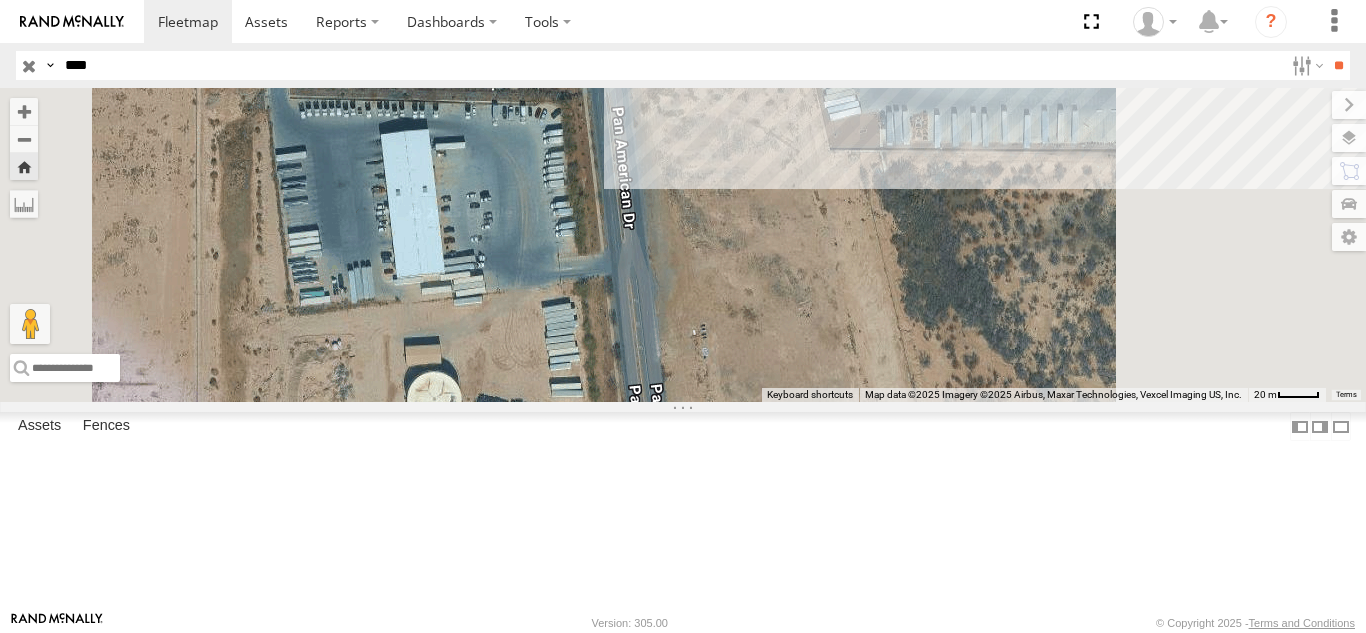 drag, startPoint x: 788, startPoint y: 332, endPoint x: 802, endPoint y: 404, distance: 73.34848 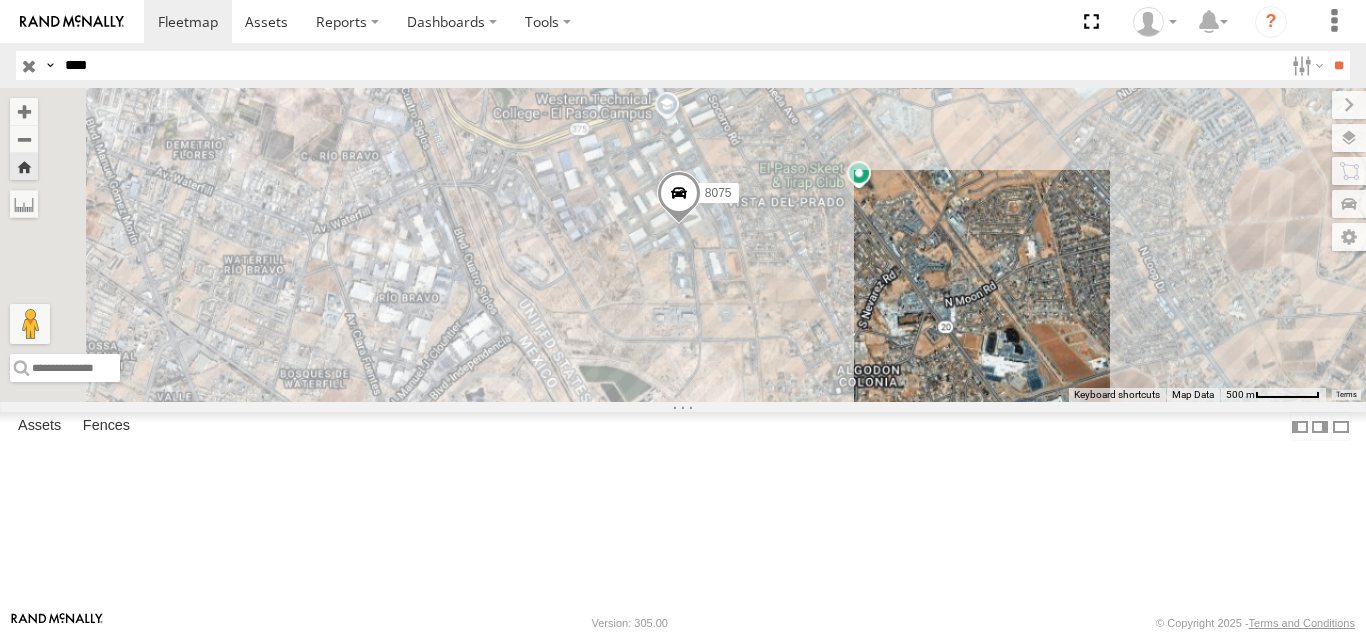 drag, startPoint x: 1004, startPoint y: 478, endPoint x: 994, endPoint y: 415, distance: 63.788715 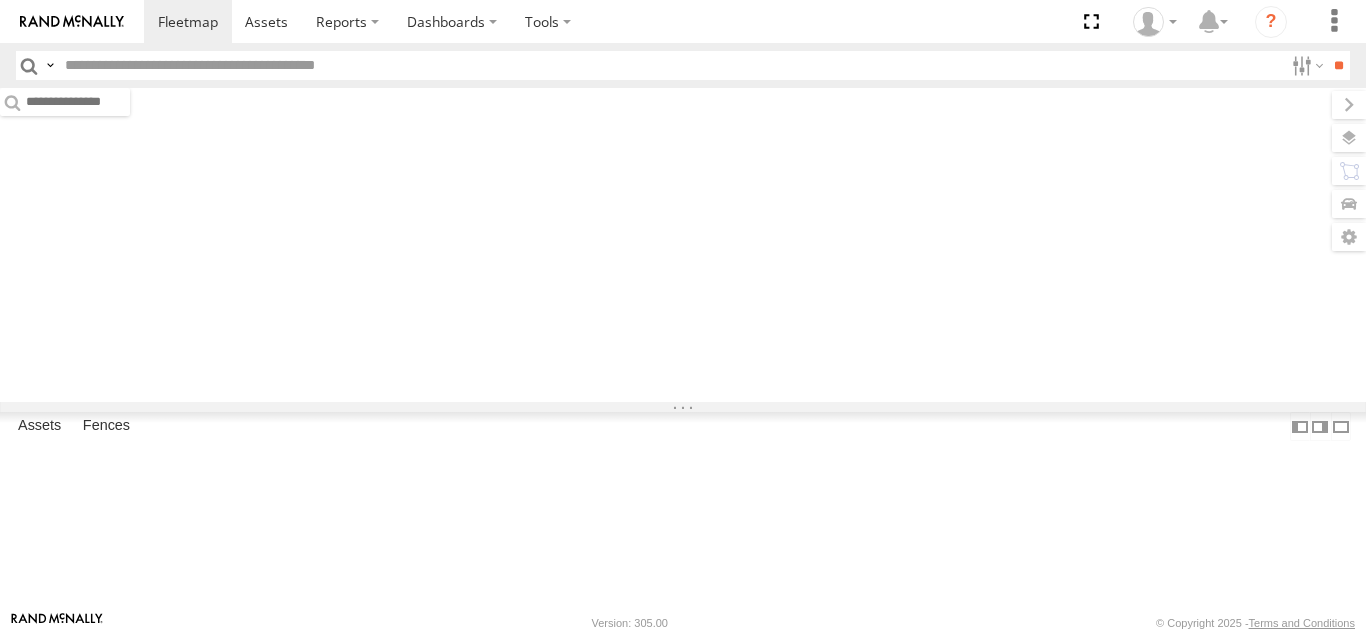 click at bounding box center (670, 65) 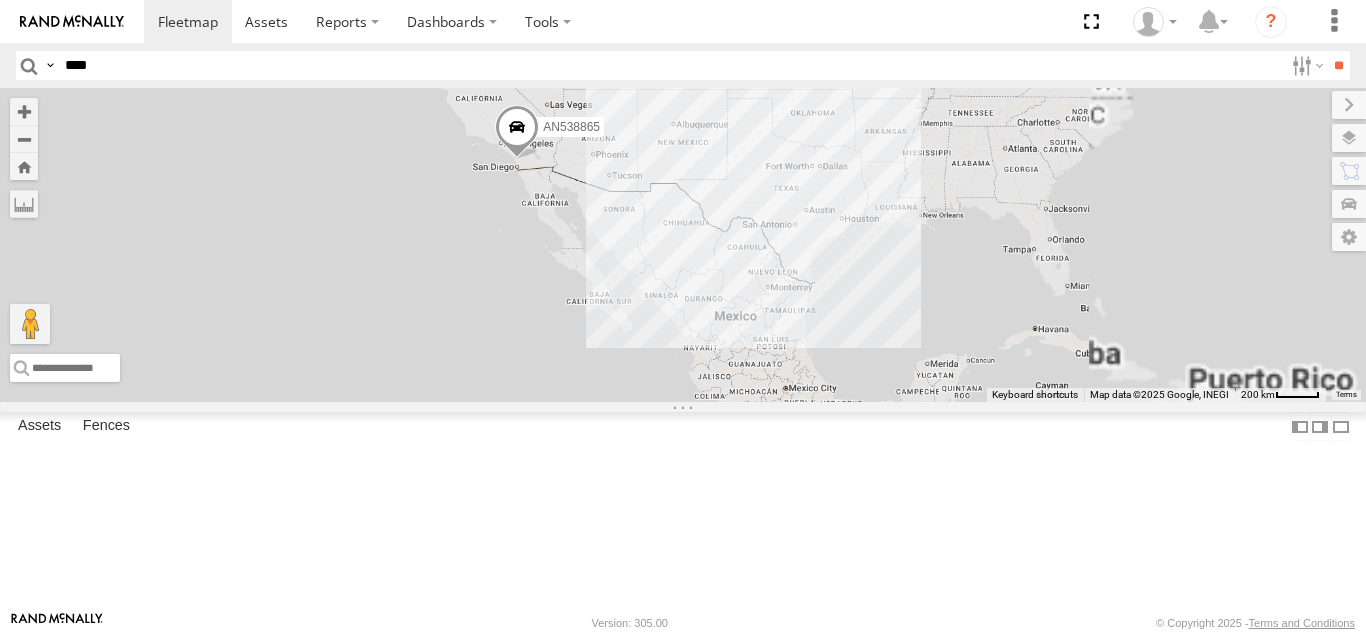 click on "**" at bounding box center (1338, 65) 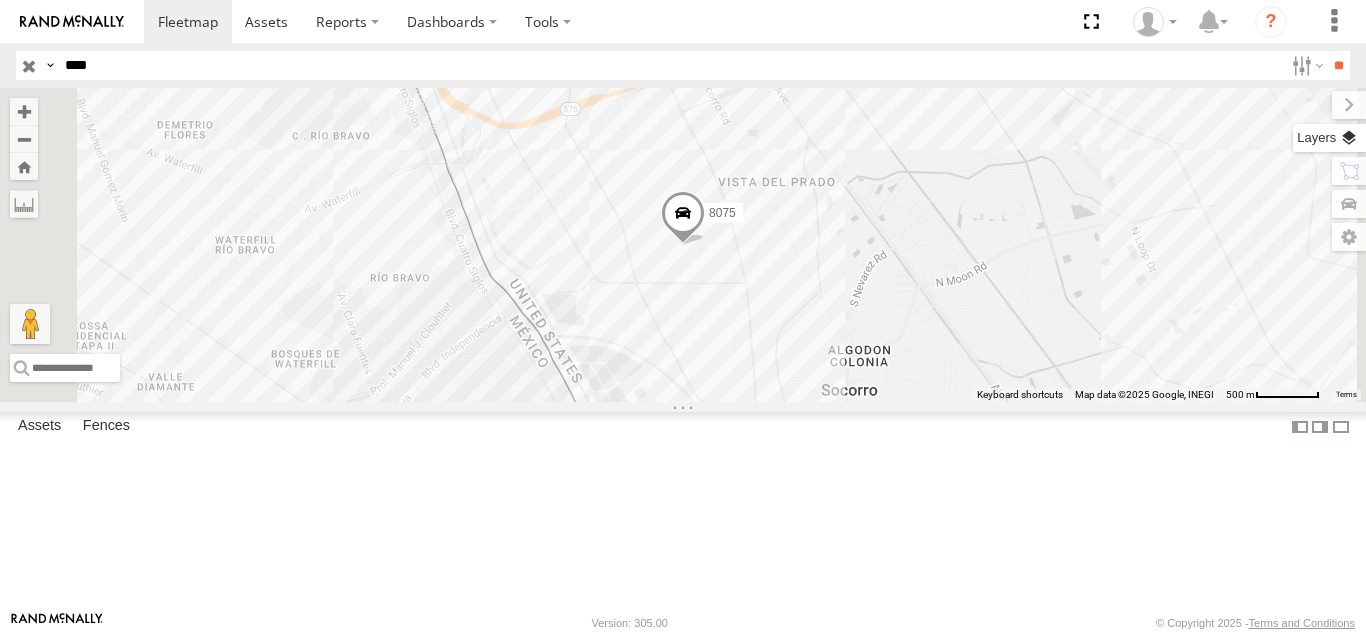 click at bounding box center (1329, 138) 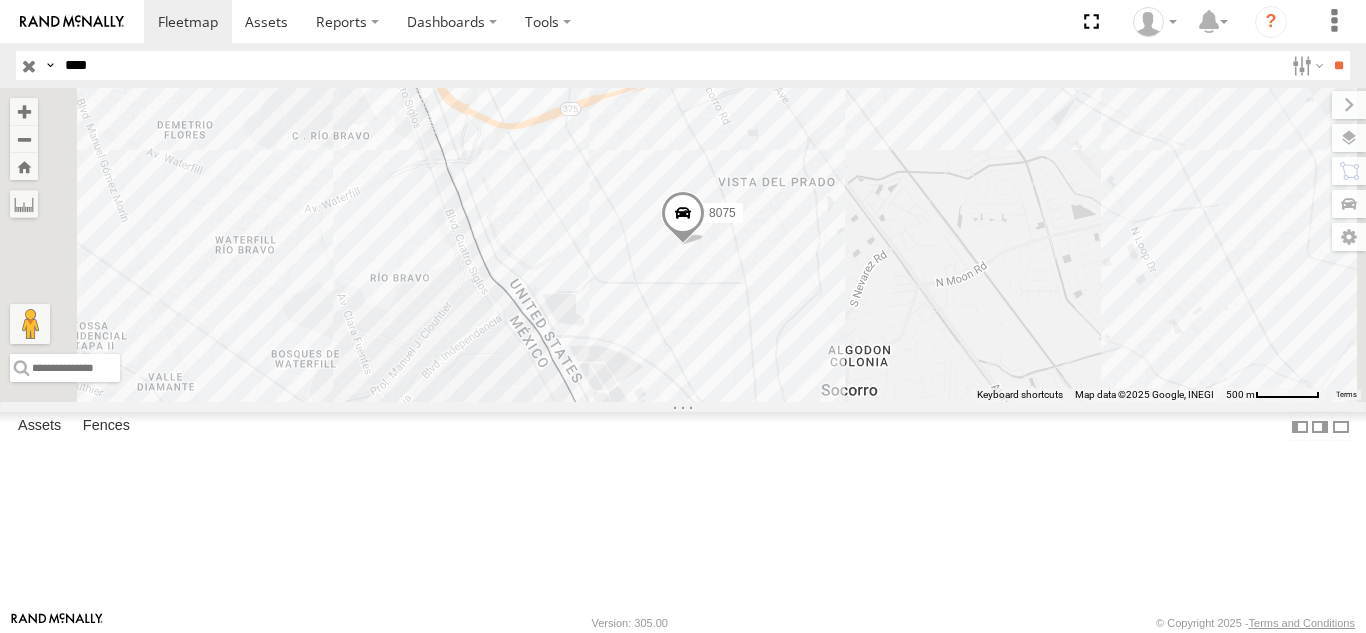 click on "Basemaps" at bounding box center [0, 0] 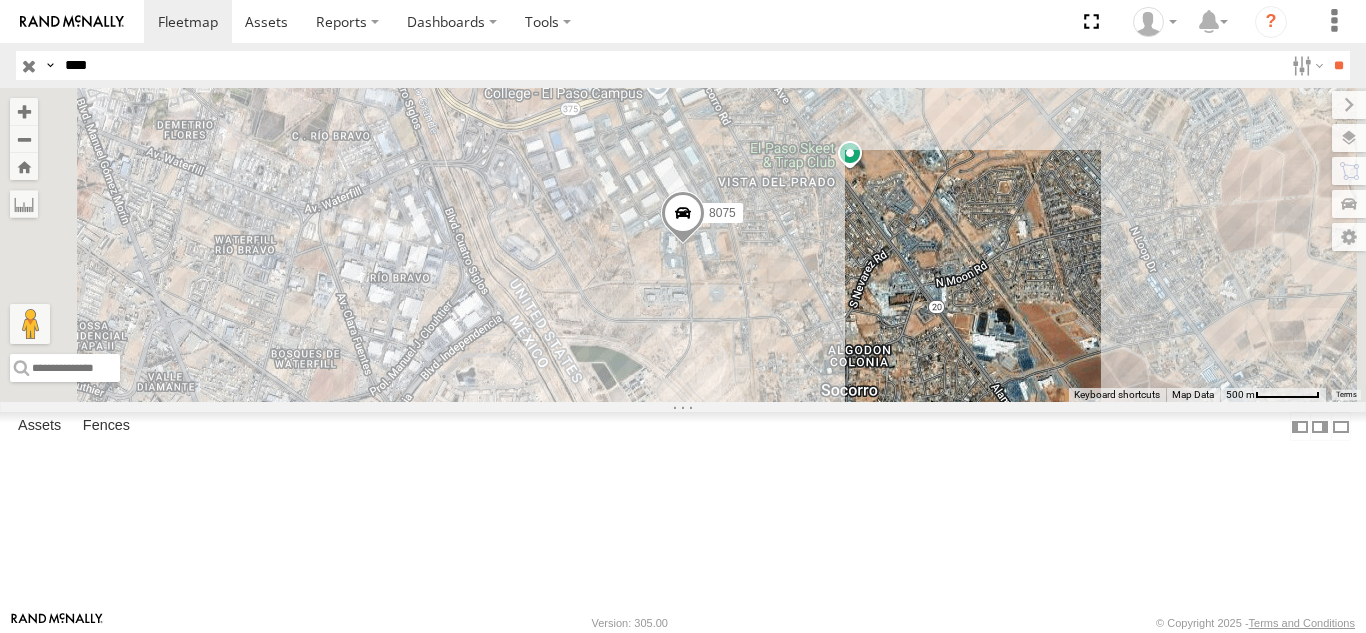 click on "Basemaps" at bounding box center (0, 0) 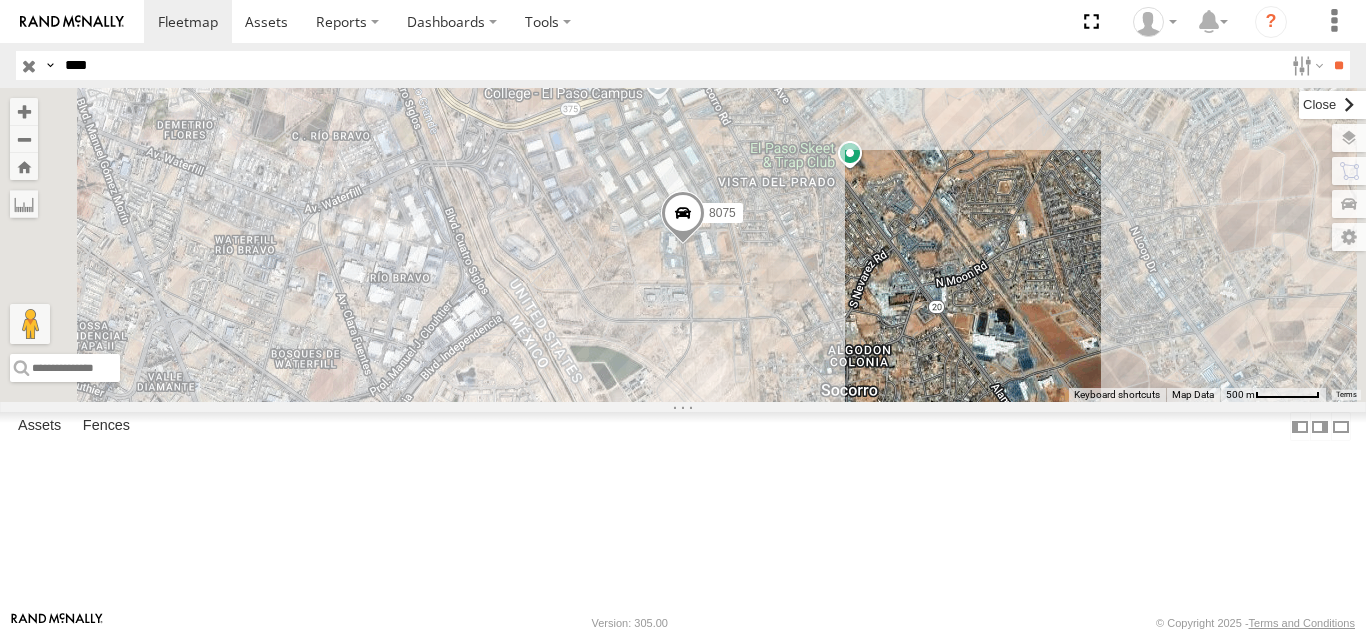 click at bounding box center (1332, 105) 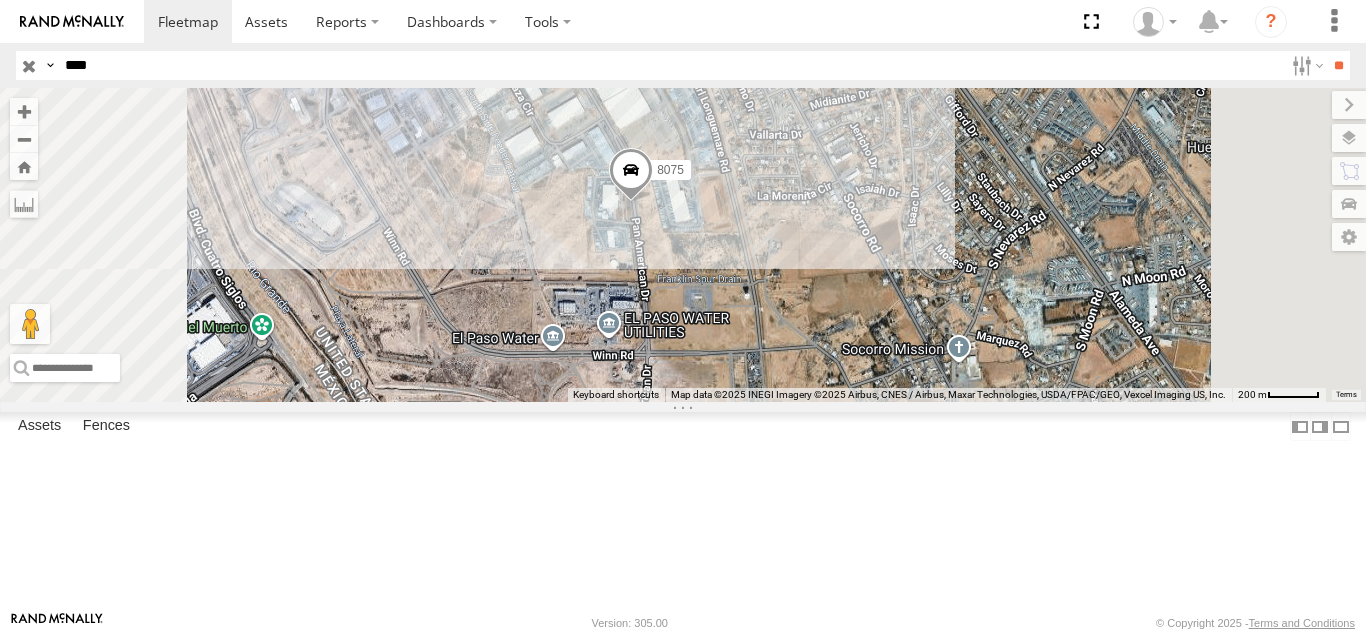 click on "****" at bounding box center (670, 65) 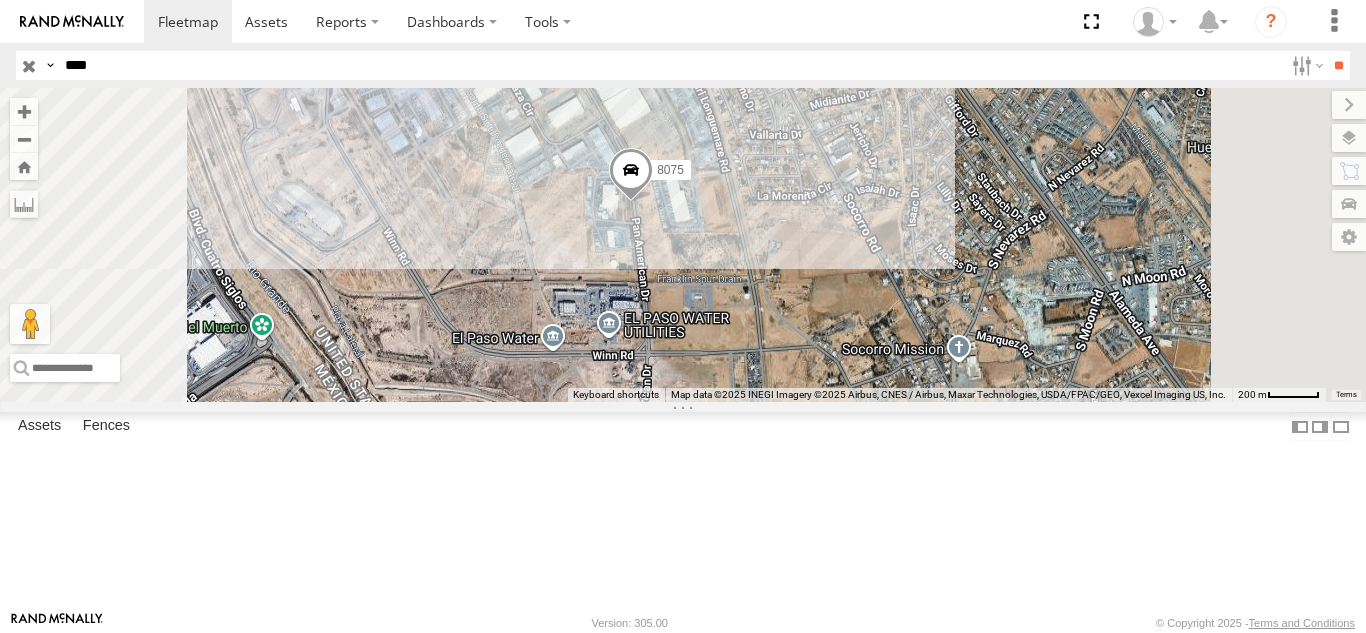 type on "****" 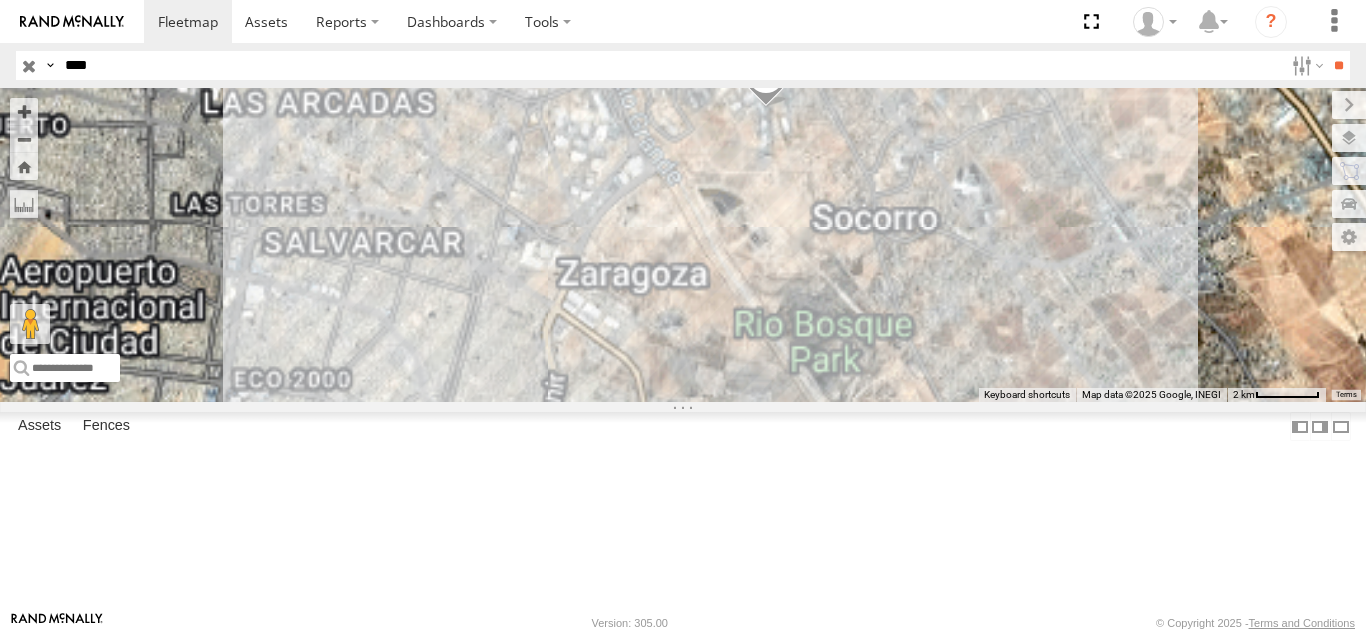 click on "7937" at bounding box center [0, 0] 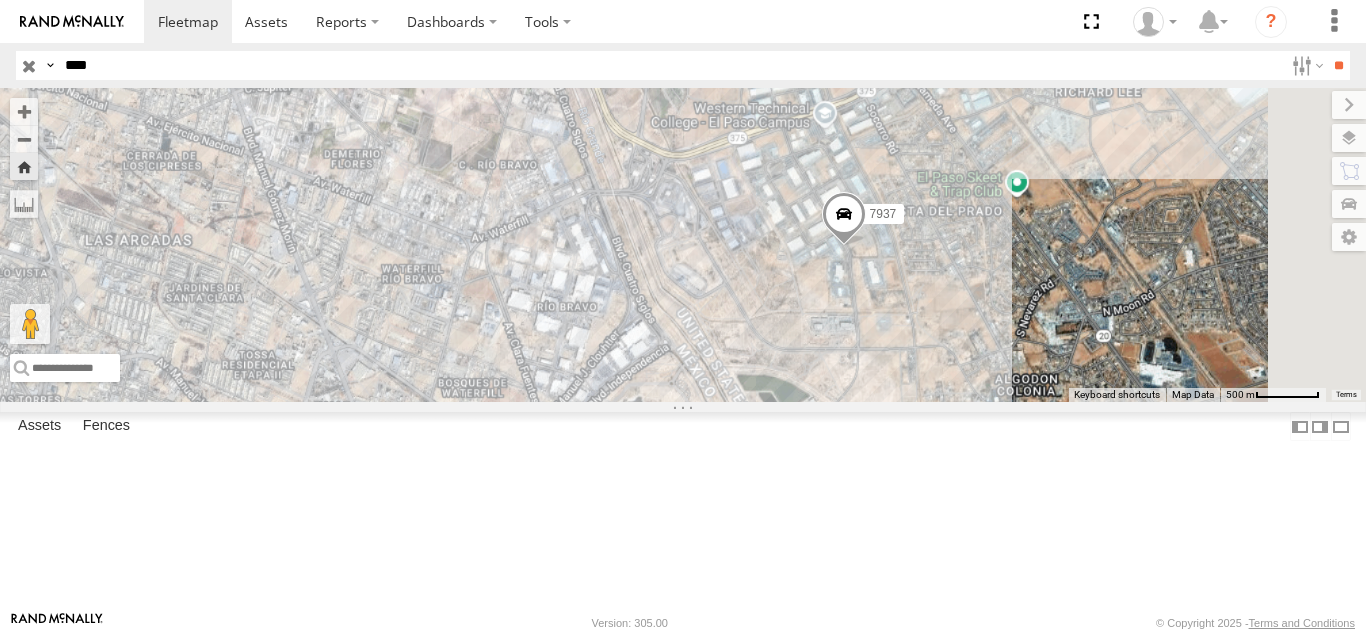 drag, startPoint x: 1144, startPoint y: 412, endPoint x: 1108, endPoint y: 393, distance: 40.706264 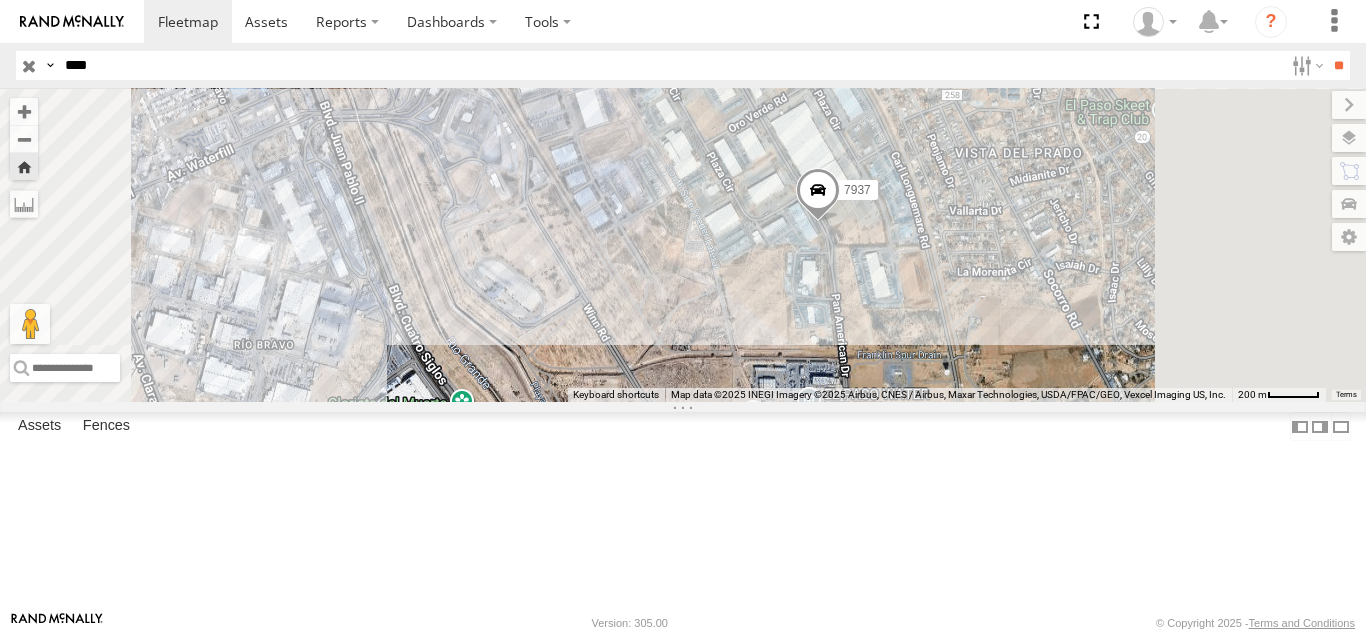 drag, startPoint x: 1131, startPoint y: 383, endPoint x: 1112, endPoint y: 387, distance: 19.416489 